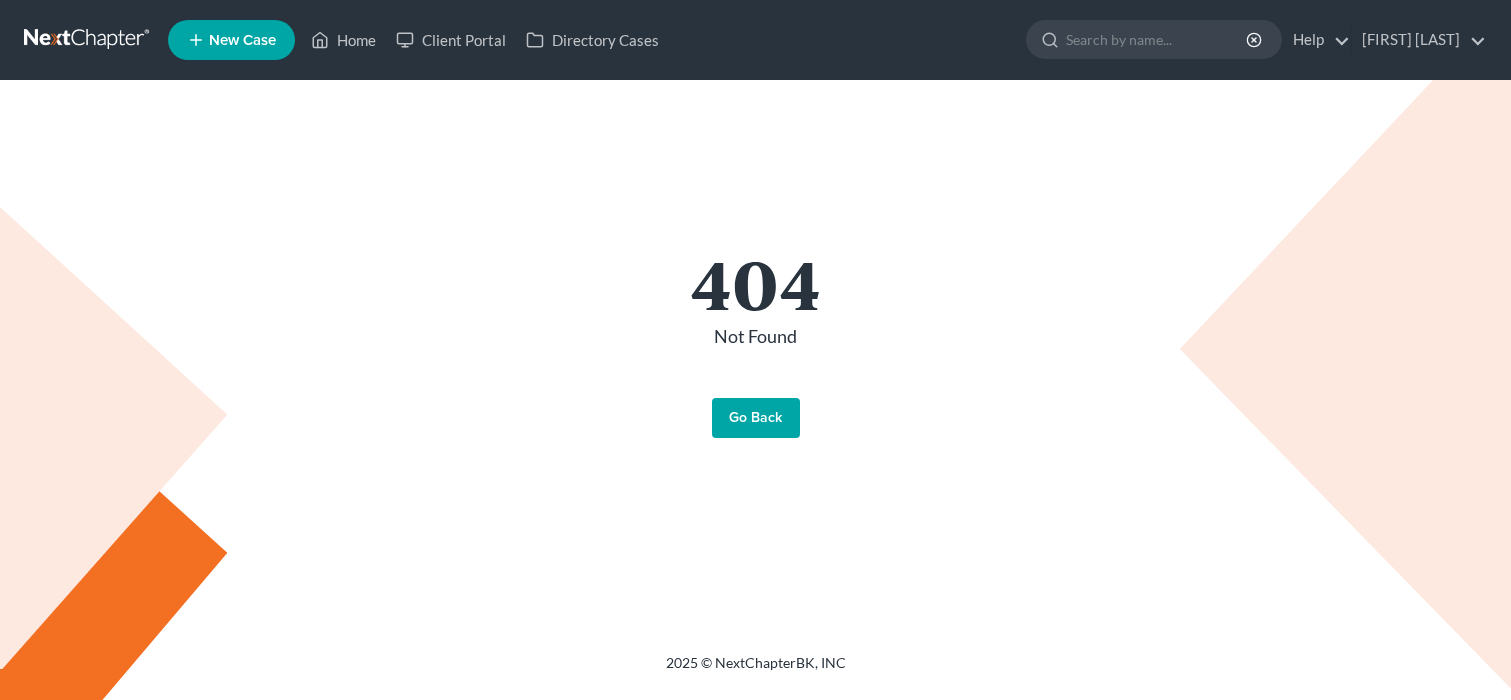 scroll, scrollTop: 0, scrollLeft: 0, axis: both 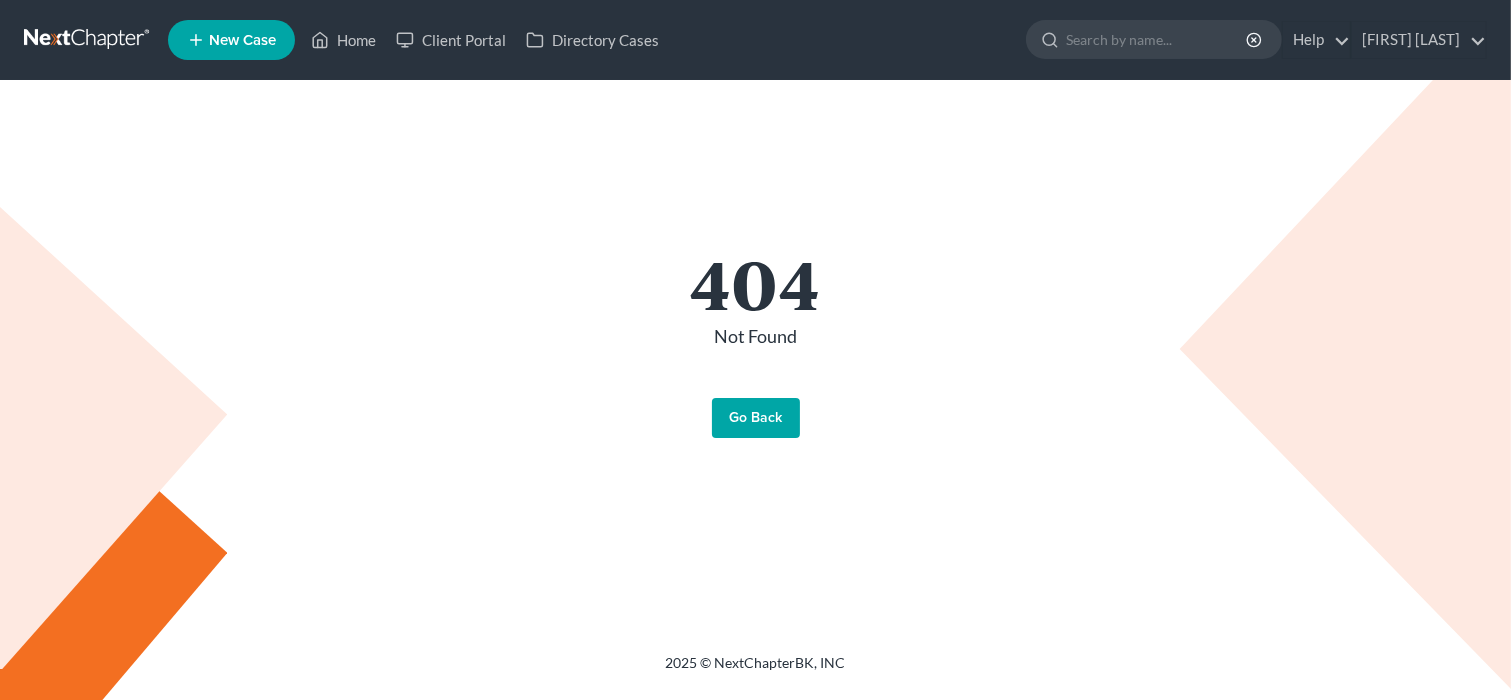 click on "Go Back" at bounding box center (756, 418) 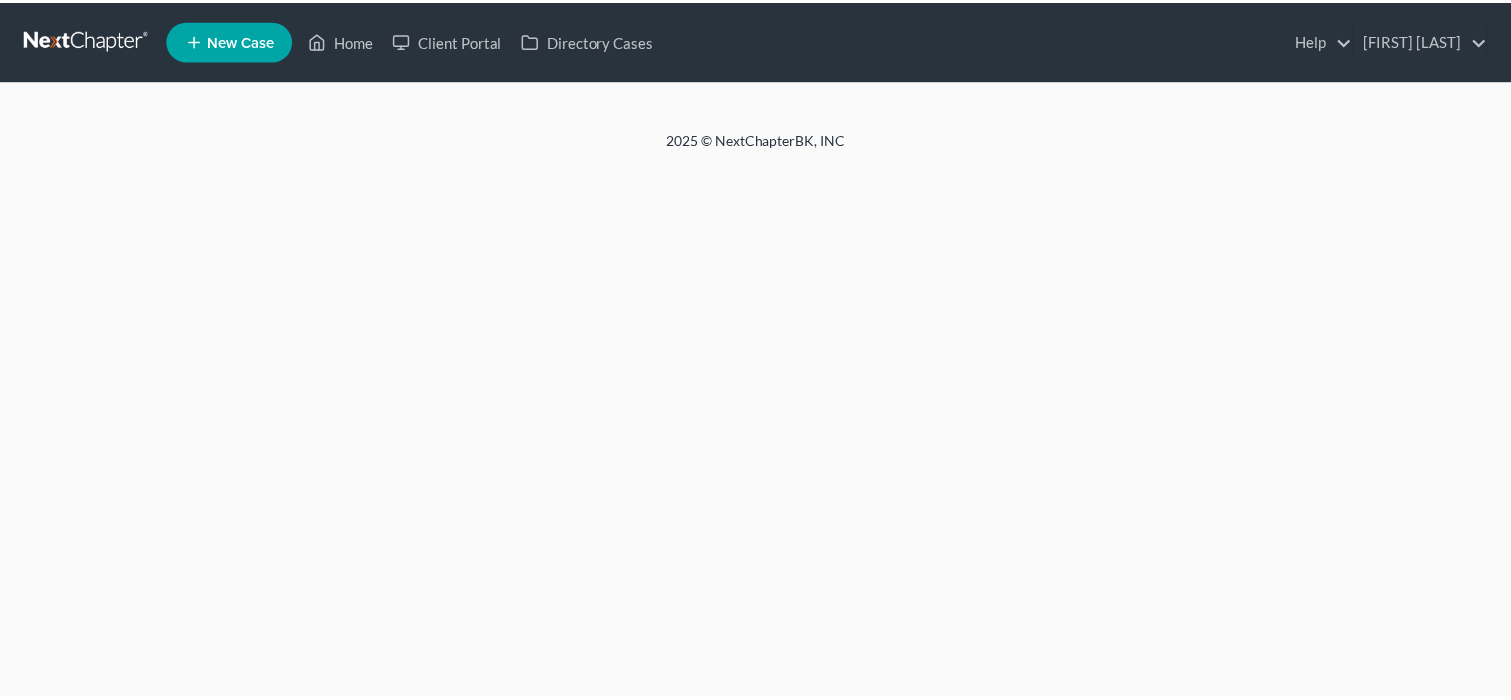 scroll, scrollTop: 0, scrollLeft: 0, axis: both 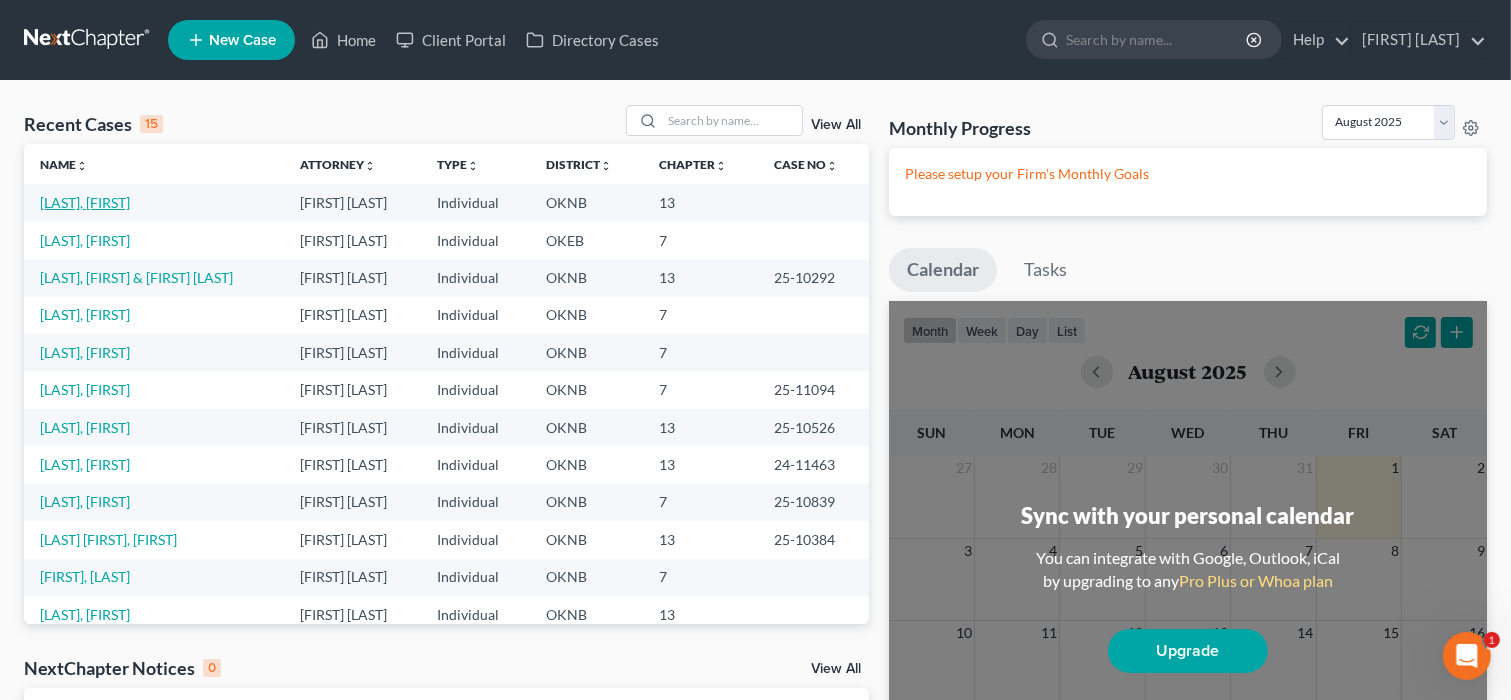 click on "Allred, Melissa" at bounding box center [85, 202] 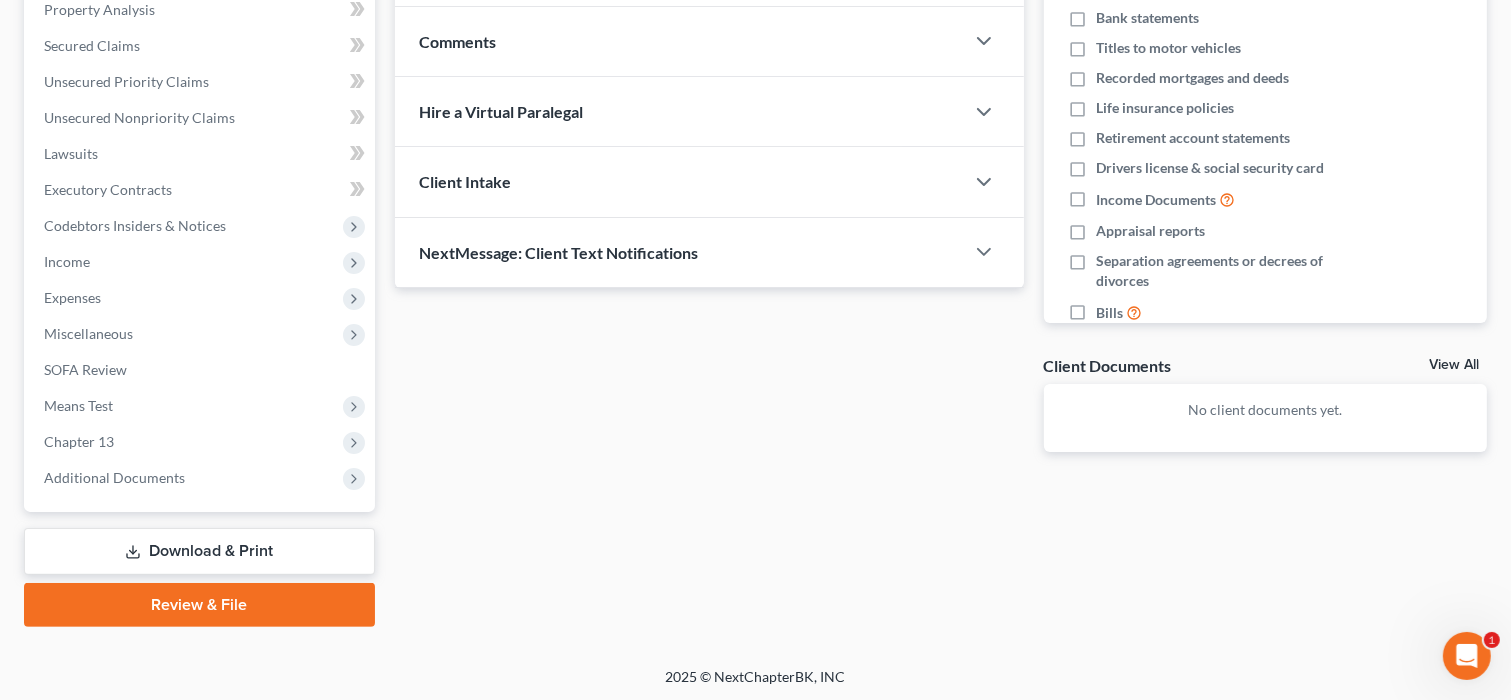 scroll, scrollTop: 397, scrollLeft: 0, axis: vertical 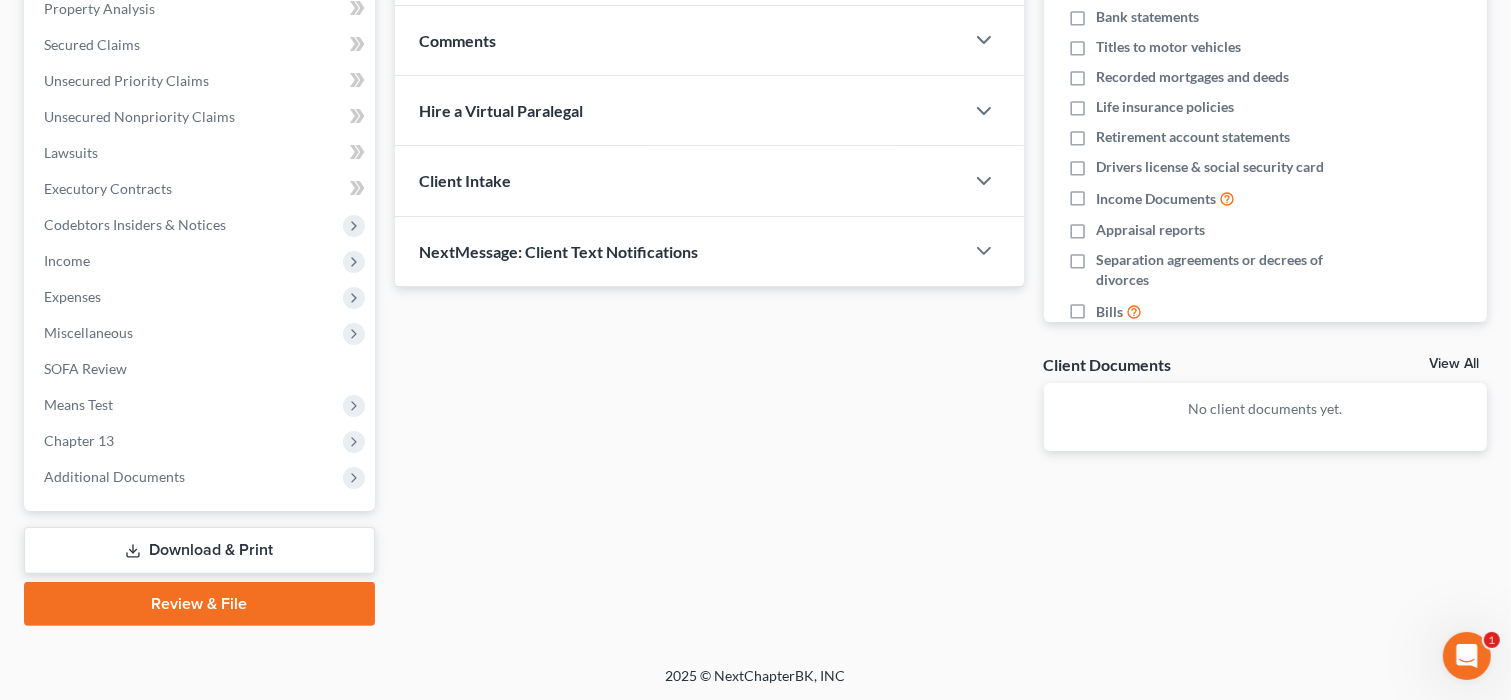 click on "Review & File" at bounding box center [199, 604] 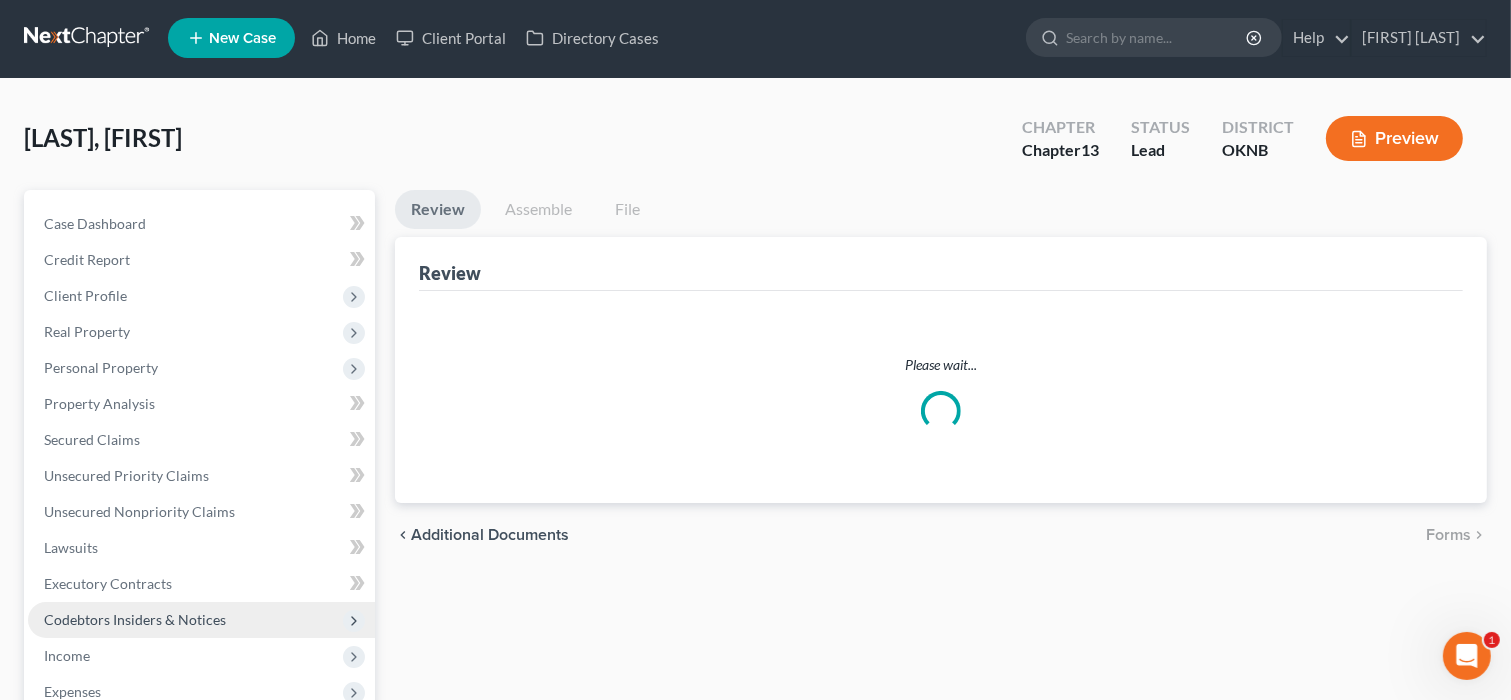 scroll, scrollTop: 0, scrollLeft: 0, axis: both 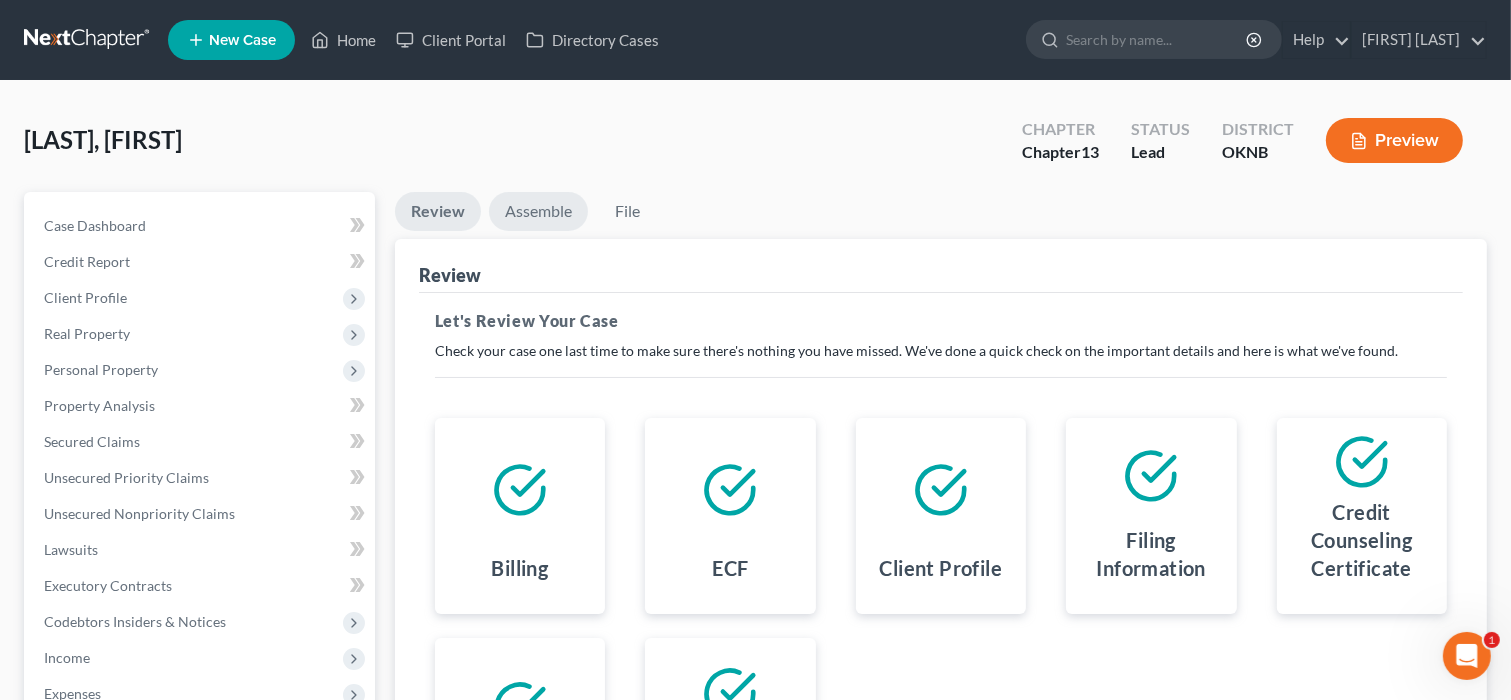 click on "Assemble" at bounding box center (538, 211) 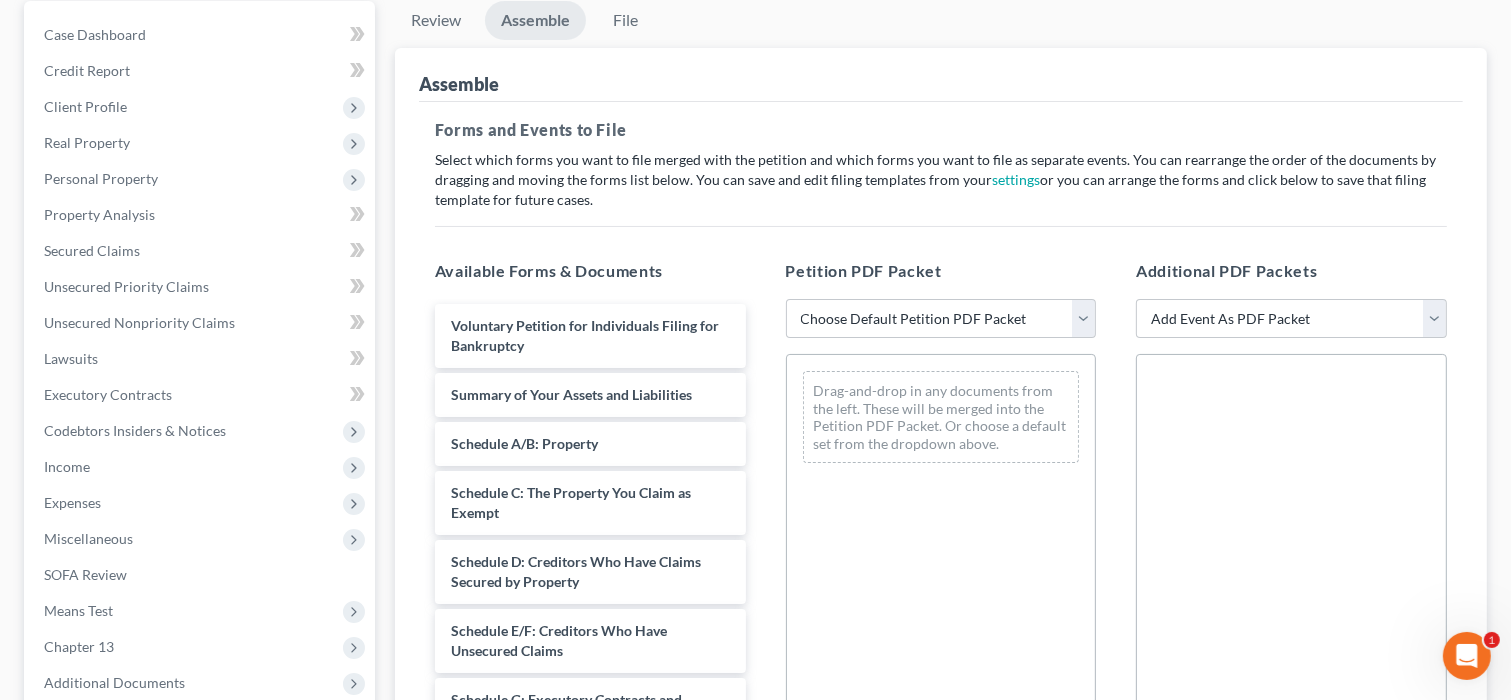 scroll, scrollTop: 200, scrollLeft: 0, axis: vertical 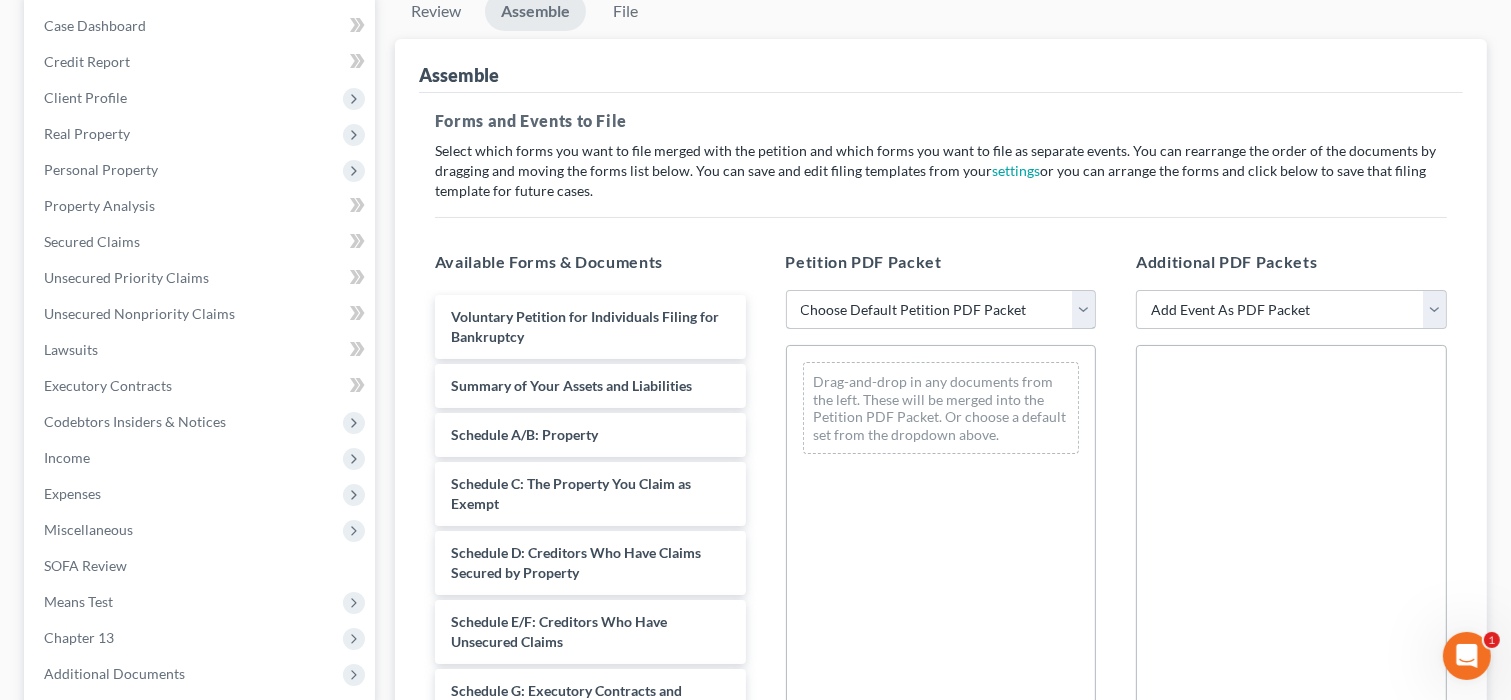 click on "Choose Default Petition PDF Packet Emergency Filing (Voluntary Petition and Creditor List Only) Chapter 13 Template" at bounding box center (941, 310) 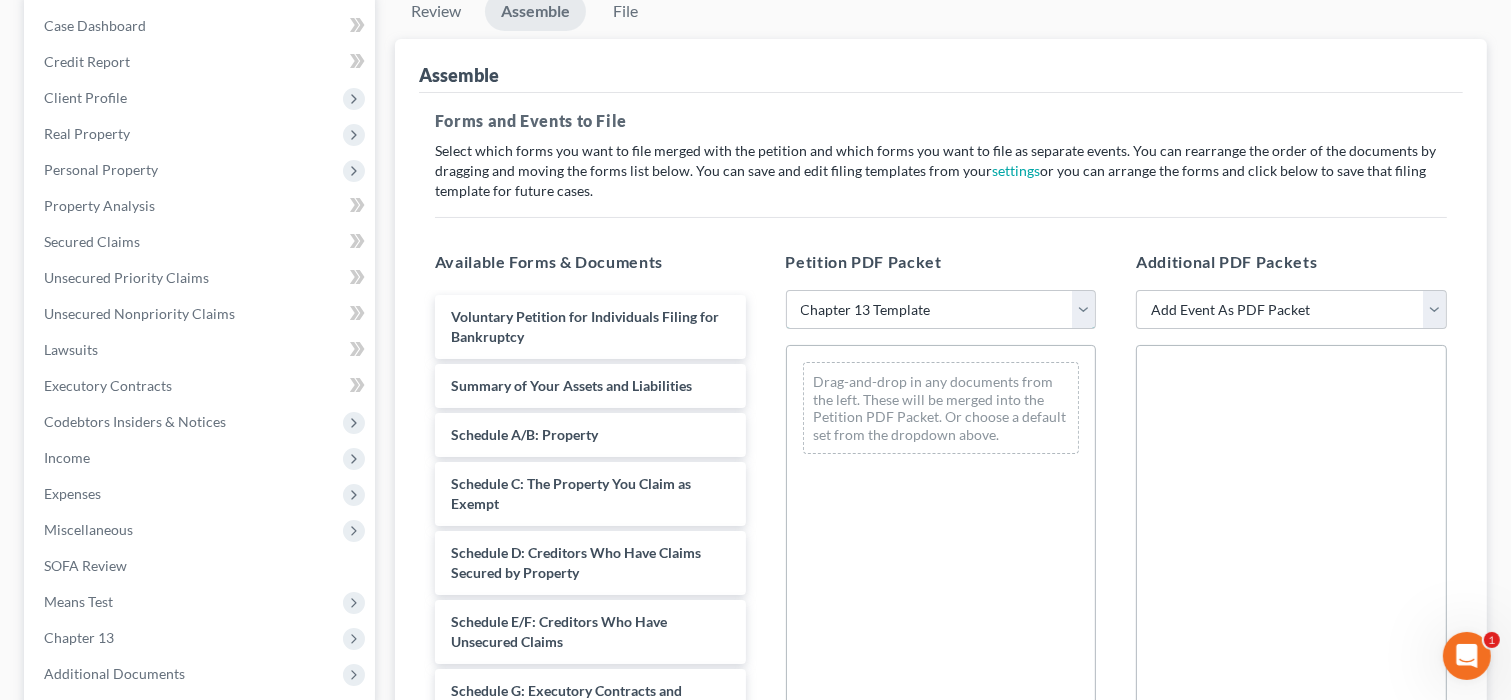 click on "Choose Default Petition PDF Packet Emergency Filing (Voluntary Petition and Creditor List Only) Chapter 13 Template" at bounding box center (941, 310) 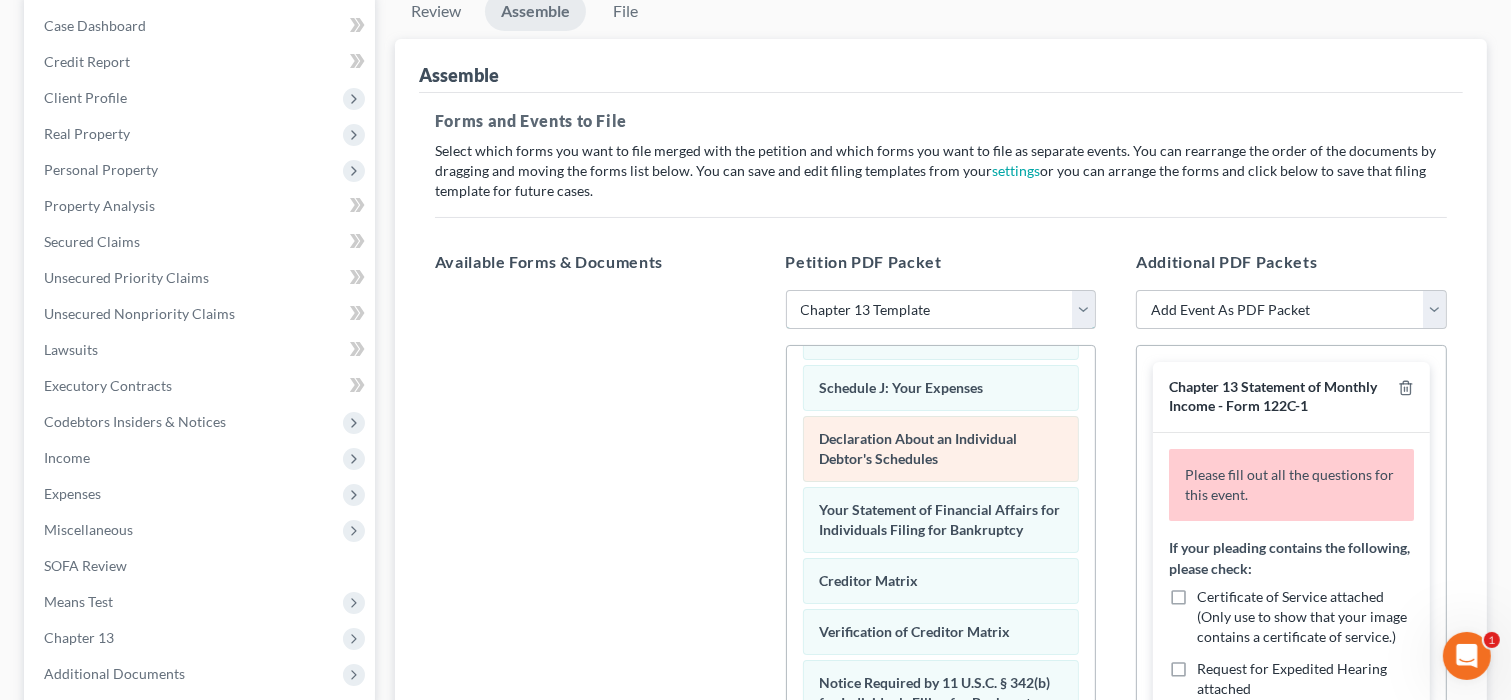 scroll, scrollTop: 604, scrollLeft: 0, axis: vertical 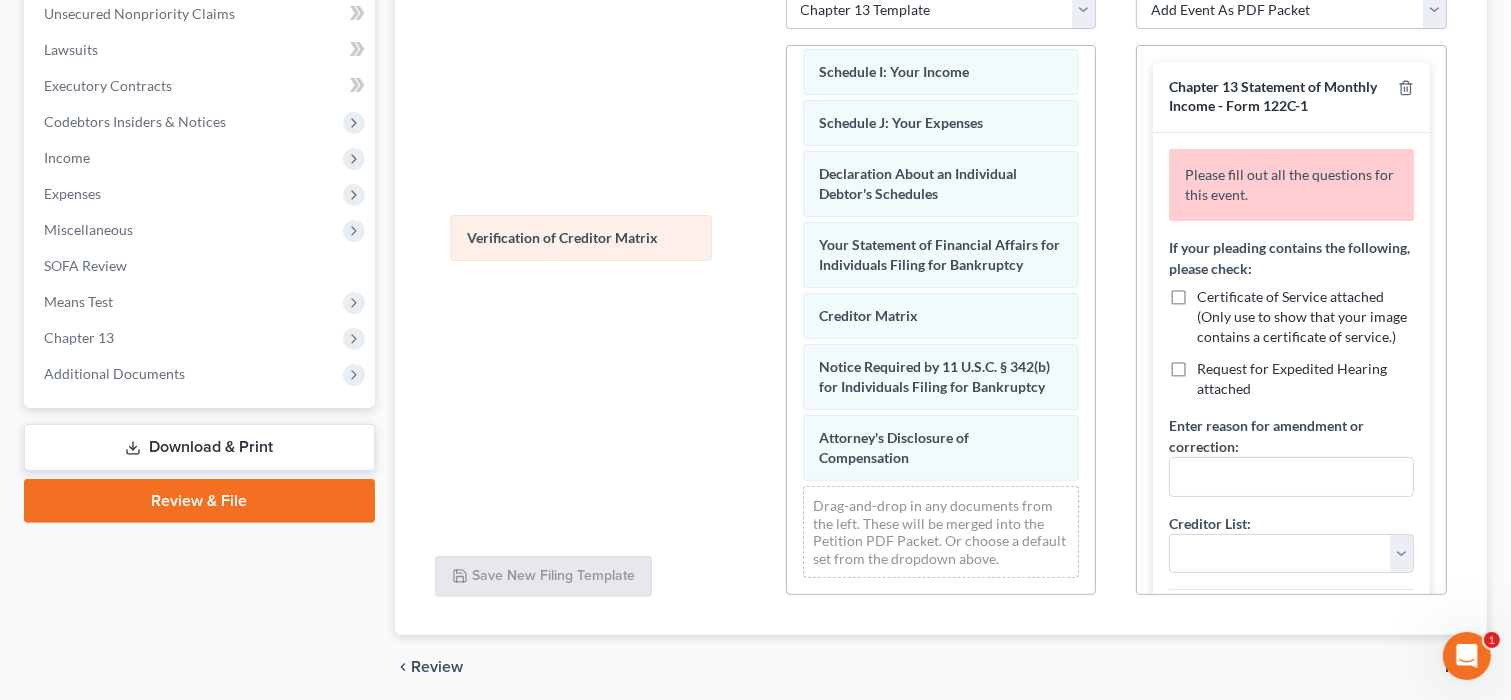 drag, startPoint x: 898, startPoint y: 305, endPoint x: 544, endPoint y: 247, distance: 358.71994 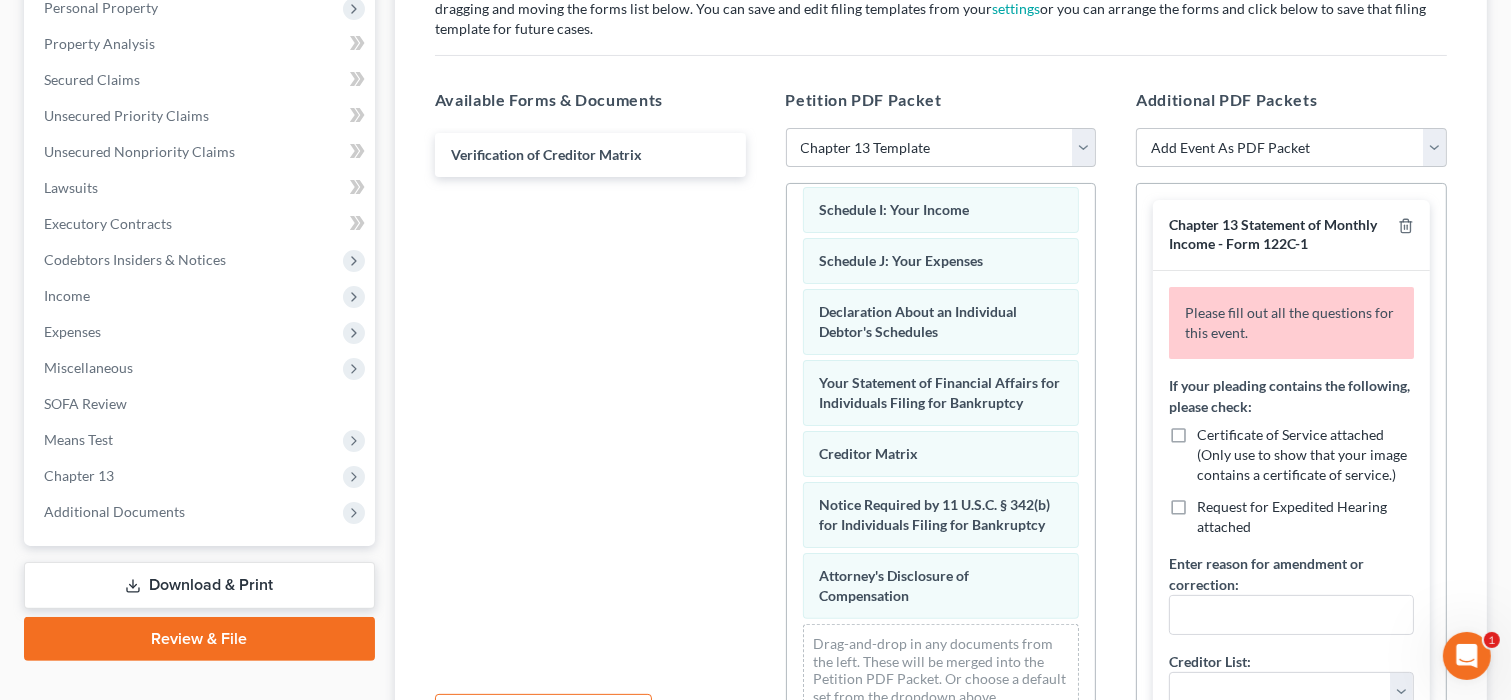 scroll, scrollTop: 0, scrollLeft: 0, axis: both 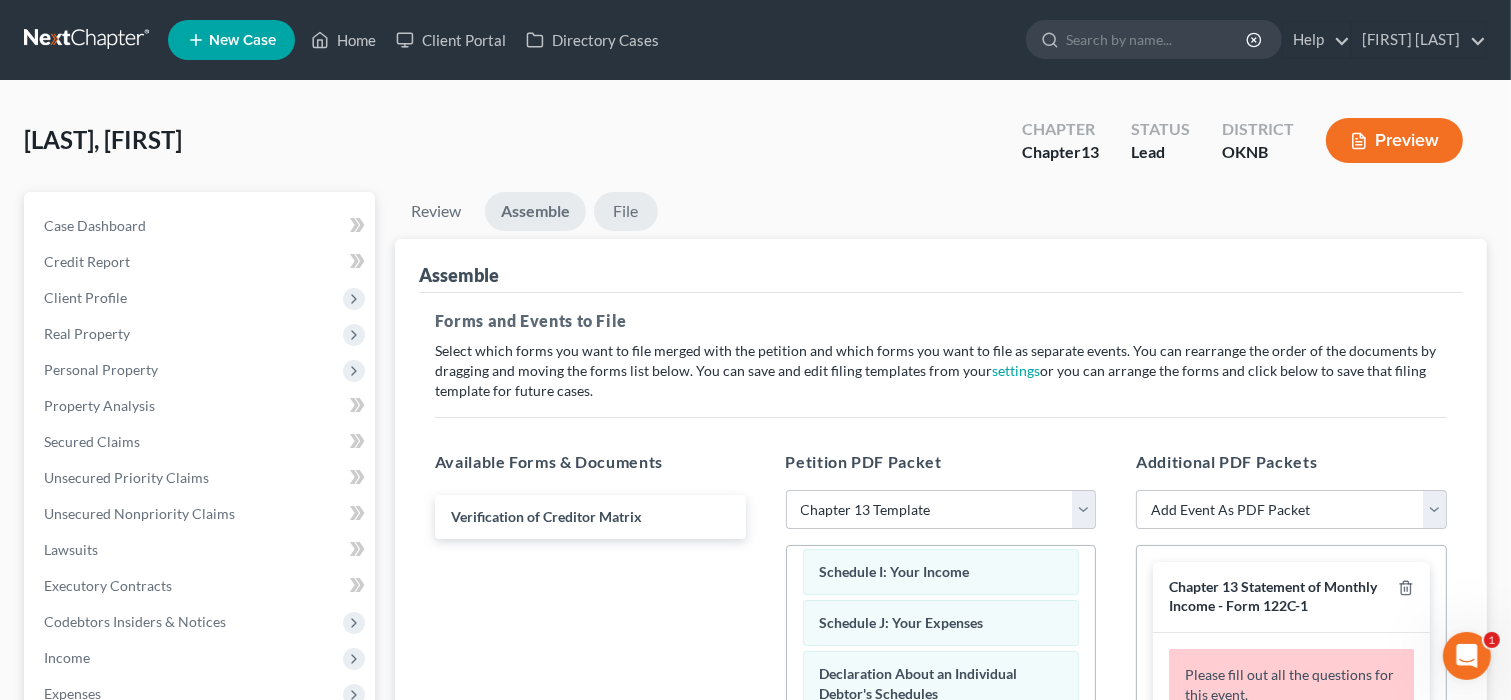click on "File" at bounding box center (626, 211) 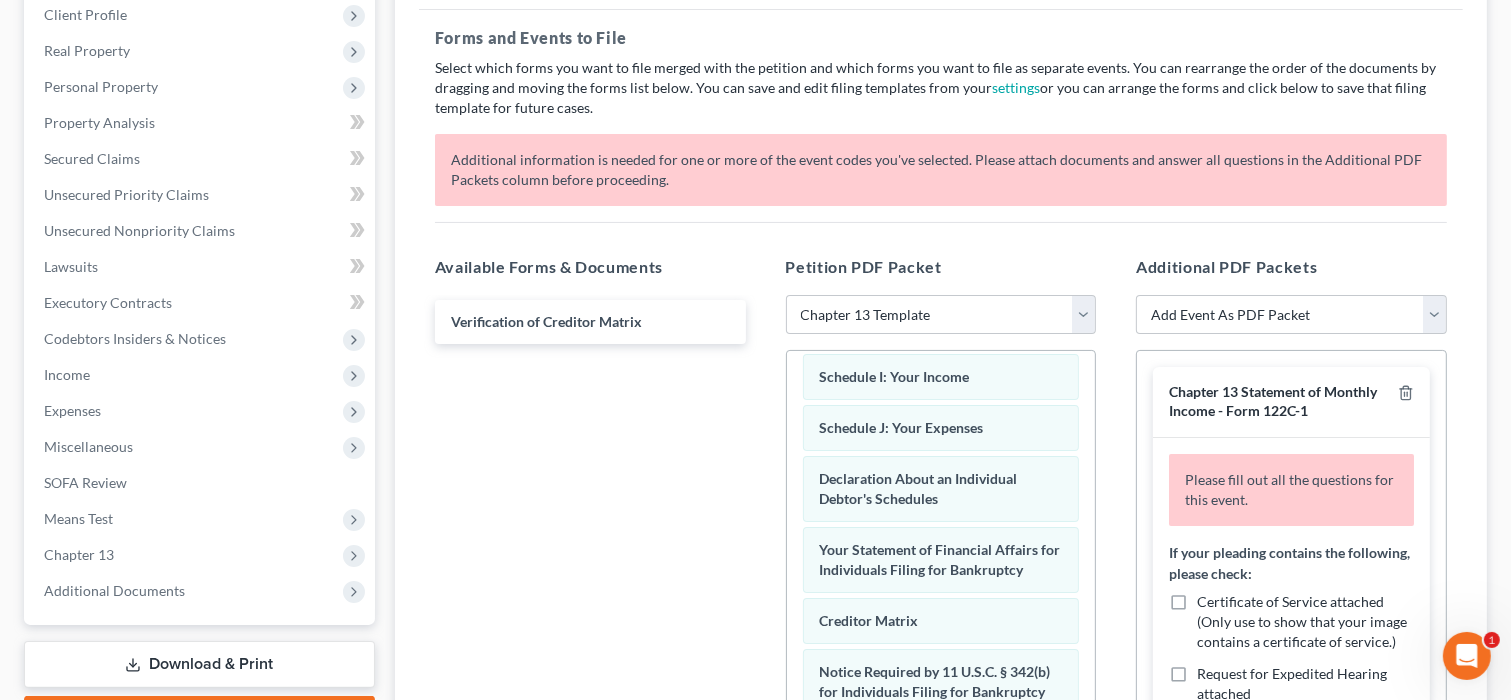 scroll, scrollTop: 300, scrollLeft: 0, axis: vertical 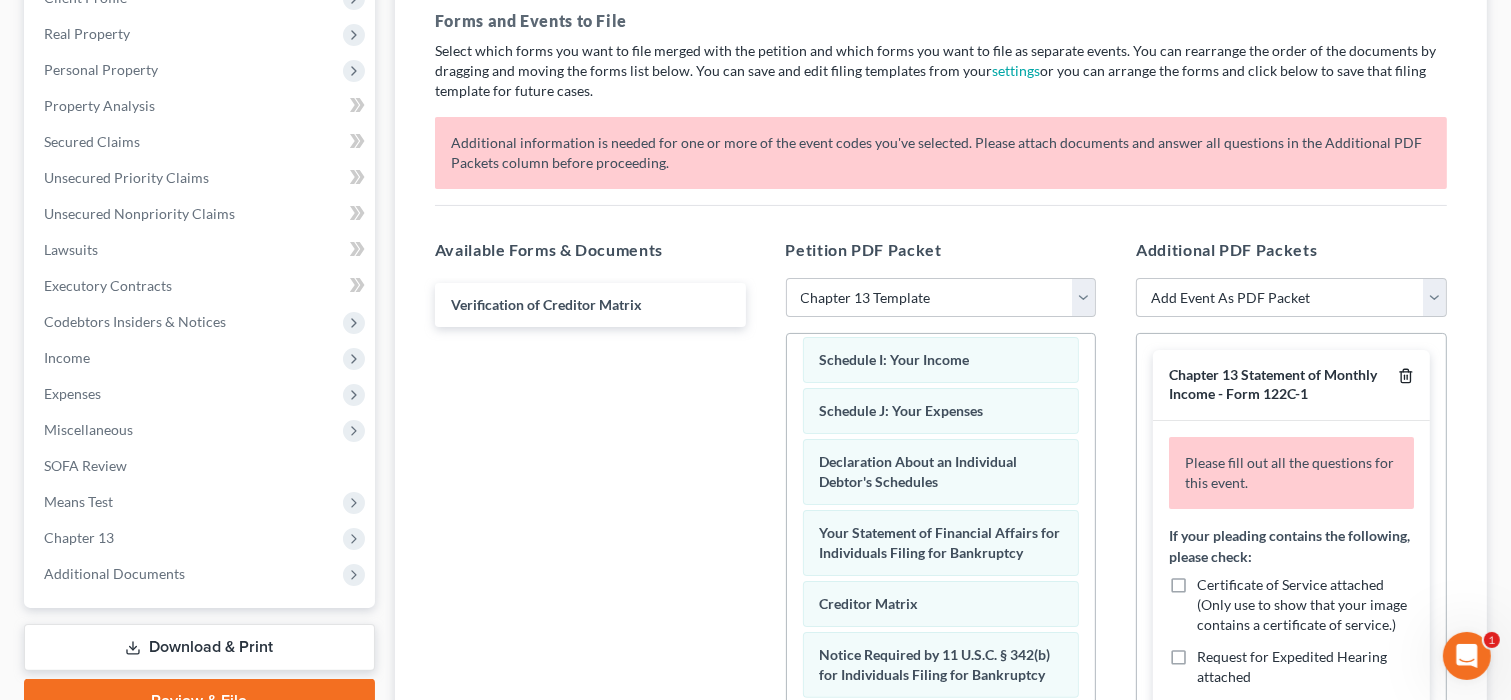 click 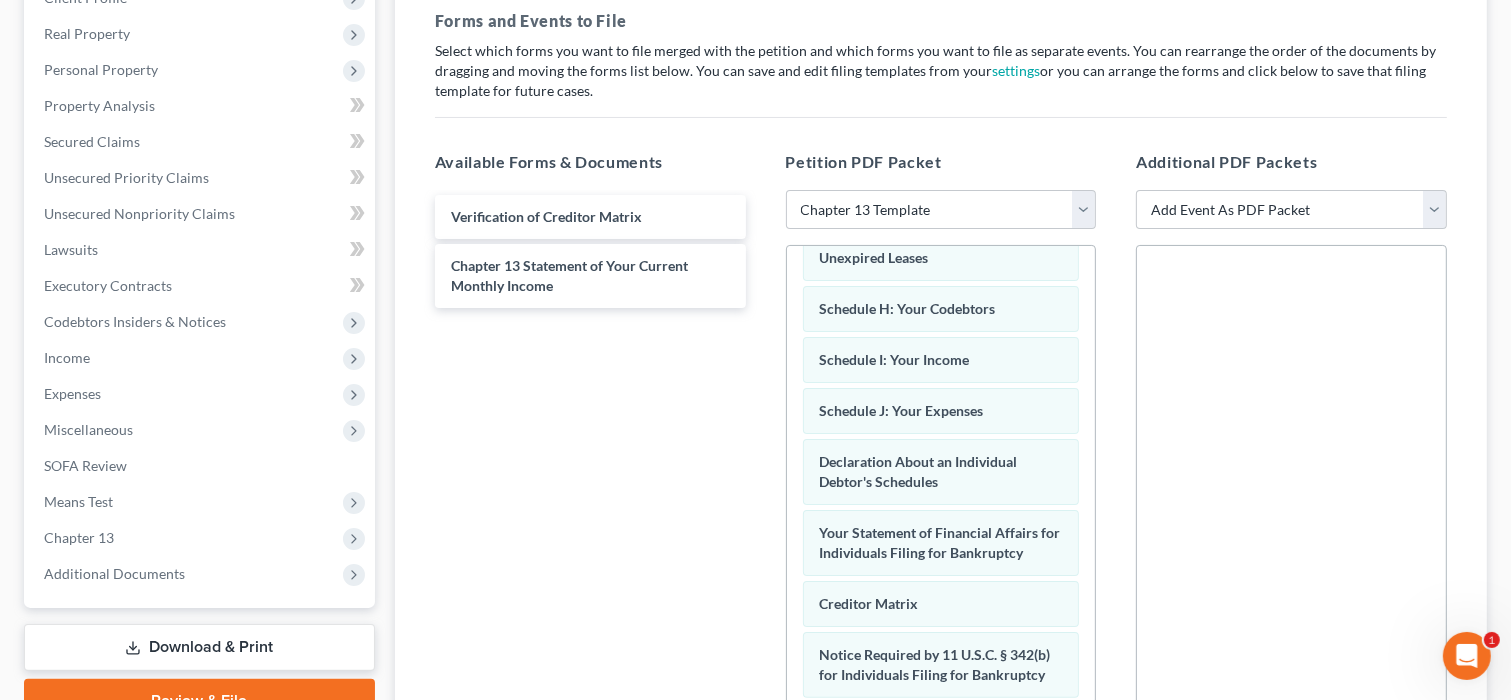 scroll, scrollTop: 153, scrollLeft: 0, axis: vertical 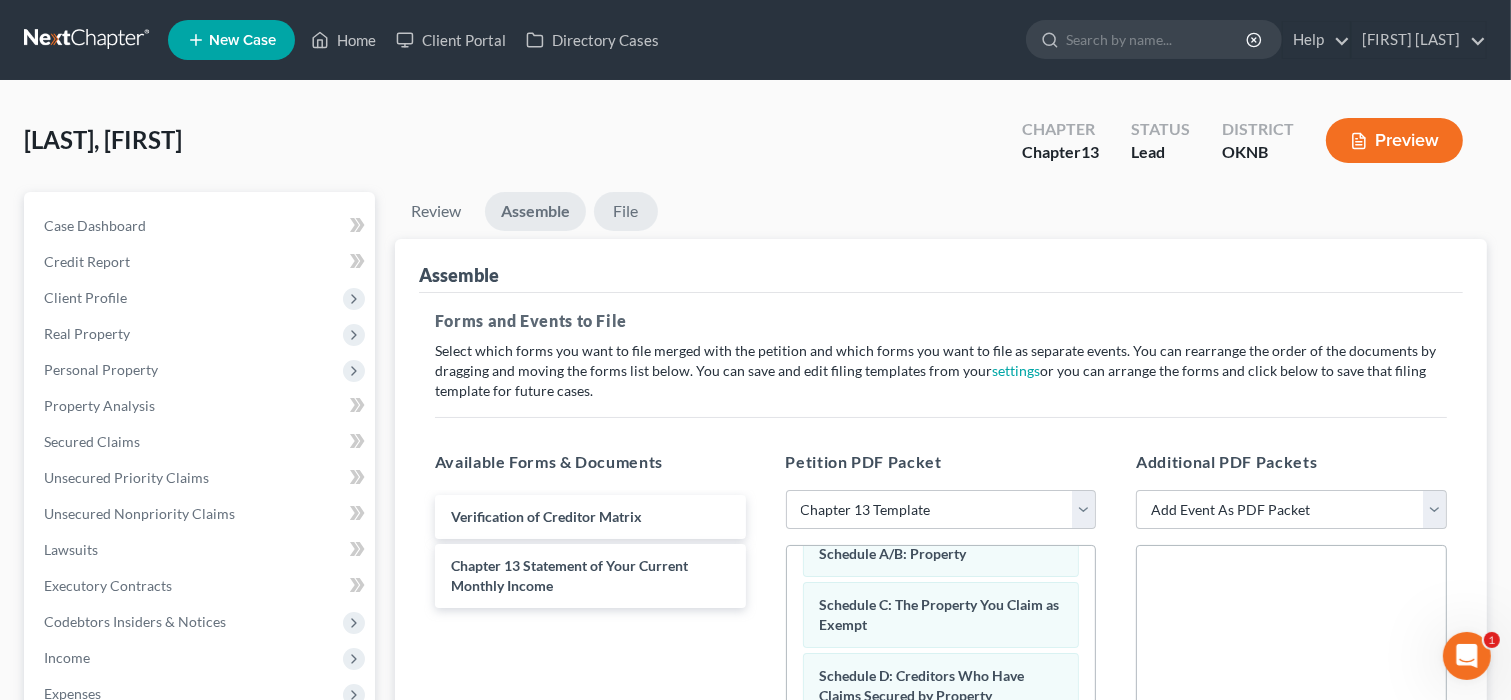 click on "File" at bounding box center [626, 211] 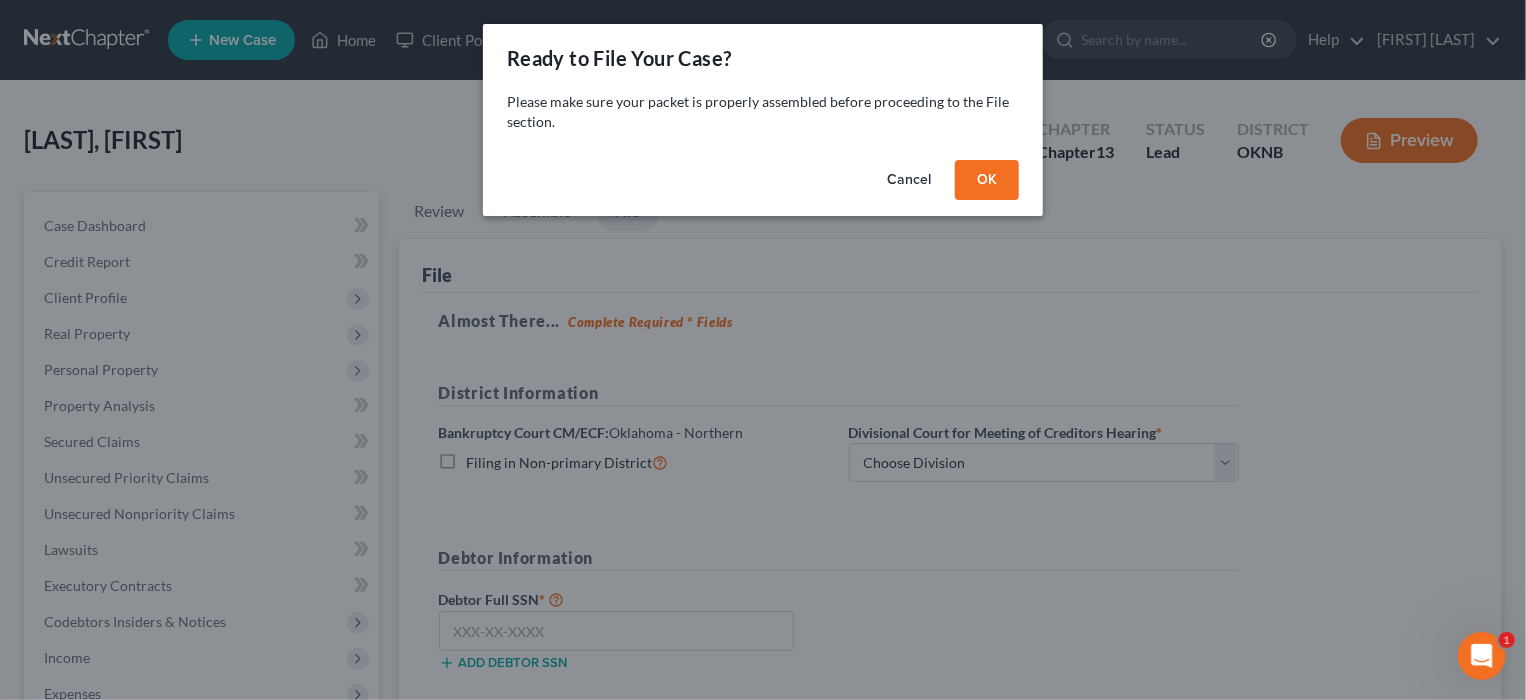 click on "Ready to File Your Case? Please make sure your packet is properly assembled before proceeding to the File section. Cancel OK" at bounding box center (763, 350) 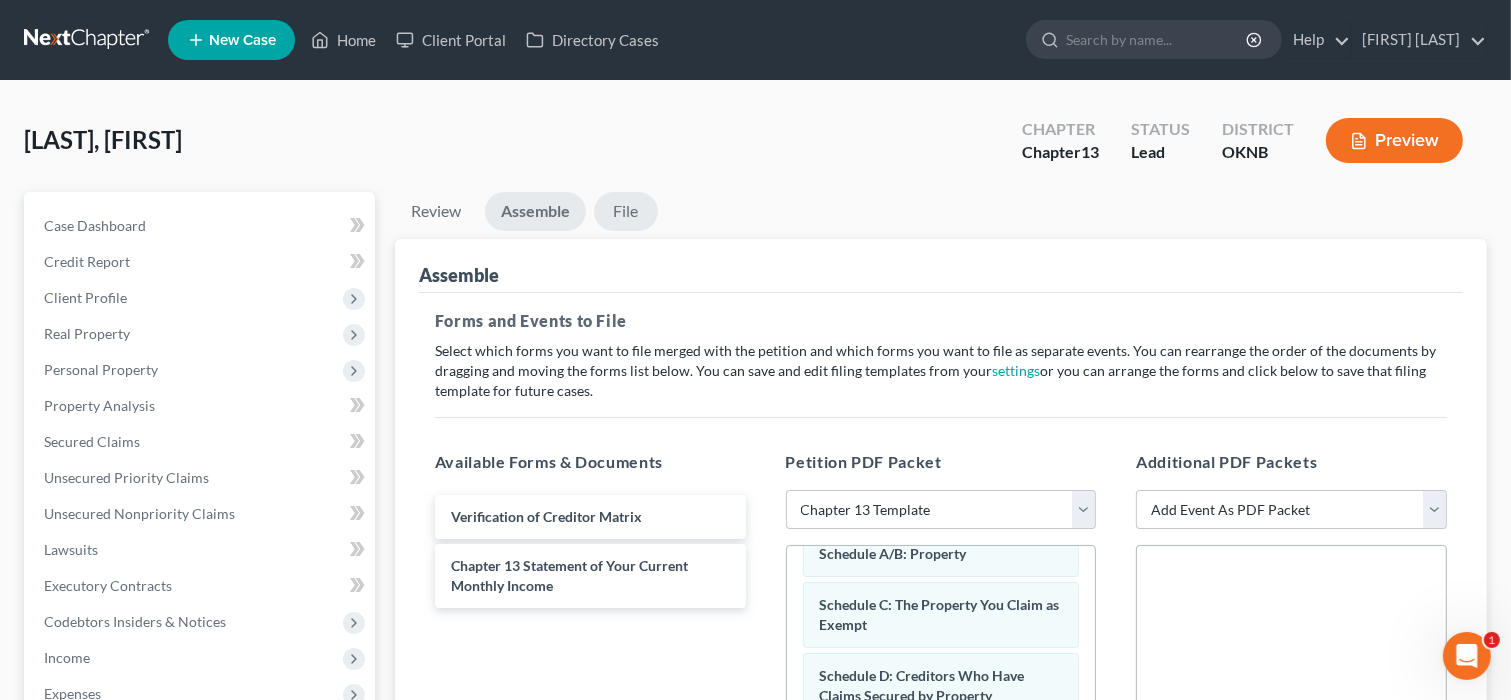 click on "File" at bounding box center (626, 211) 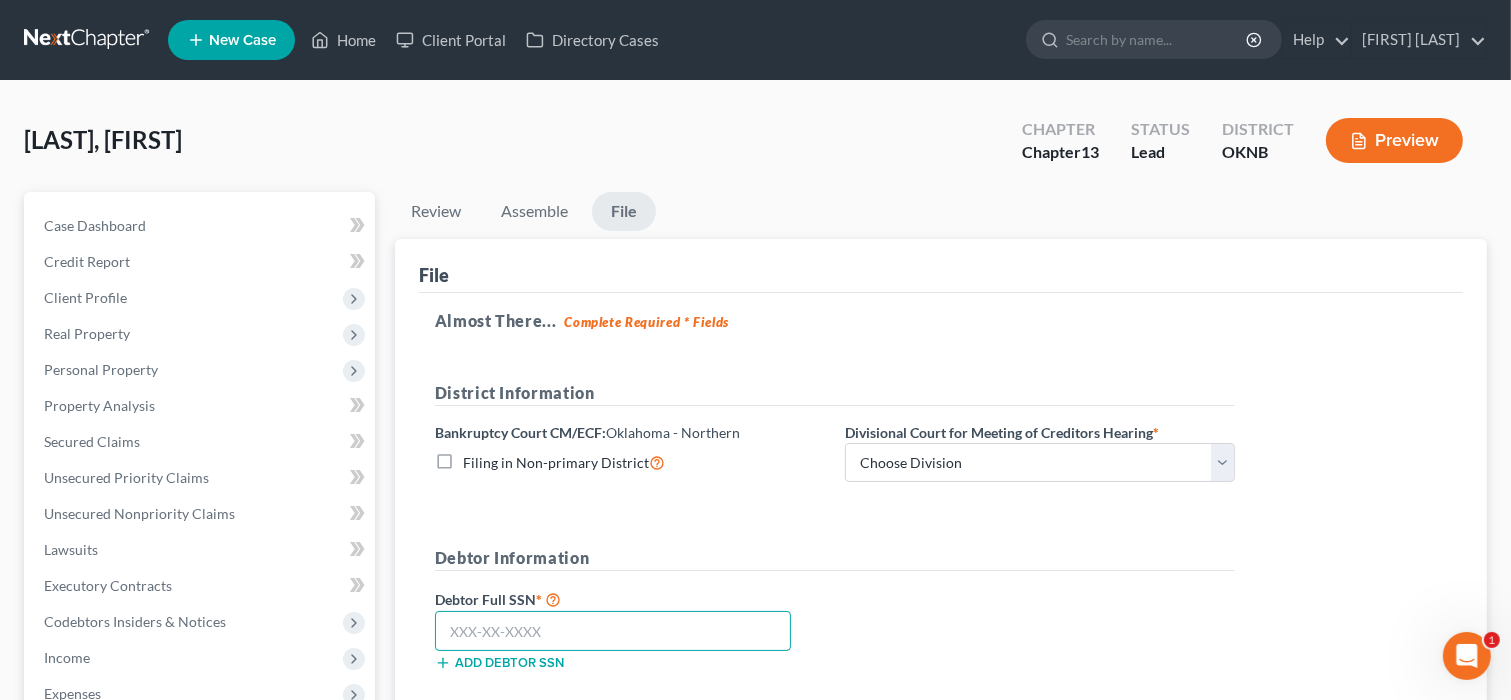 click at bounding box center (613, 631) 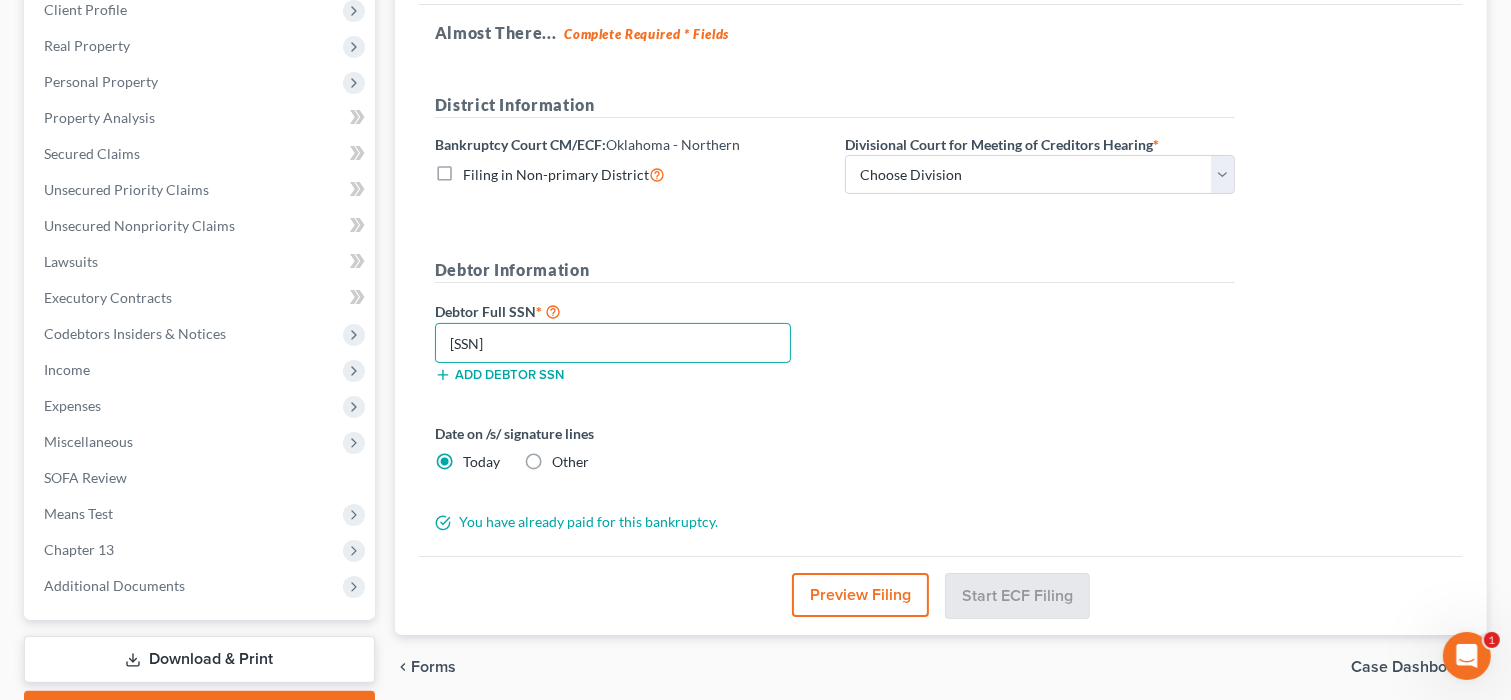 scroll, scrollTop: 300, scrollLeft: 0, axis: vertical 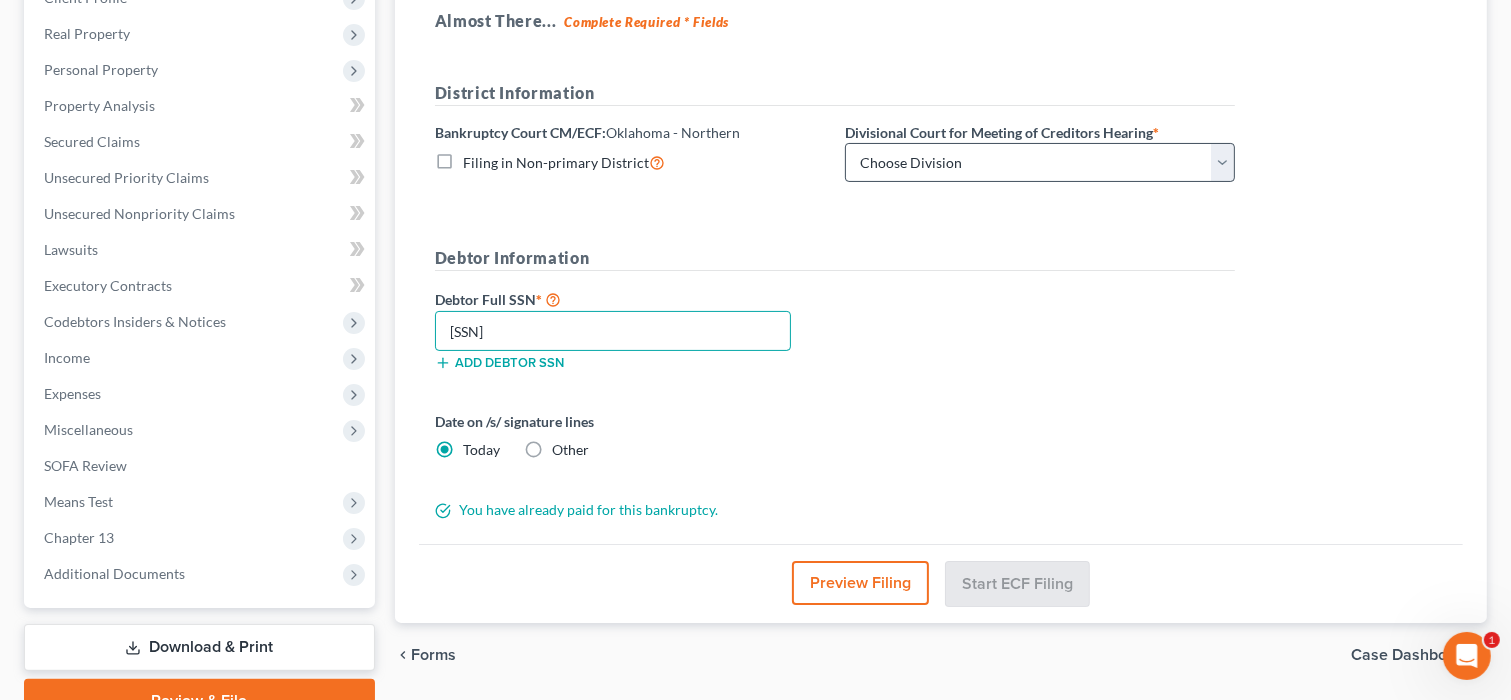 type on "[SSN]" 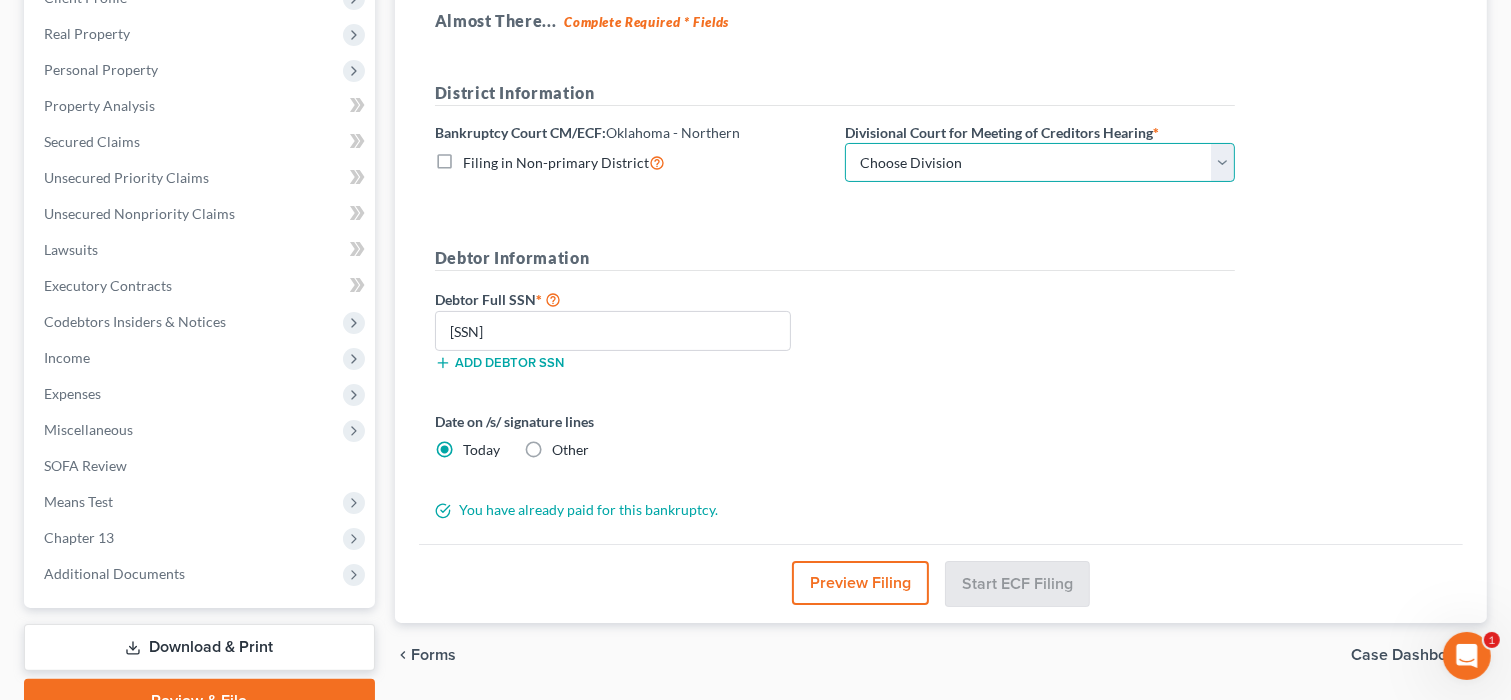 click on "Choose Division [CITY]" at bounding box center [1040, 163] 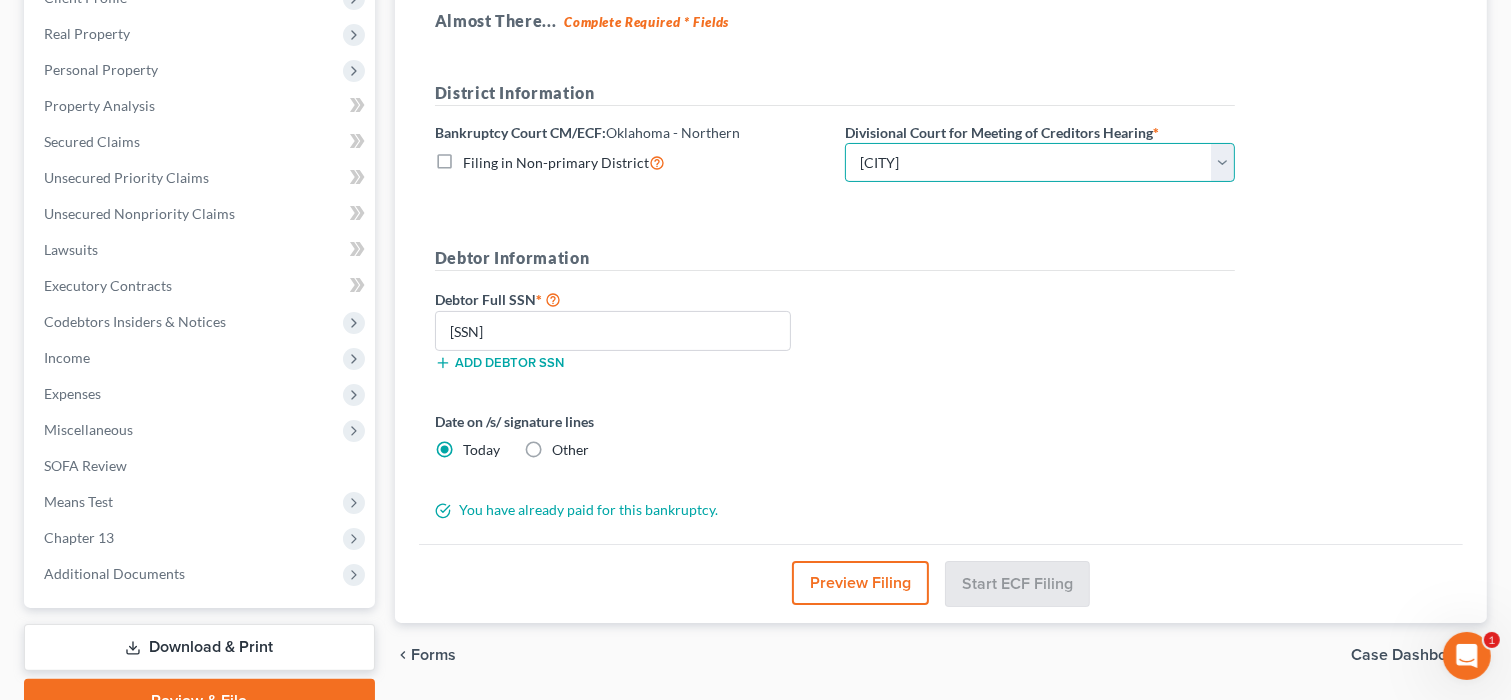 click on "Choose Division [CITY]" at bounding box center [1040, 163] 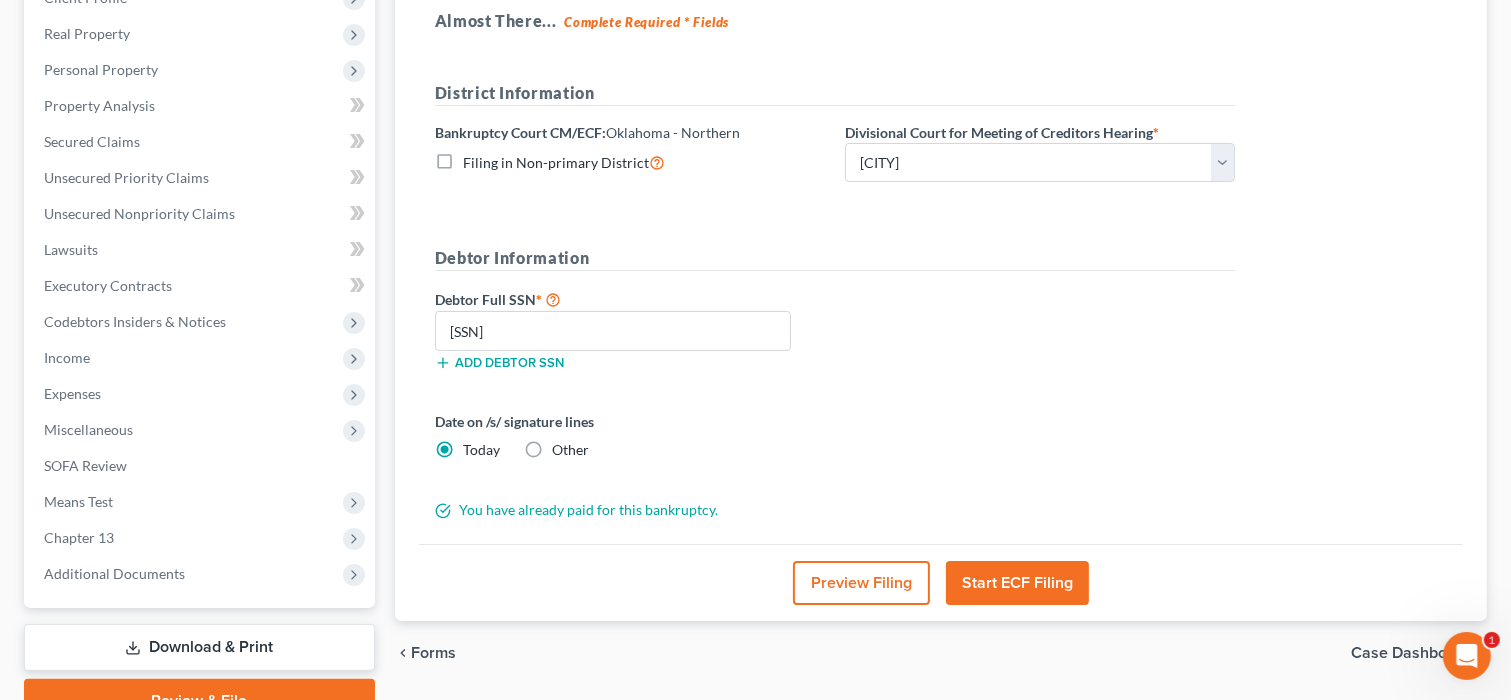 click on "Start ECF Filing" at bounding box center [1017, 583] 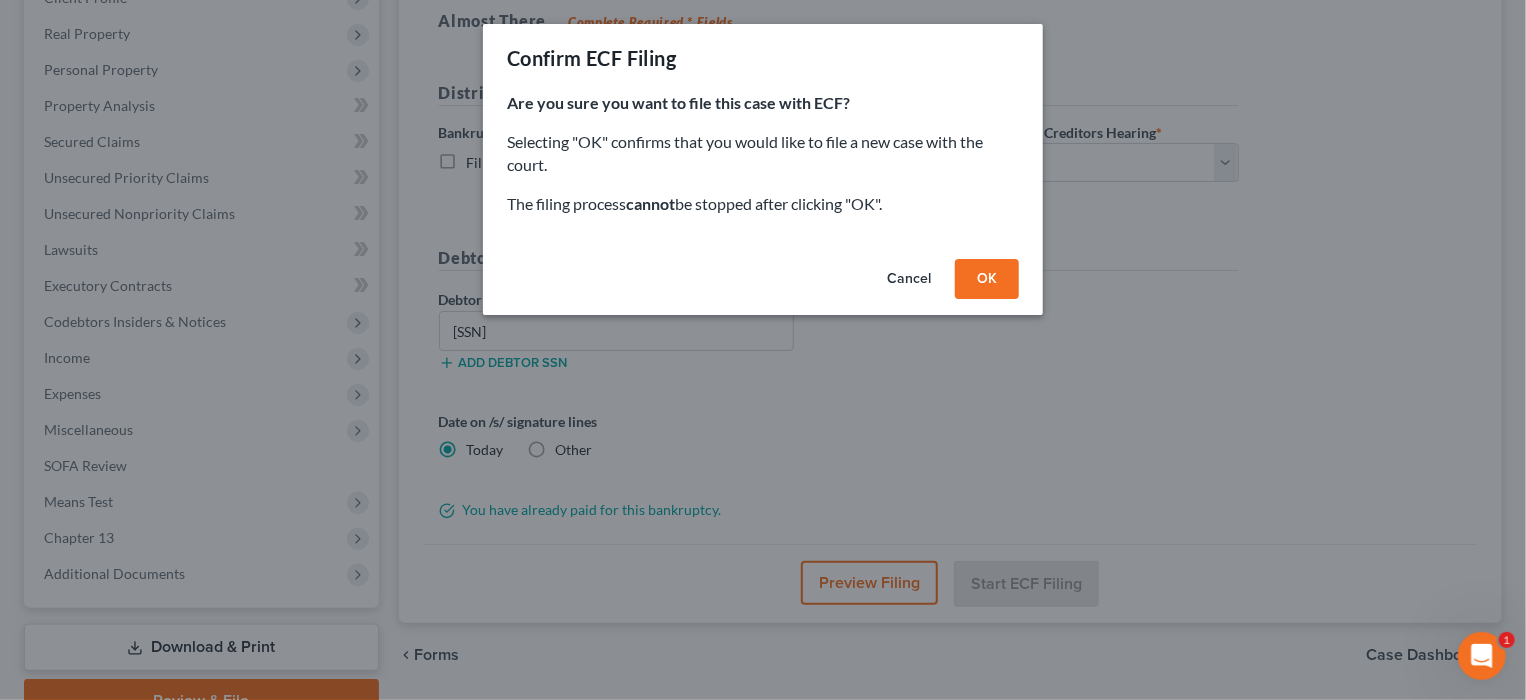 click on "OK" at bounding box center (987, 279) 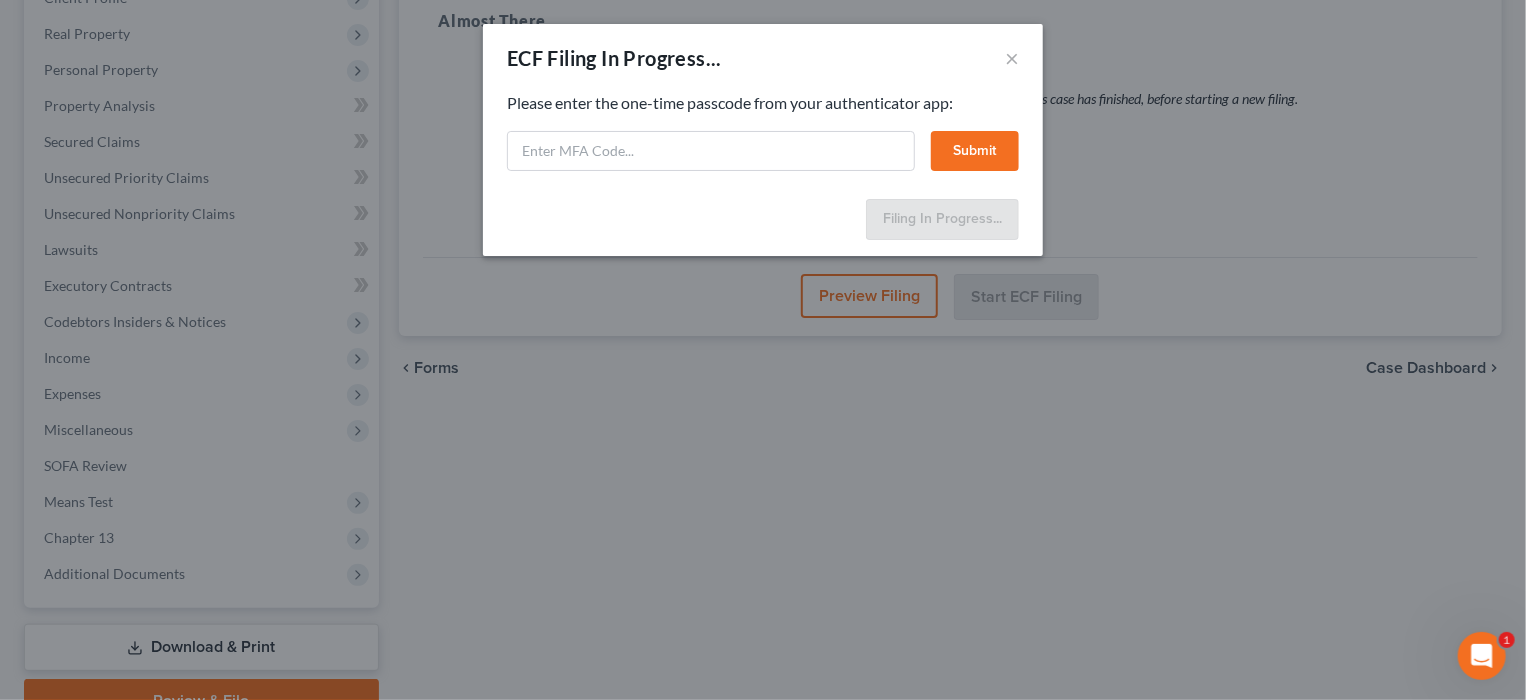 click on "Submit" at bounding box center (975, 151) 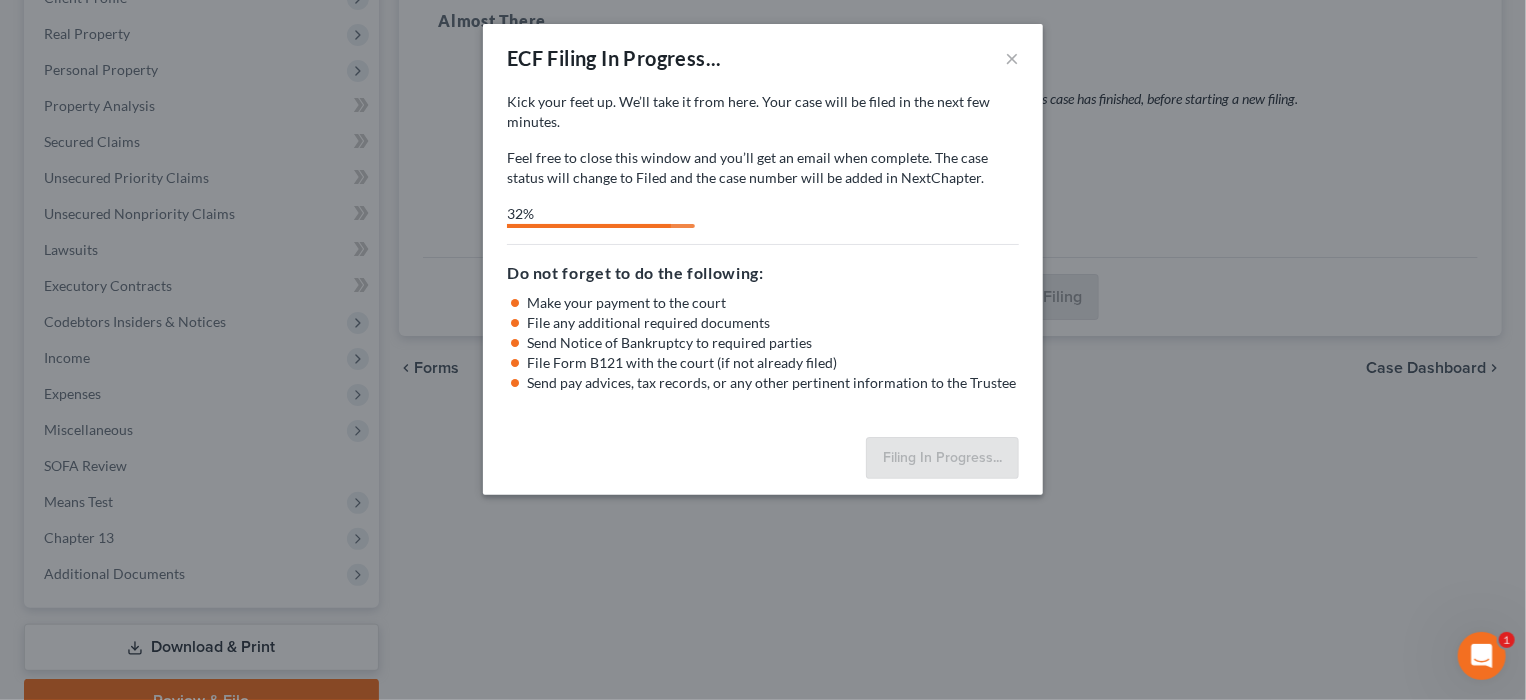 select on "0" 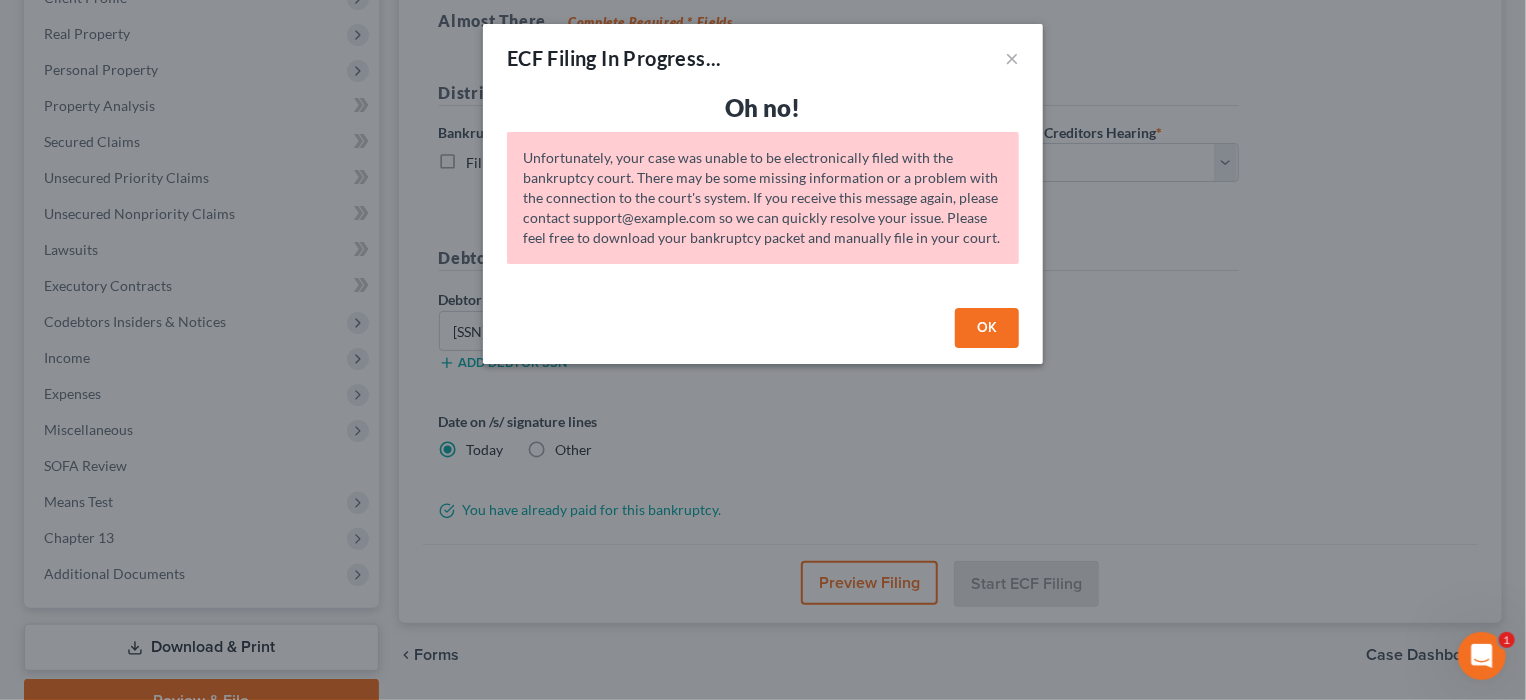 click on "OK" at bounding box center (987, 328) 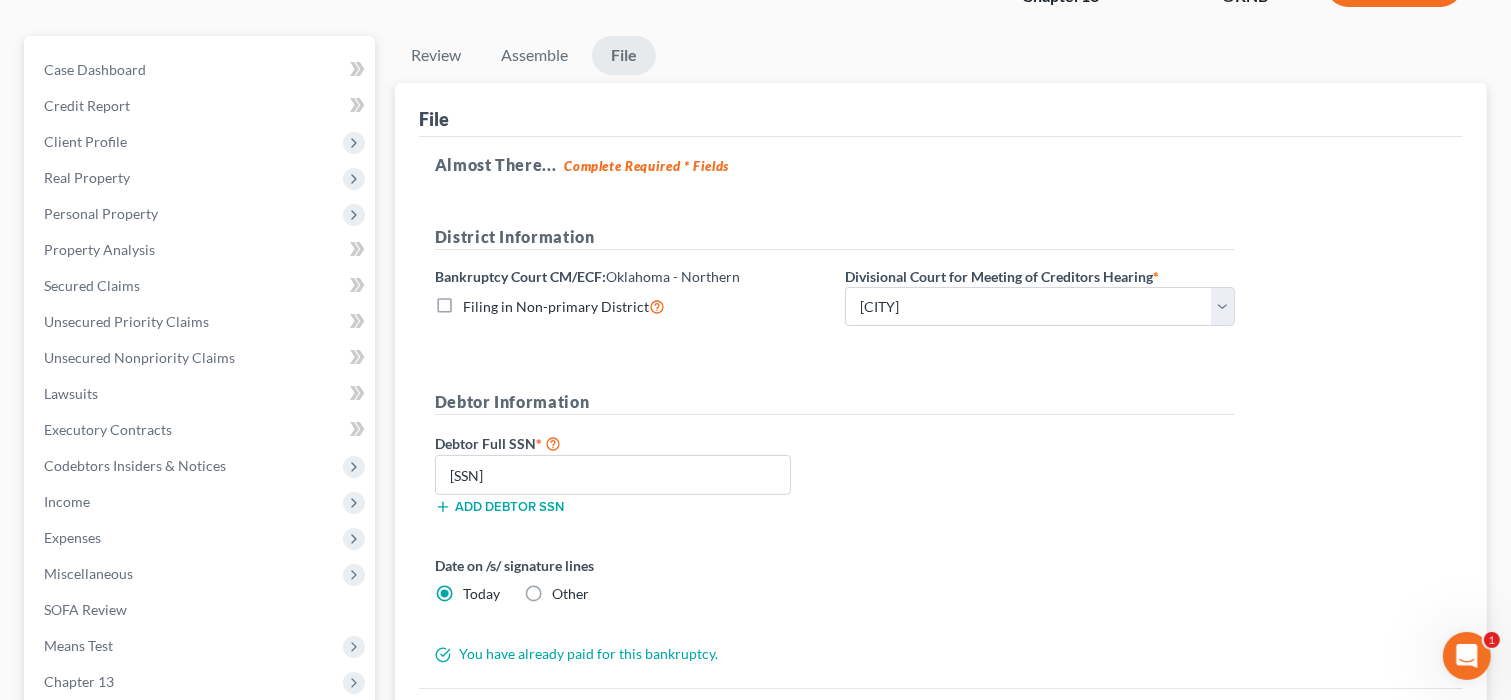 scroll, scrollTop: 0, scrollLeft: 0, axis: both 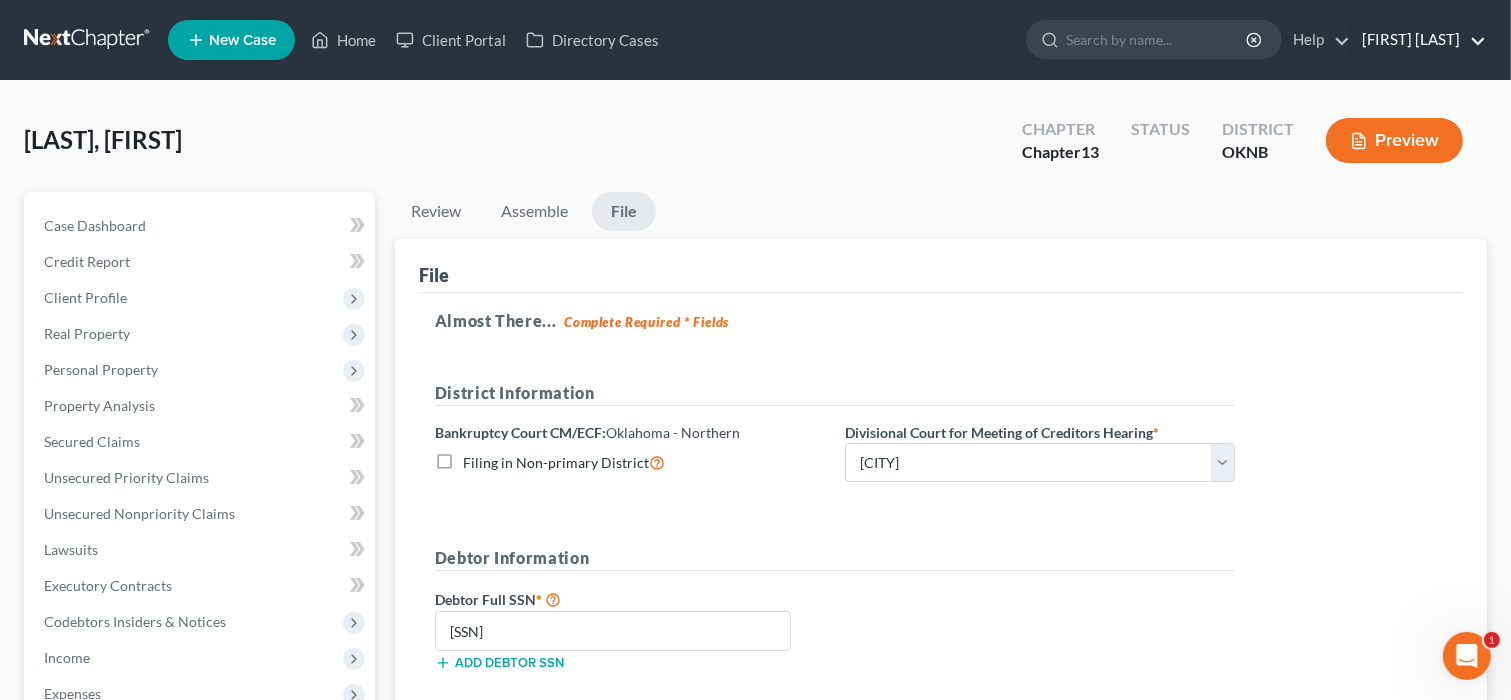click on "[FIRST] [LAST]" at bounding box center (1419, 40) 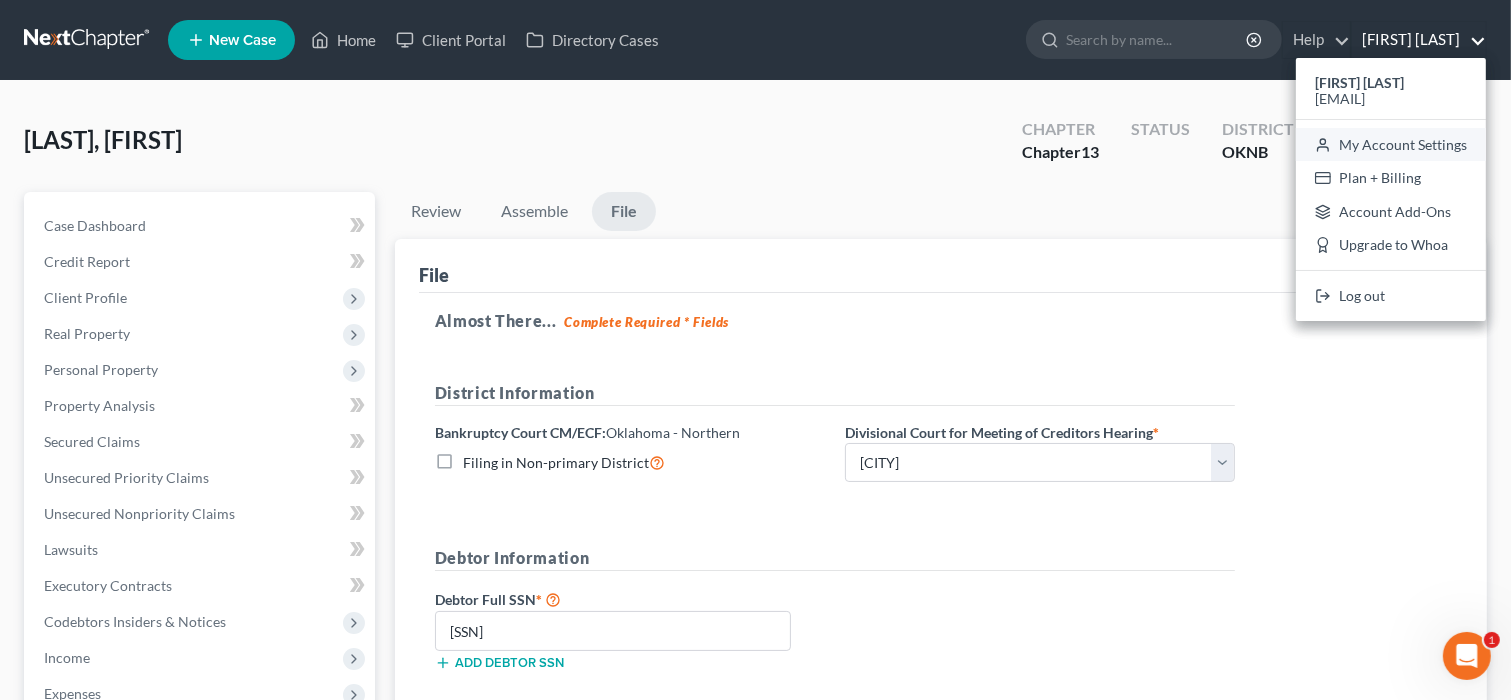click on "My Account Settings" at bounding box center (1391, 145) 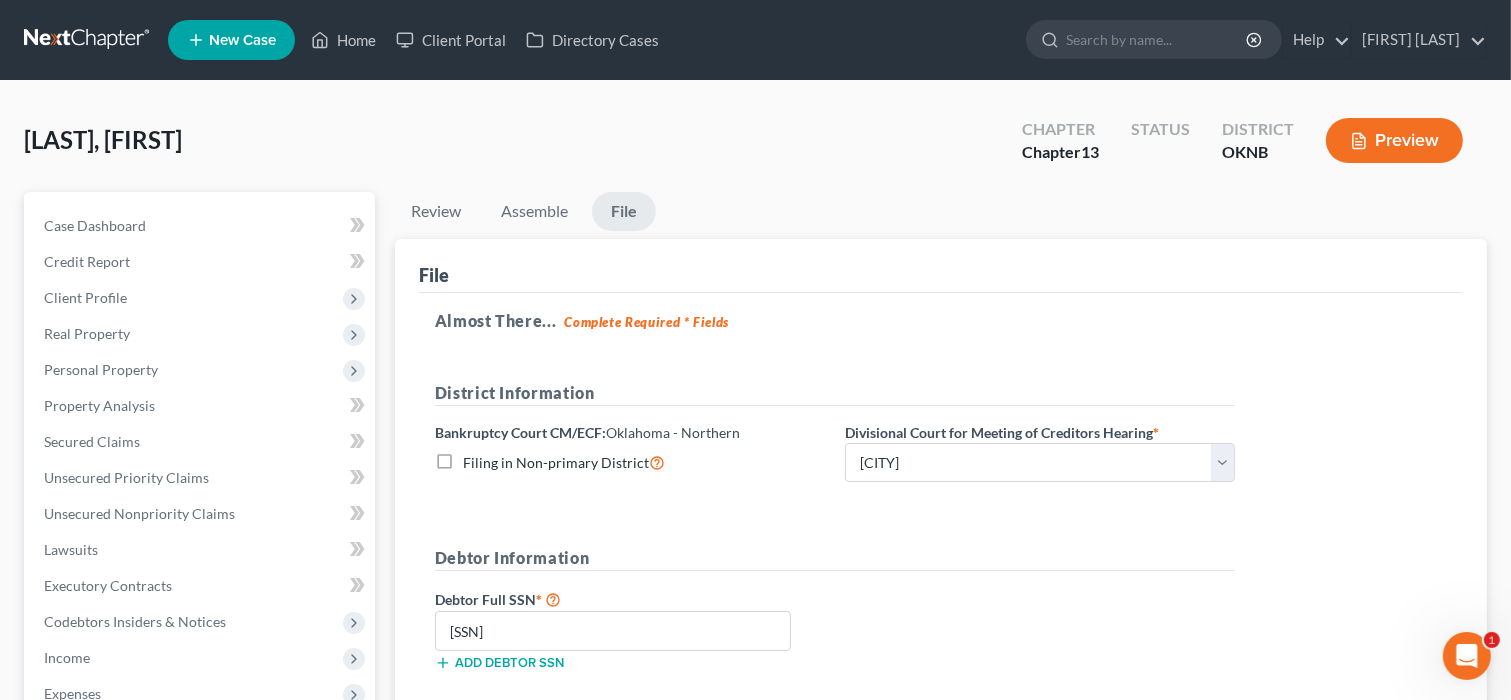 select on "23" 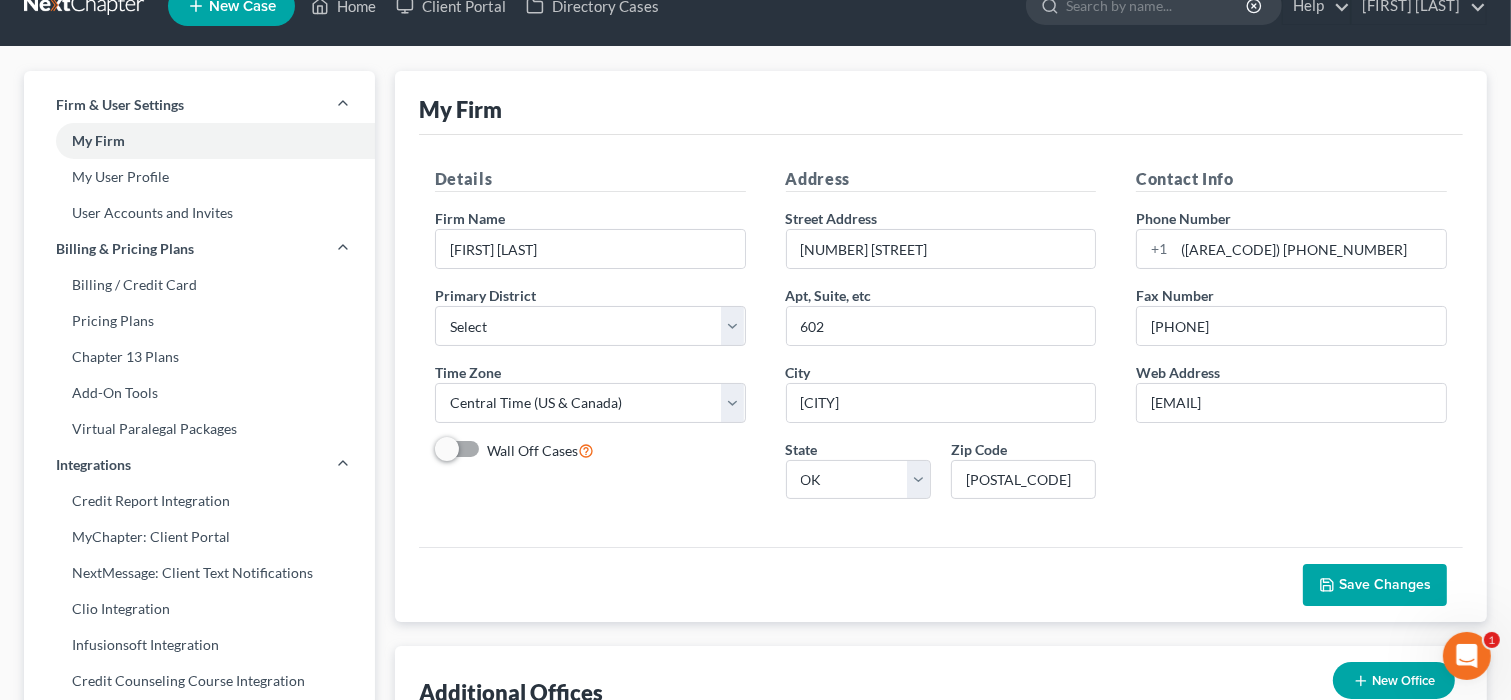 scroll, scrollTop: 0, scrollLeft: 0, axis: both 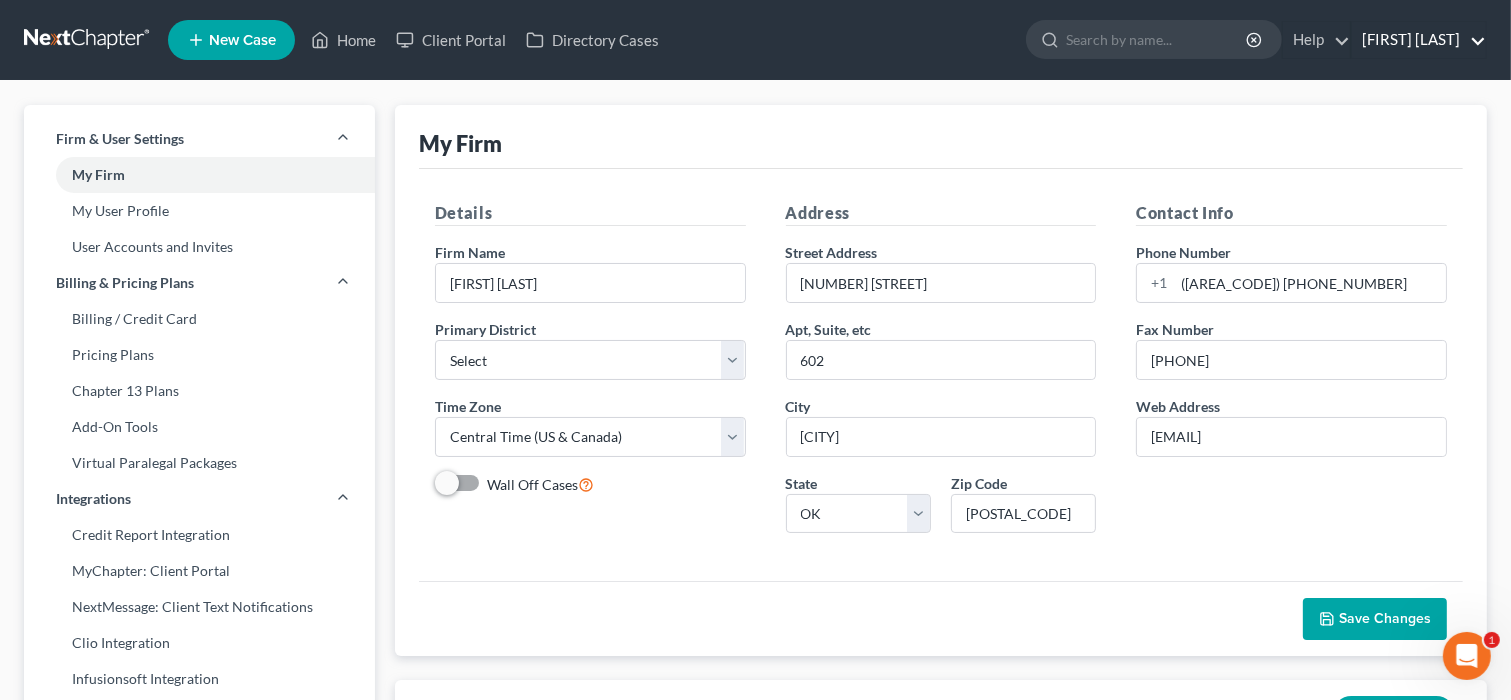 click on "[FIRST] [LAST]" at bounding box center [1419, 40] 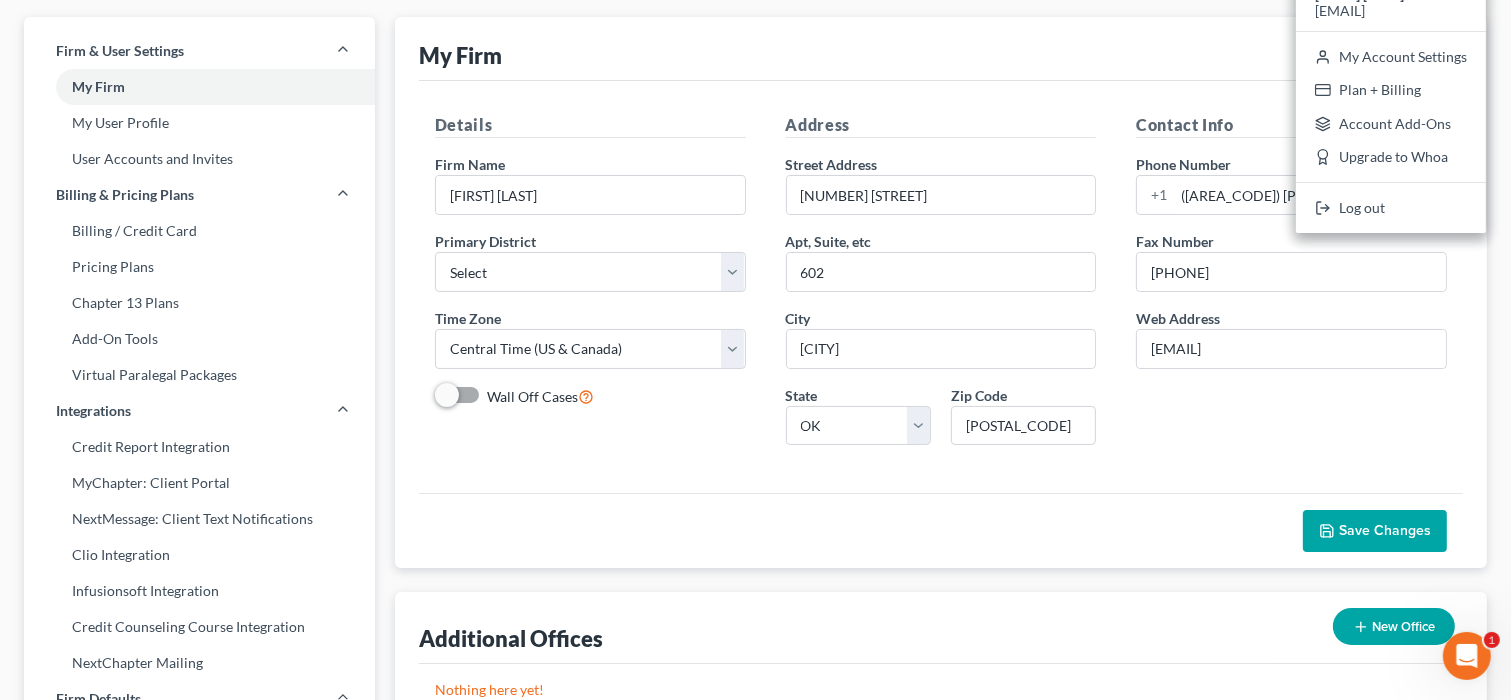 scroll, scrollTop: 0, scrollLeft: 0, axis: both 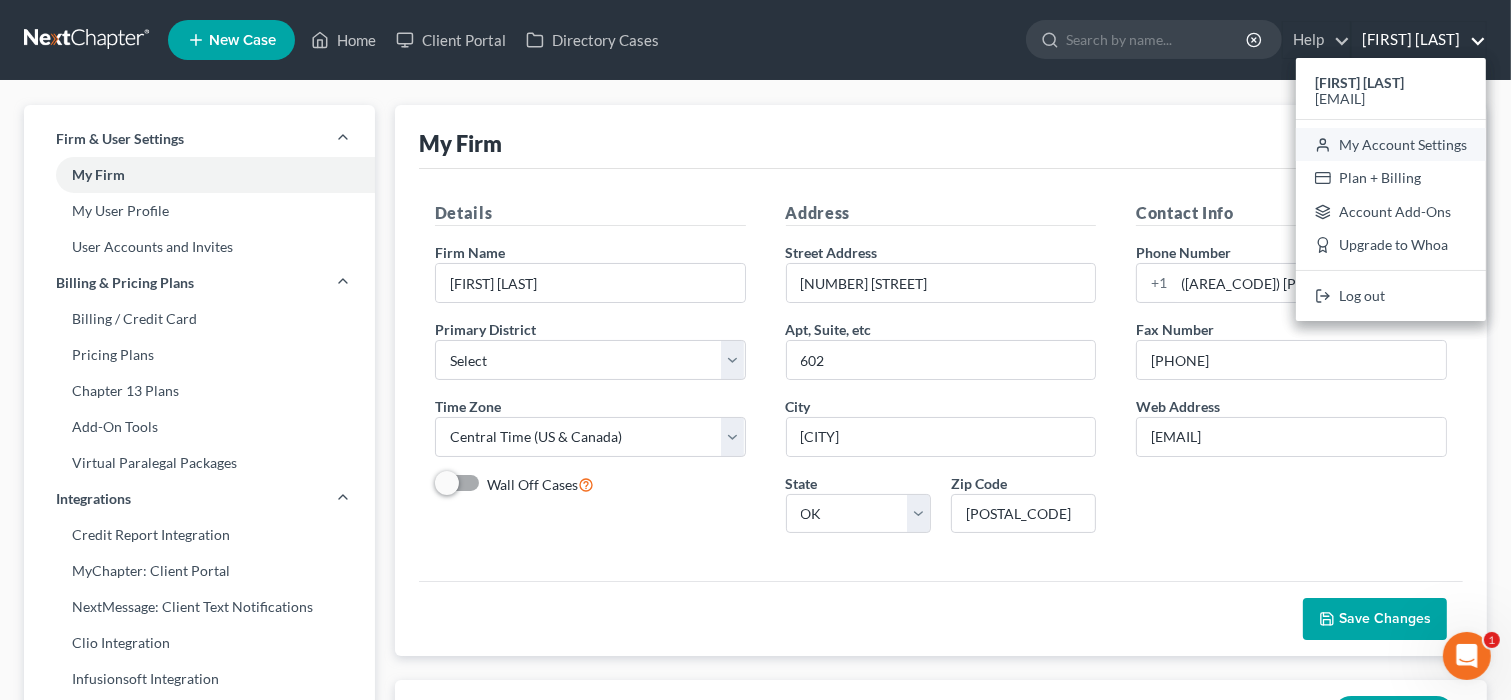 click on "My Account Settings" at bounding box center [1391, 145] 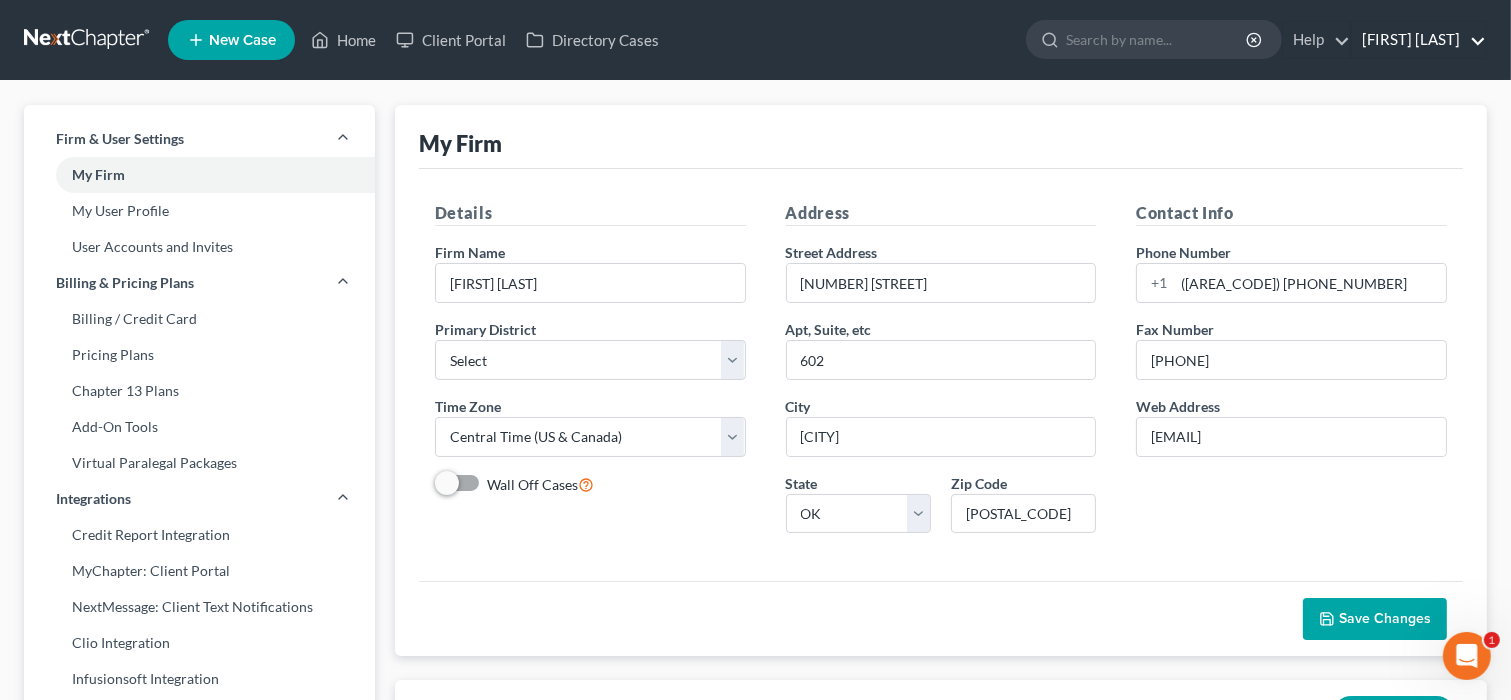 click on "[FIRST] [LAST]" at bounding box center [1419, 40] 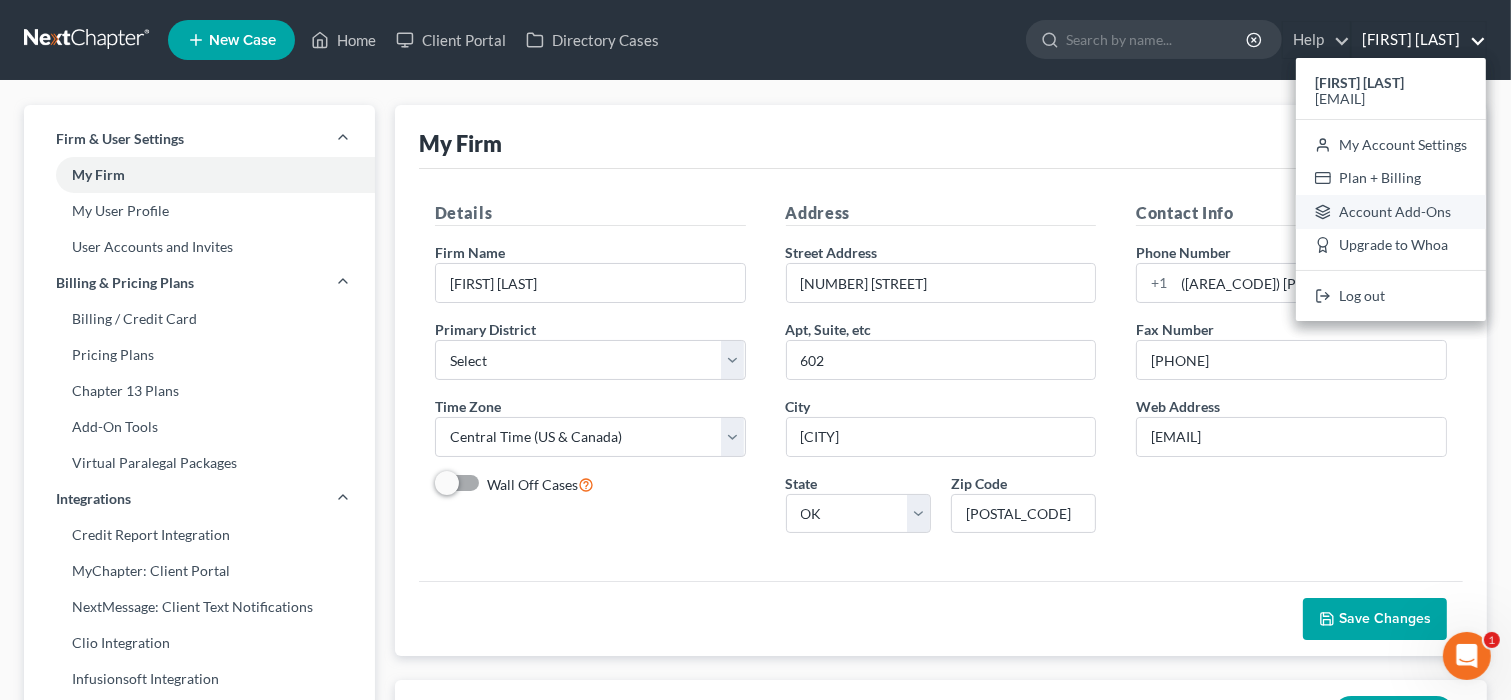 click on "Account Add-Ons" at bounding box center [1391, 212] 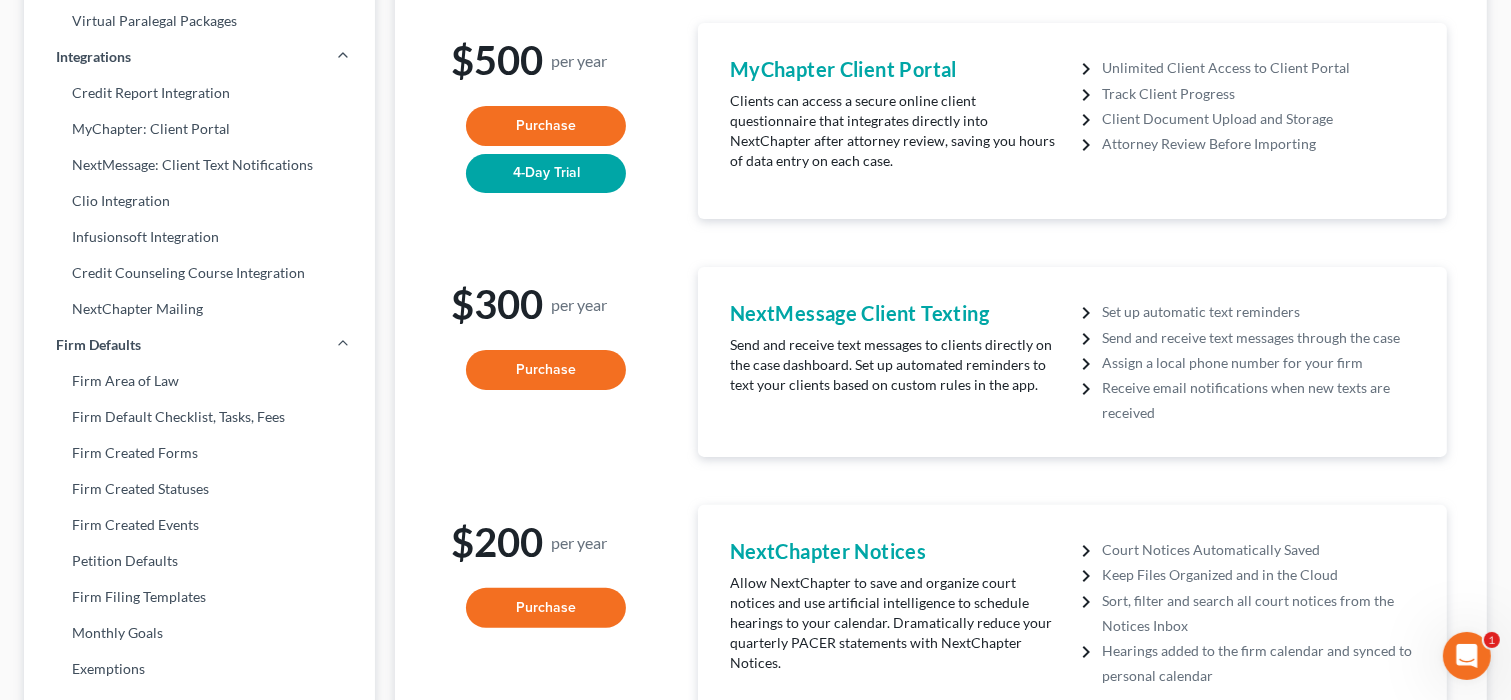 scroll, scrollTop: 0, scrollLeft: 0, axis: both 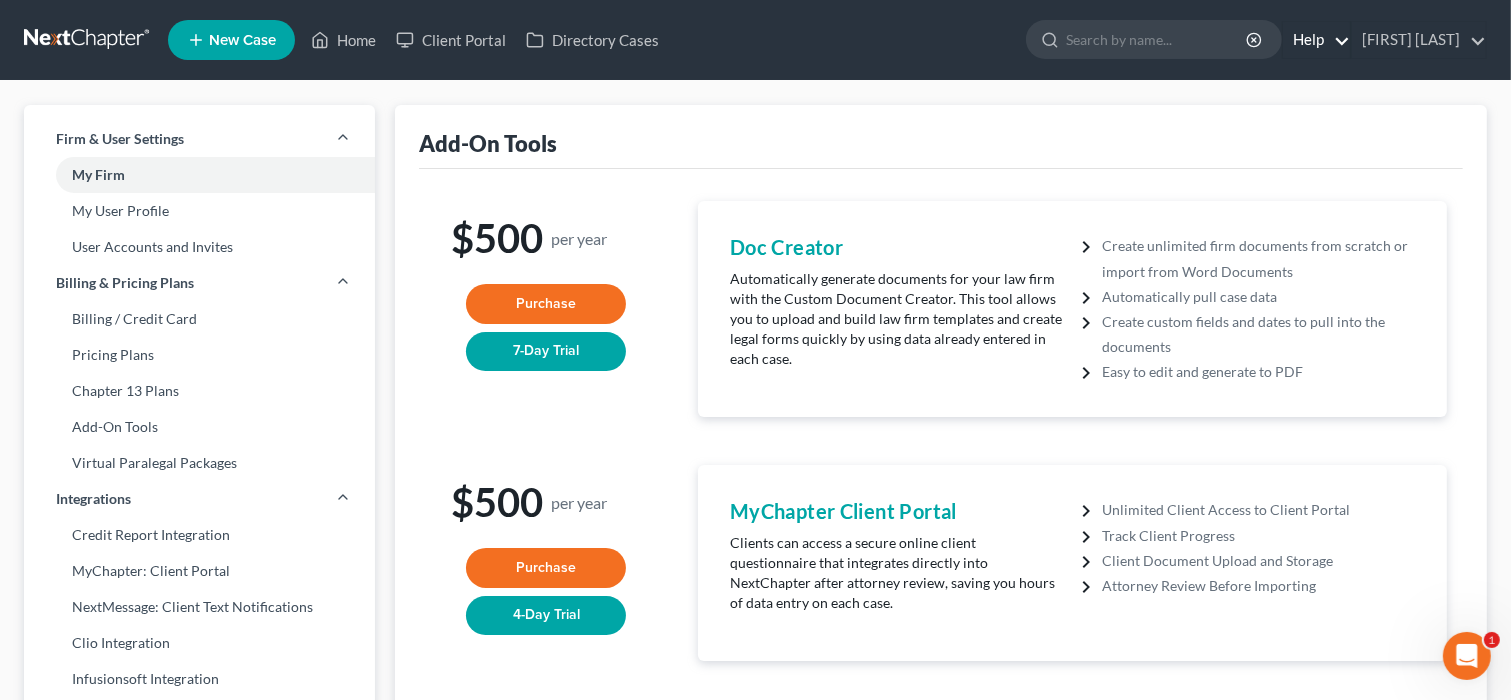 click on "Help" at bounding box center (1316, 40) 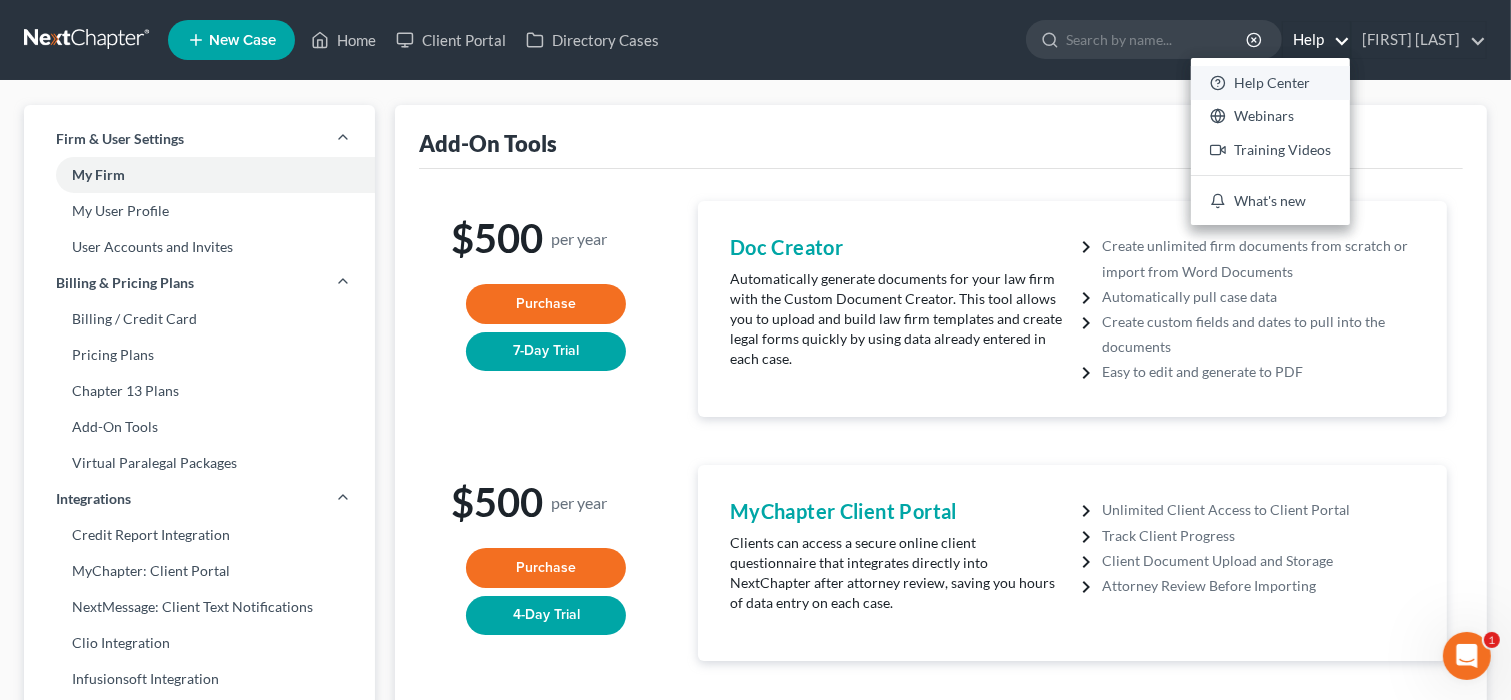 click on "Help Center" at bounding box center [1270, 83] 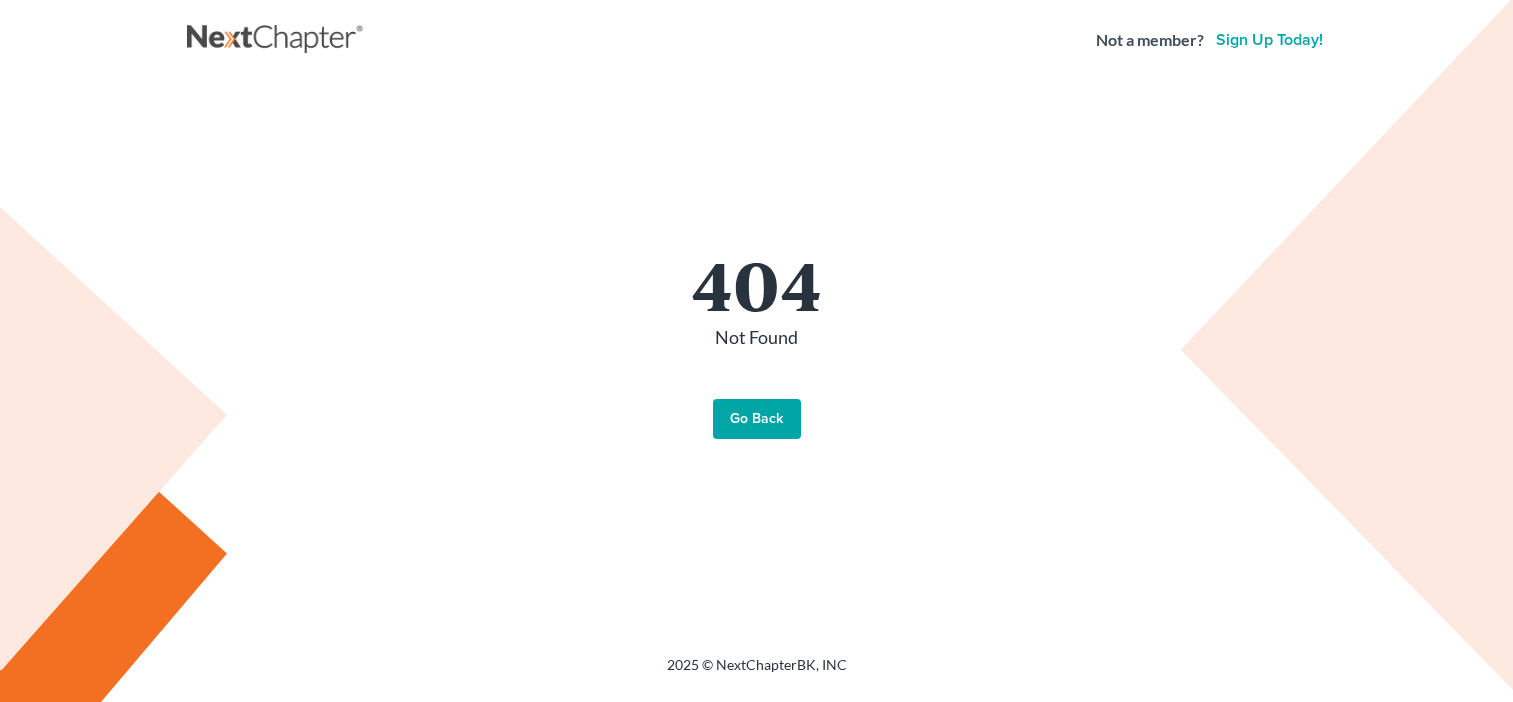 scroll, scrollTop: 0, scrollLeft: 0, axis: both 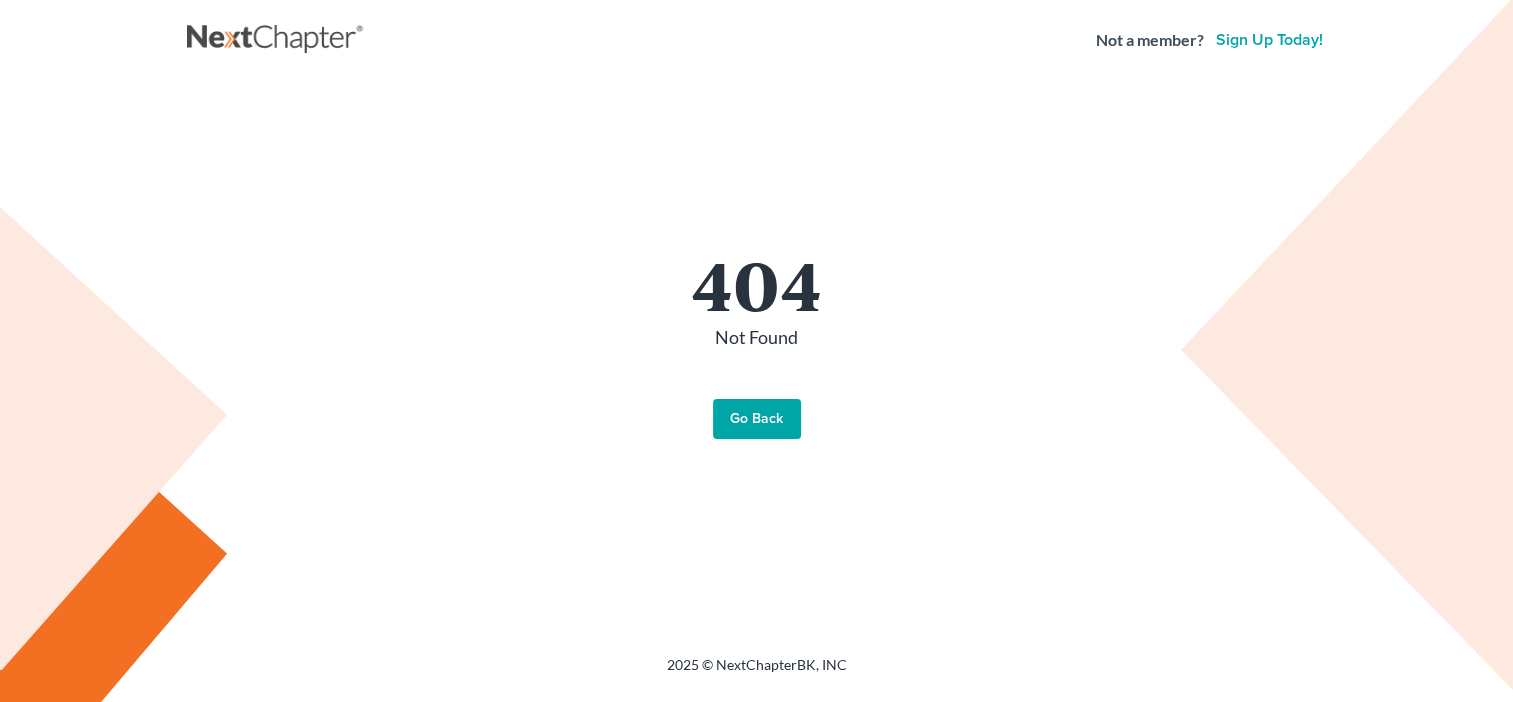 click on "Go Back" at bounding box center [757, 419] 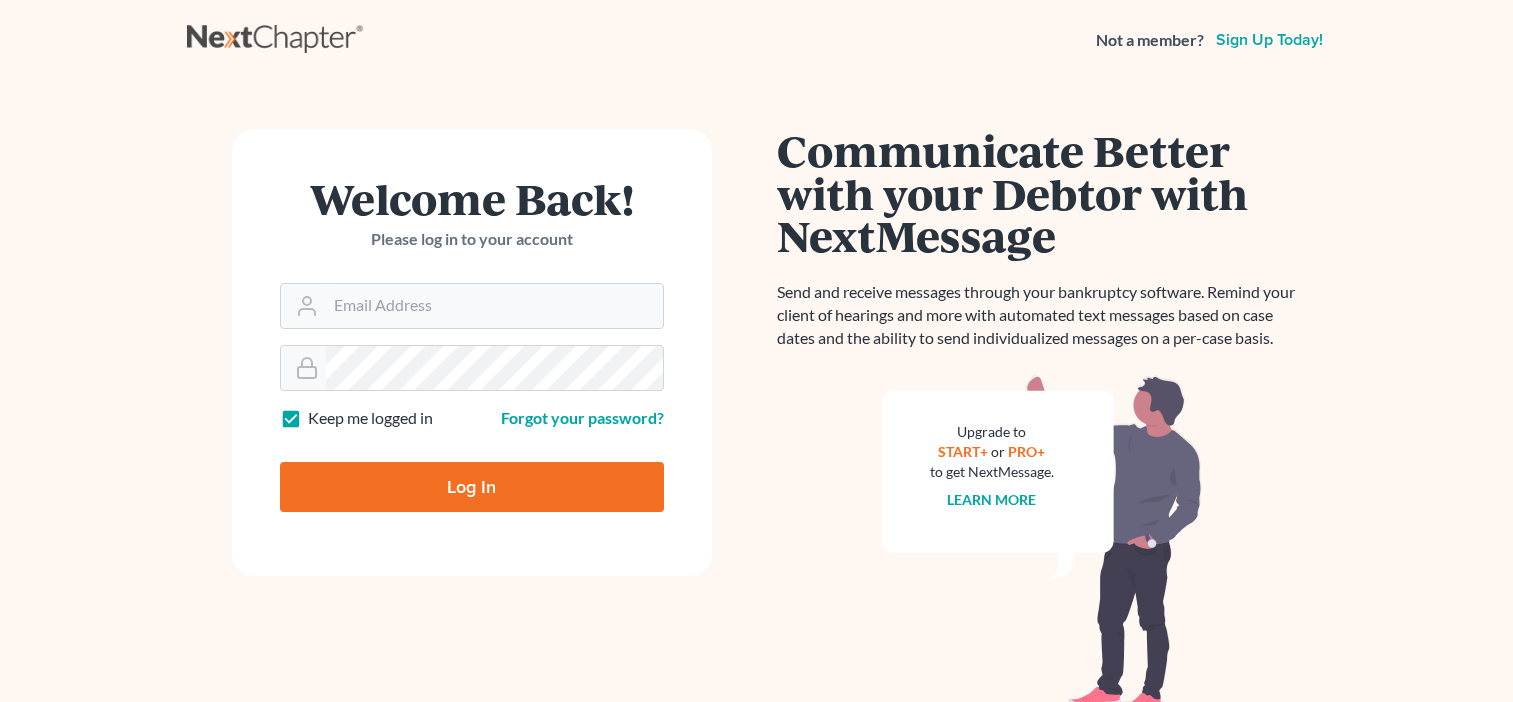 scroll, scrollTop: 0, scrollLeft: 0, axis: both 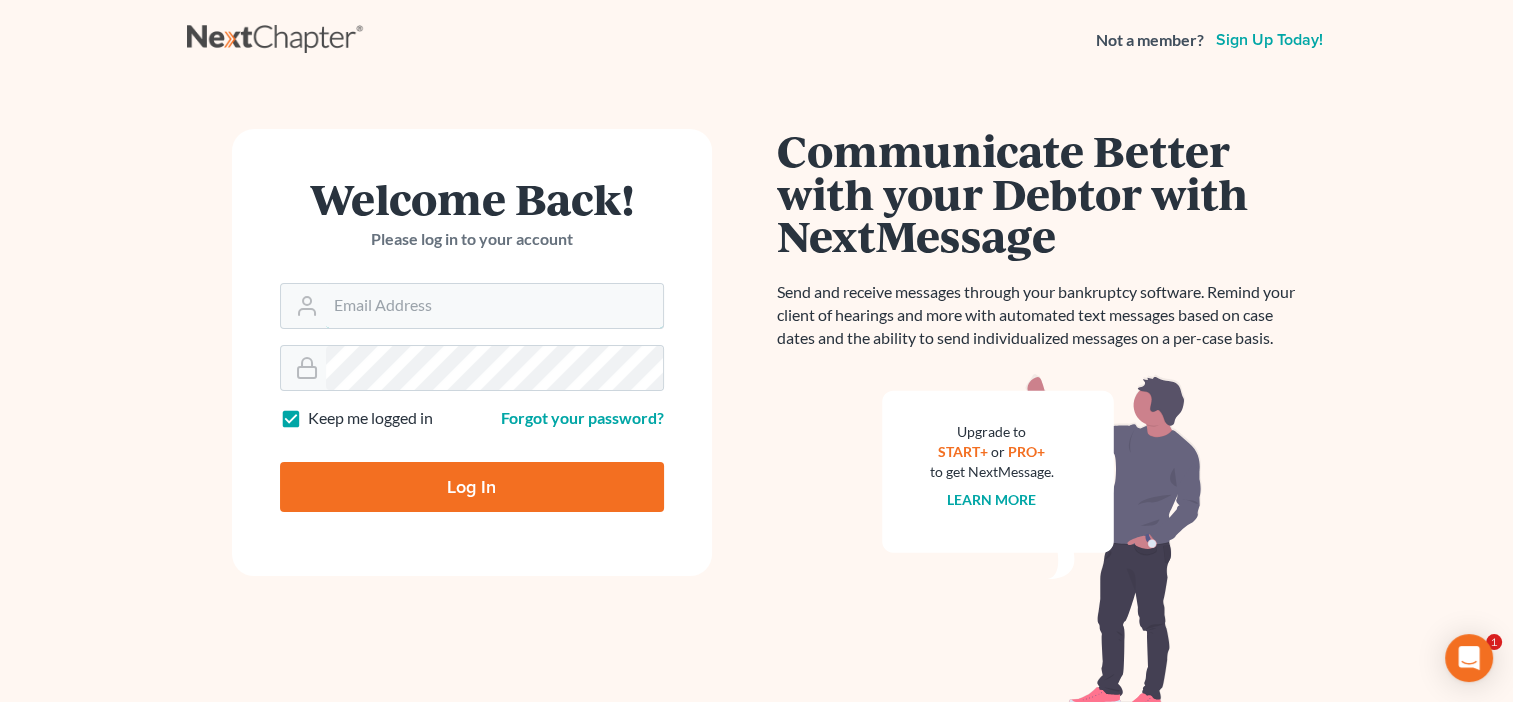 type on "[USERNAME]@[DOMAIN]" 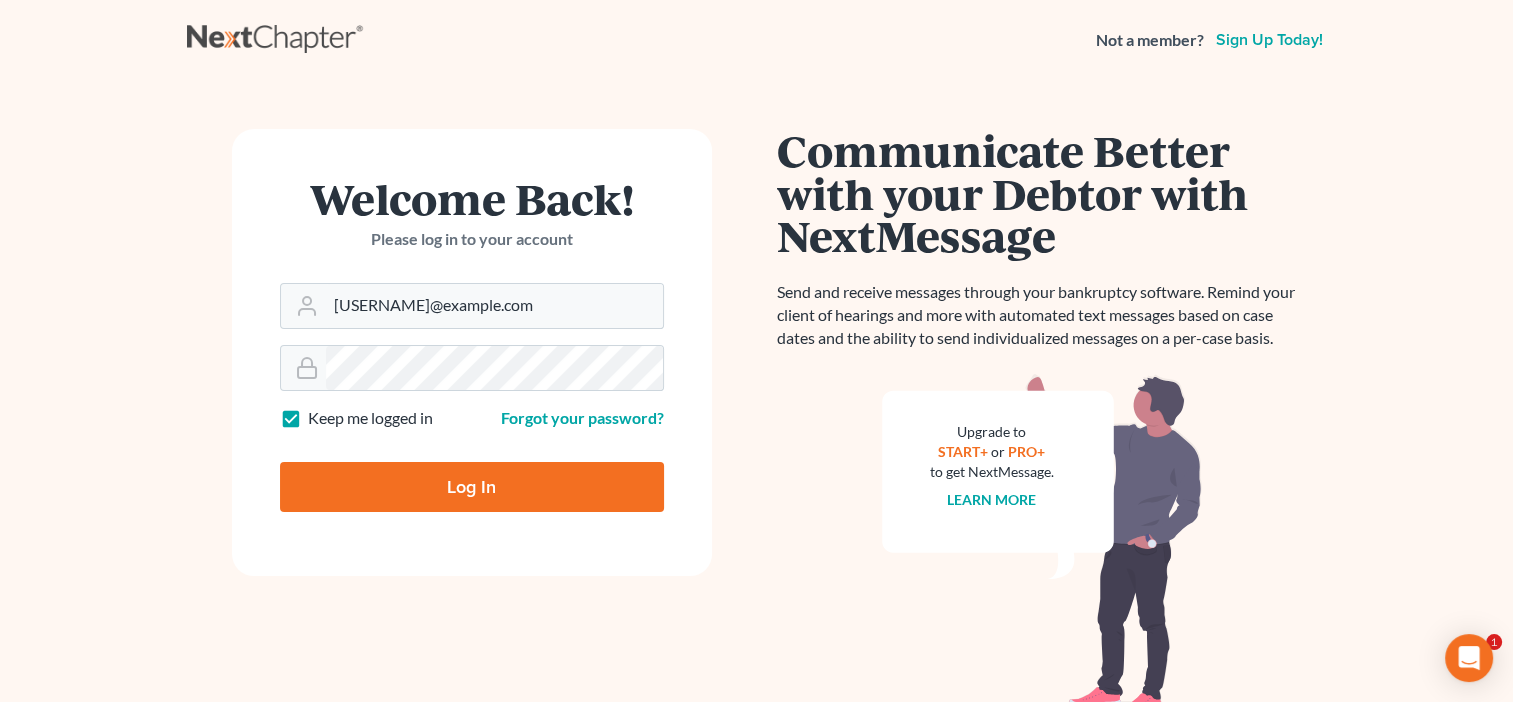 click on "Log In" at bounding box center (472, 487) 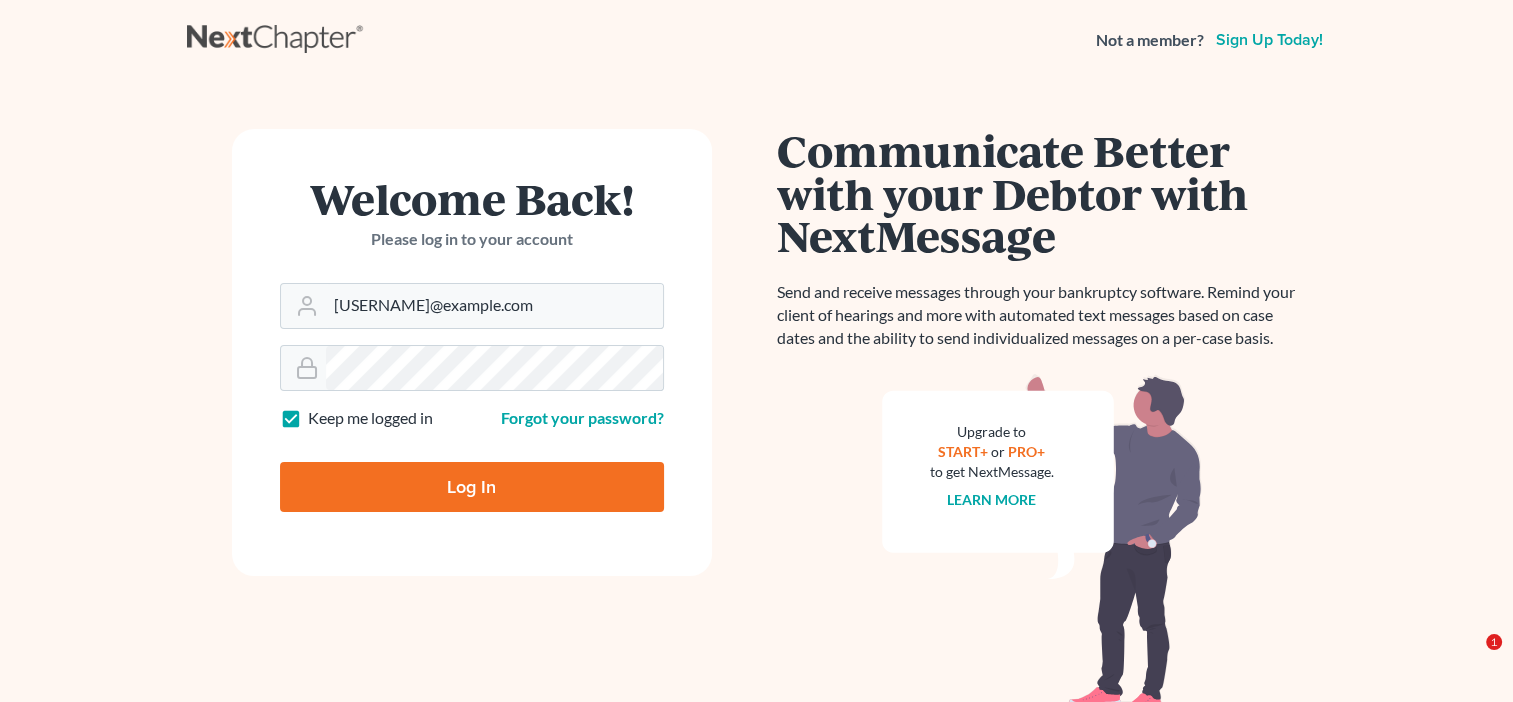type on "Thinking..." 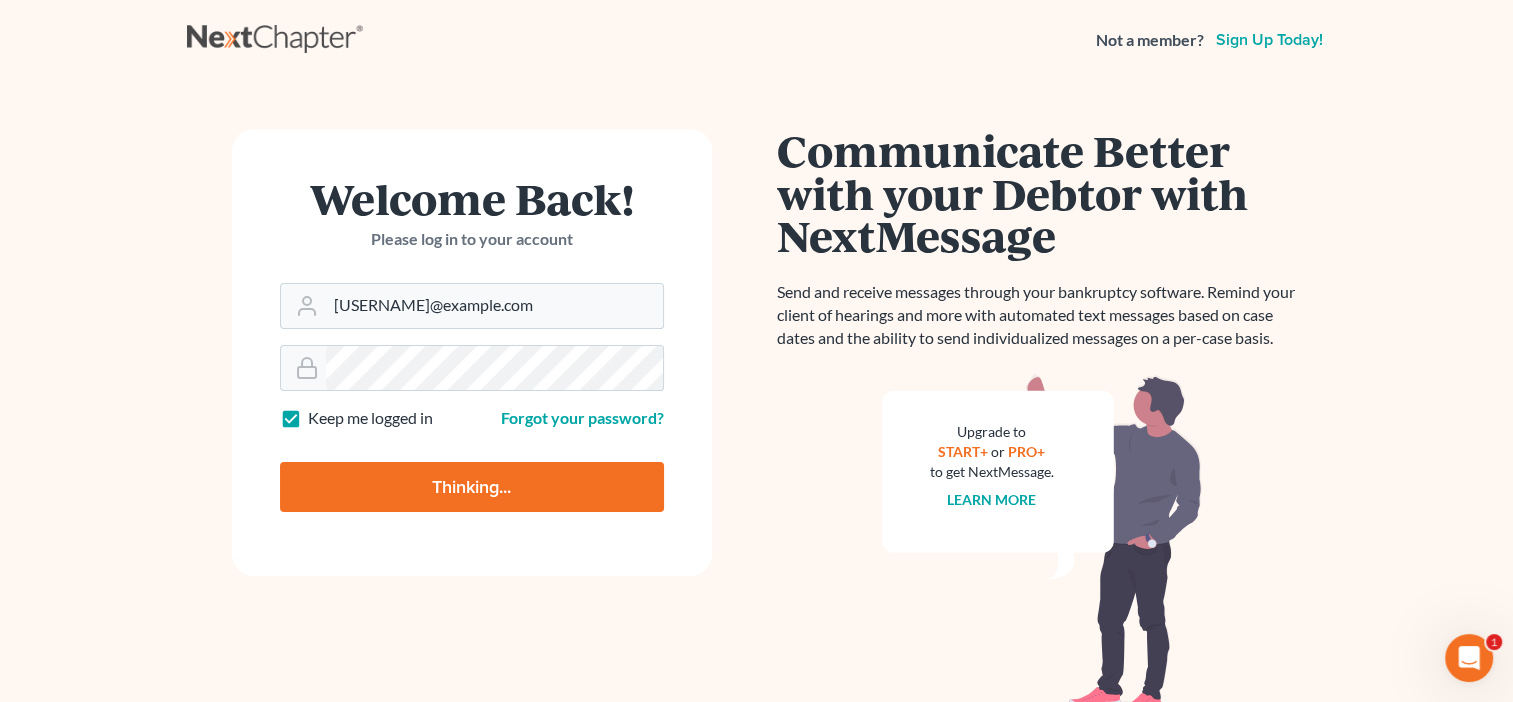 scroll, scrollTop: 0, scrollLeft: 0, axis: both 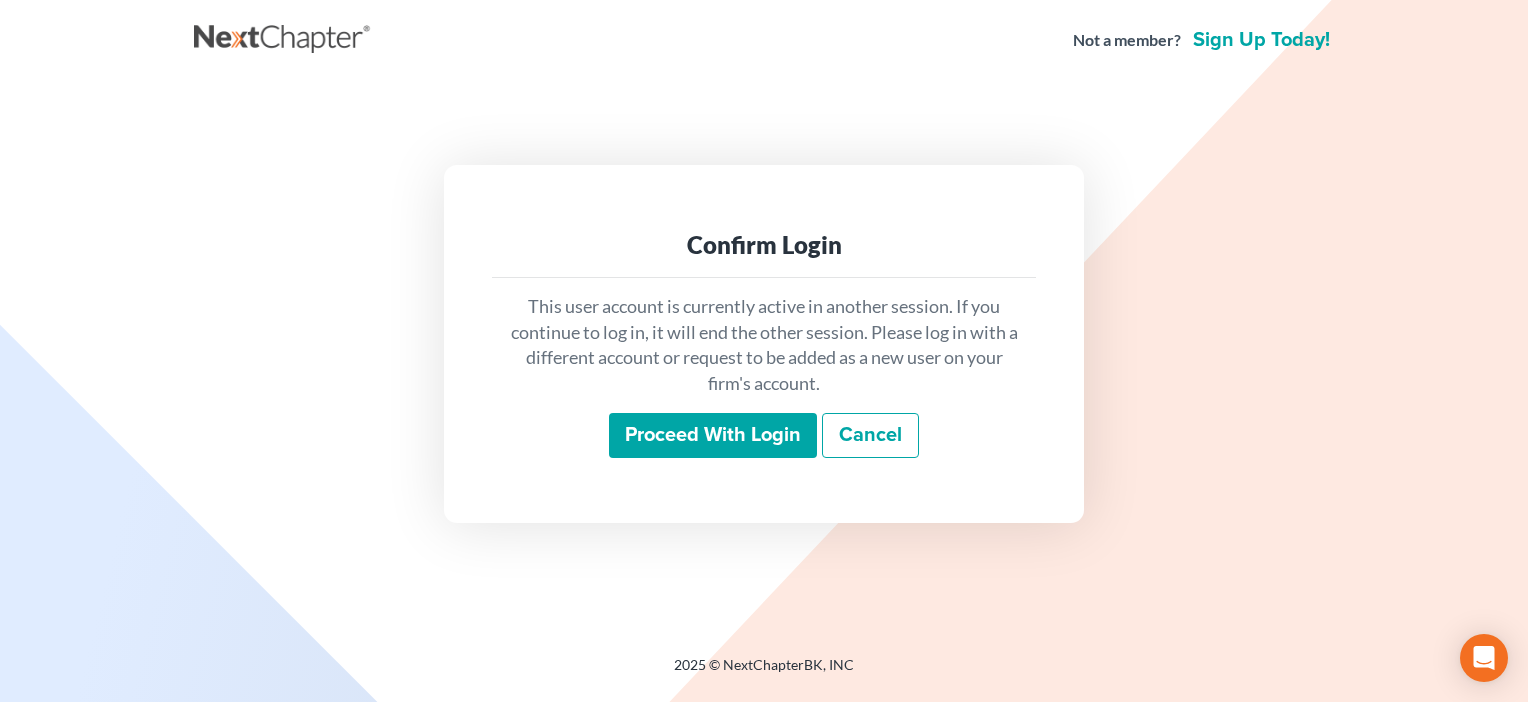 click on "Proceed with login" at bounding box center [713, 436] 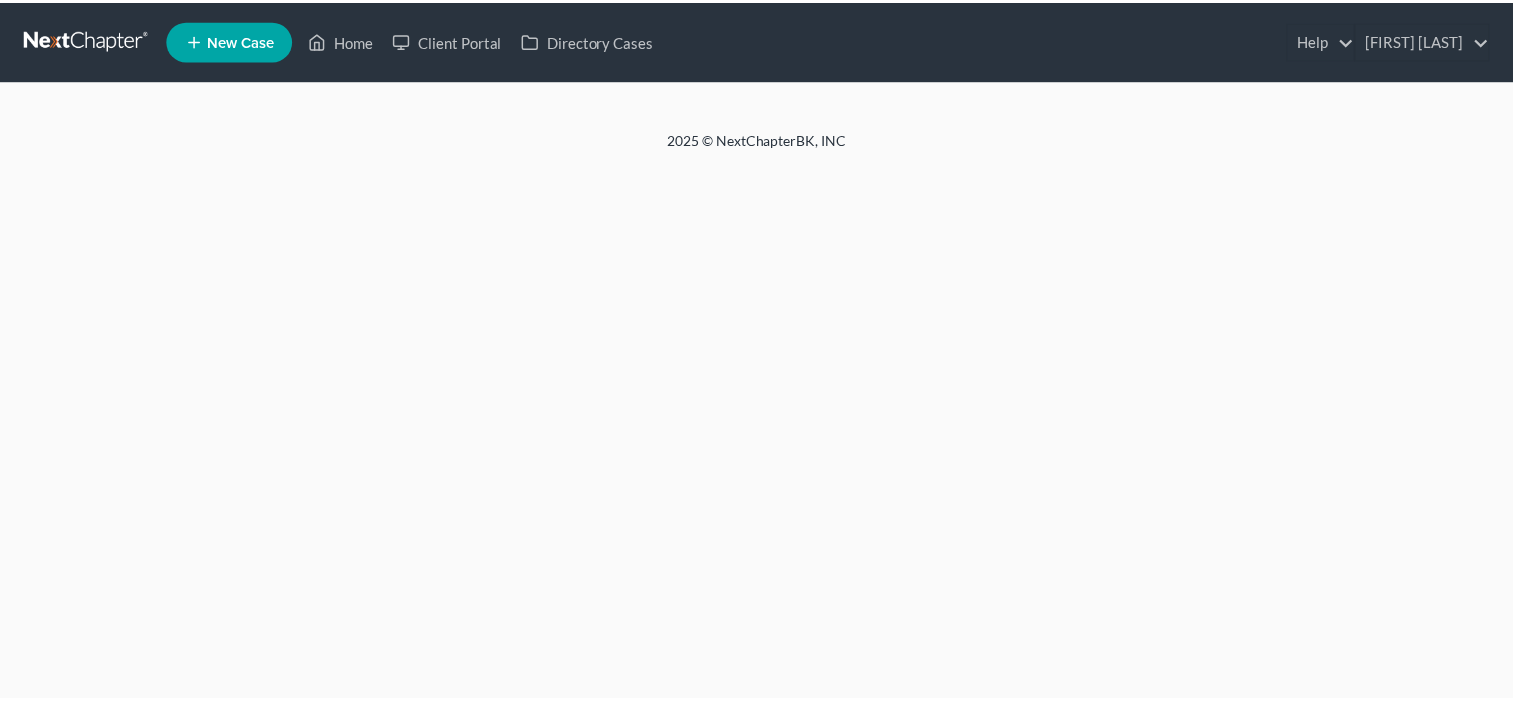 scroll, scrollTop: 0, scrollLeft: 0, axis: both 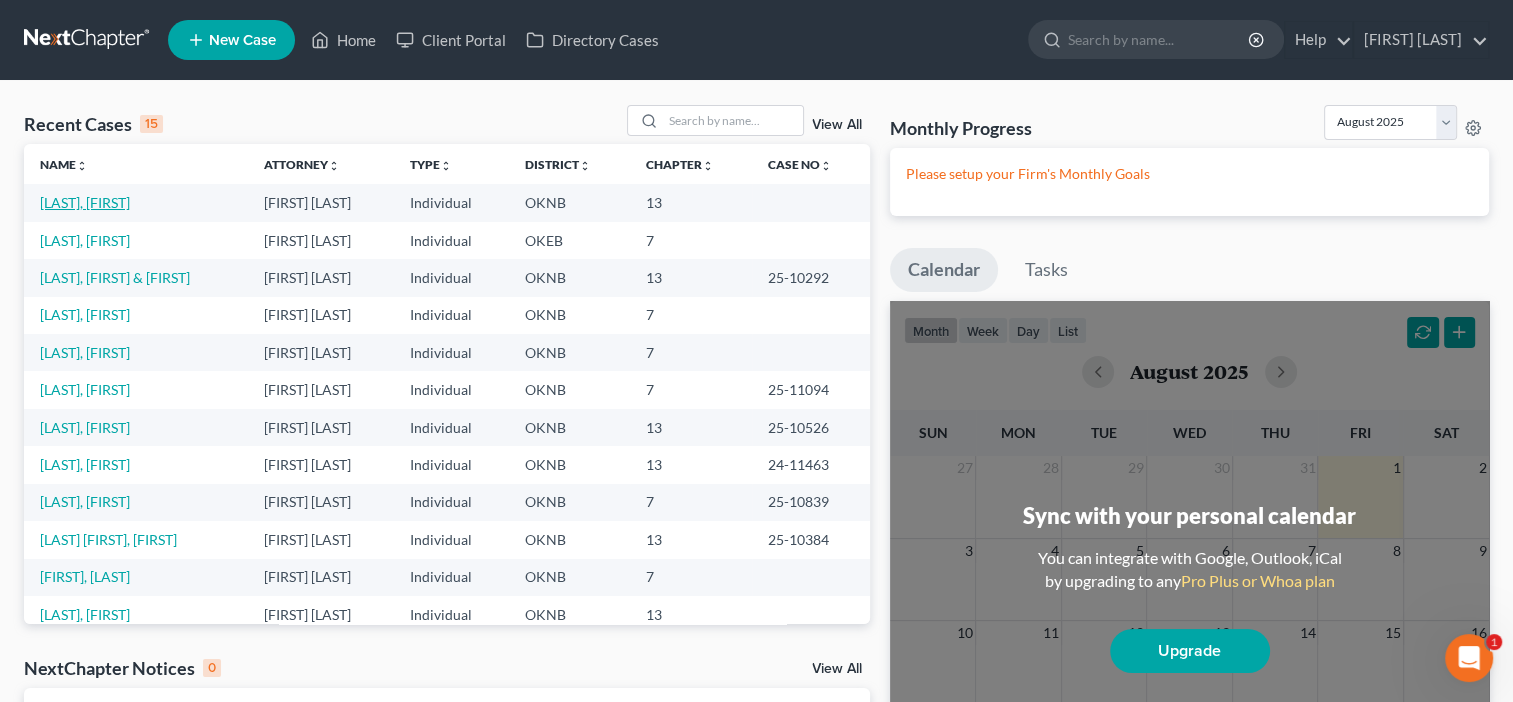 click on "[LAST], [FIRST]" at bounding box center [85, 202] 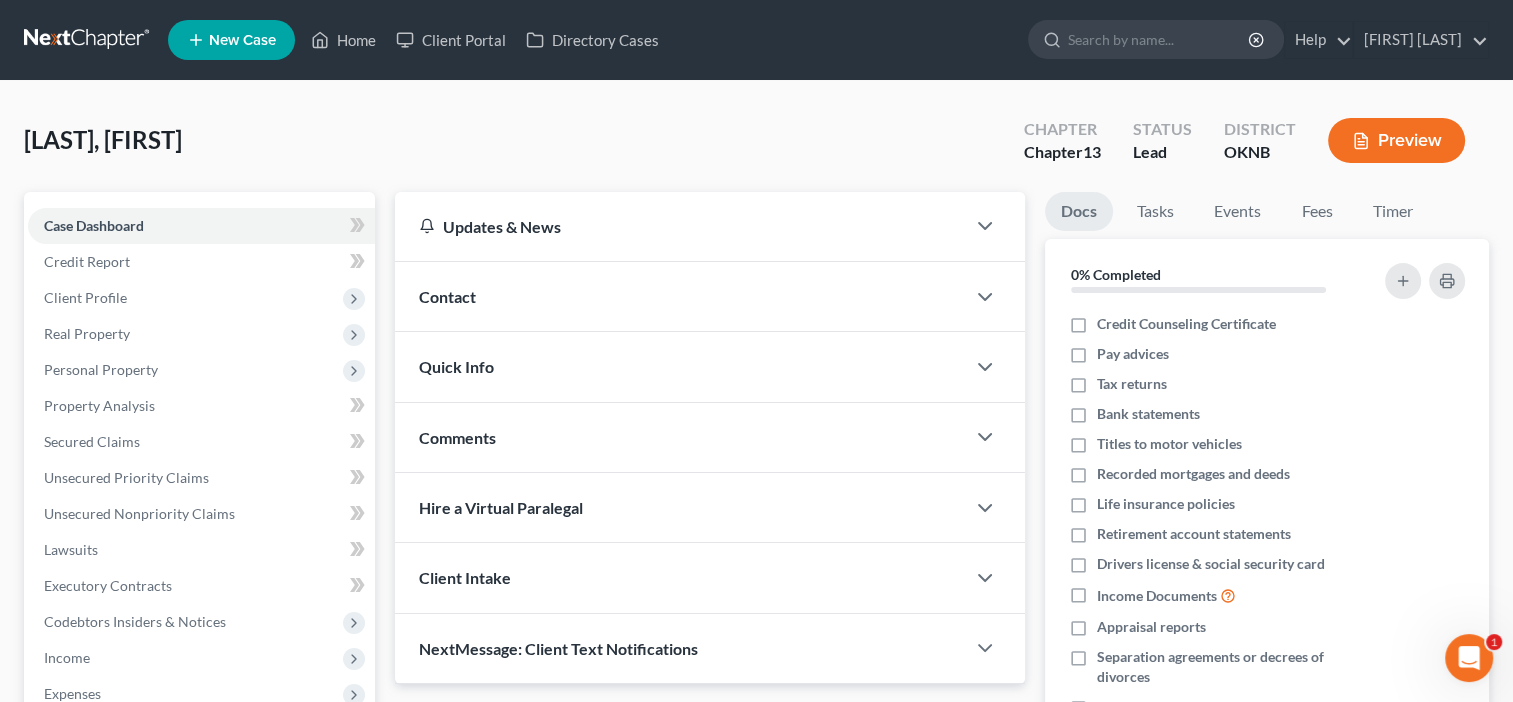 scroll, scrollTop: 395, scrollLeft: 0, axis: vertical 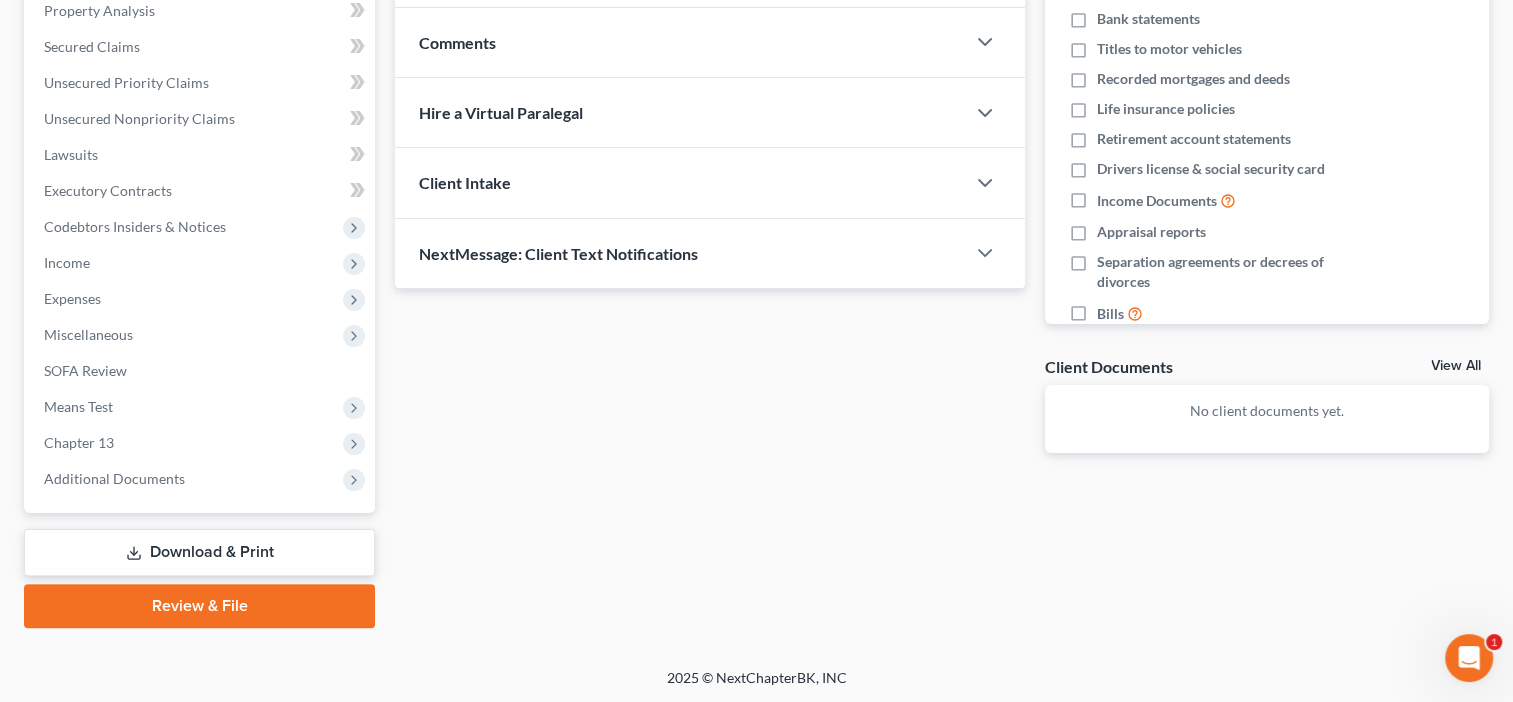 click on "Review & File" at bounding box center [199, 606] 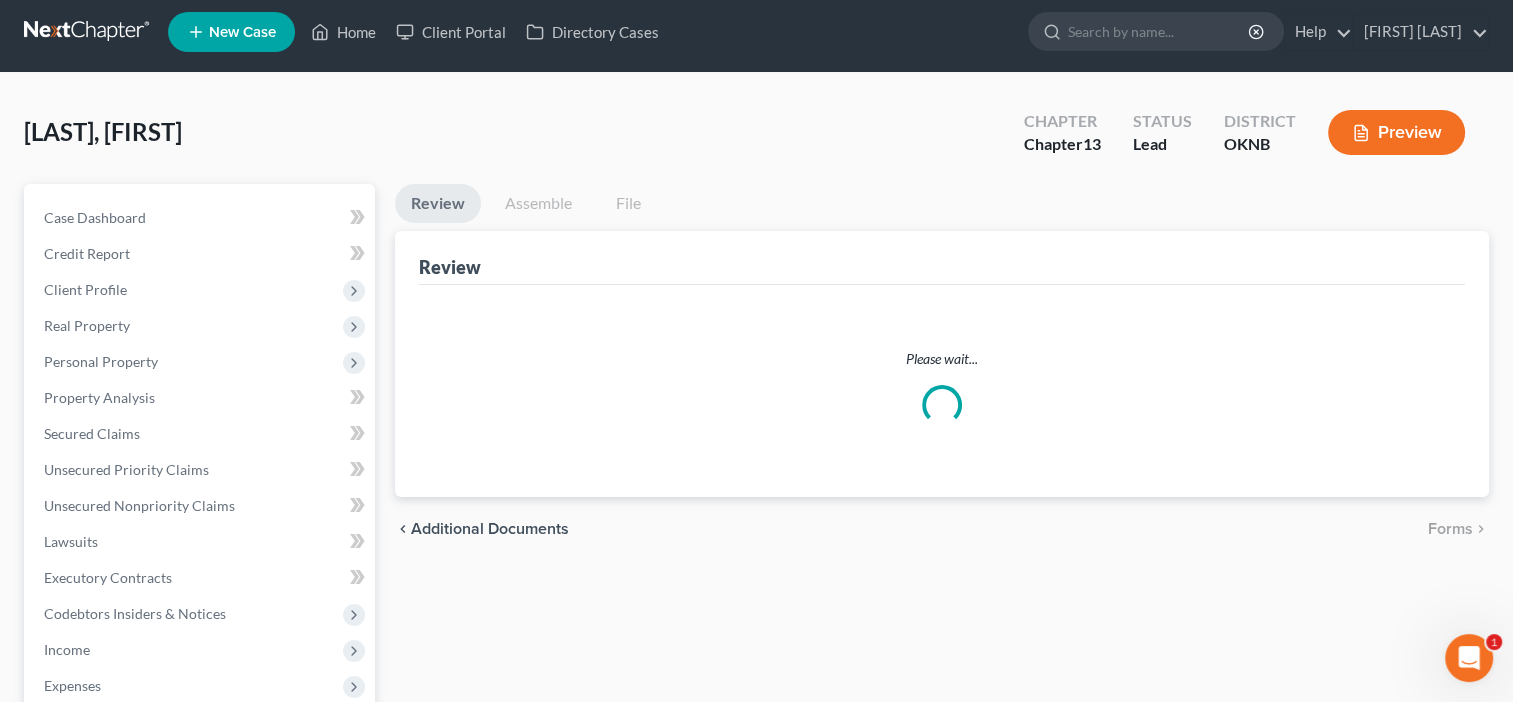 scroll, scrollTop: 0, scrollLeft: 0, axis: both 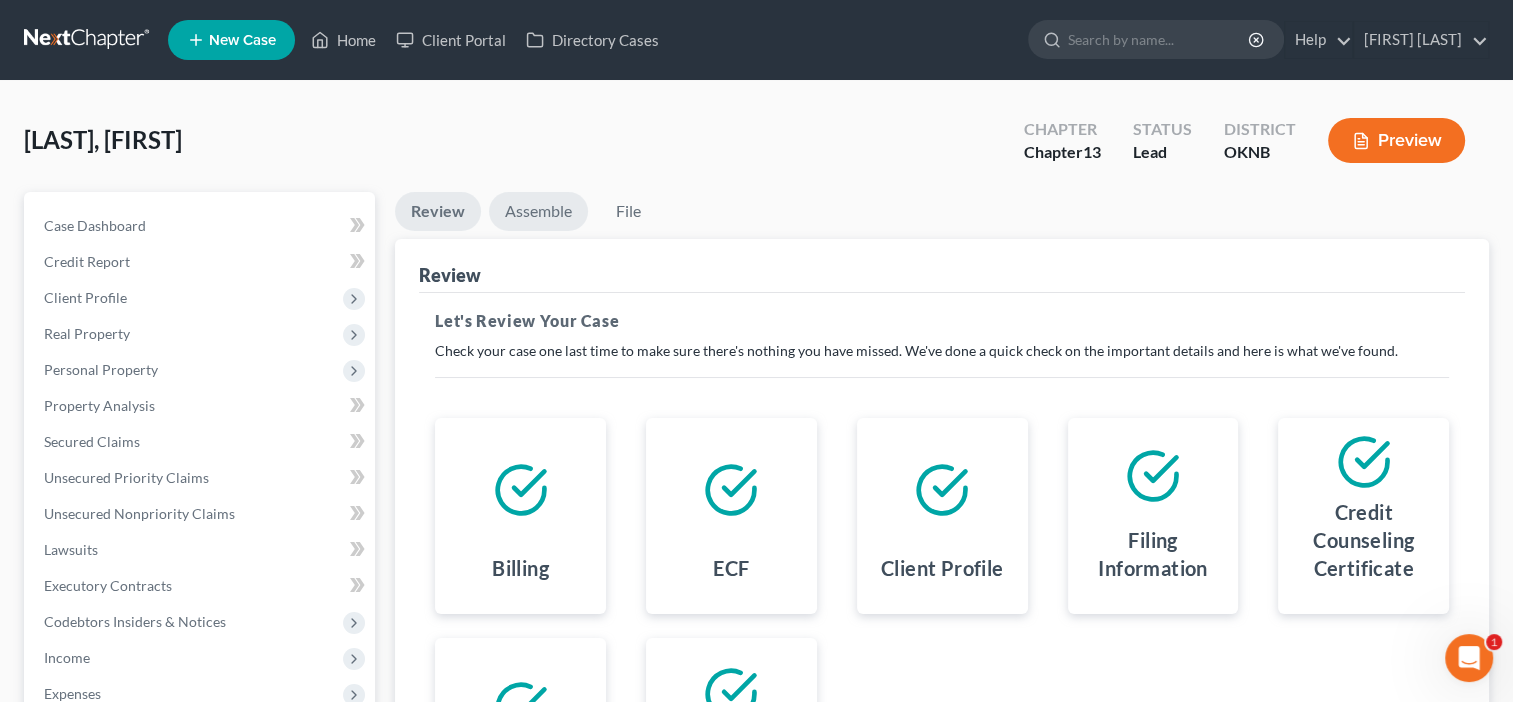 click on "Assemble" at bounding box center (538, 211) 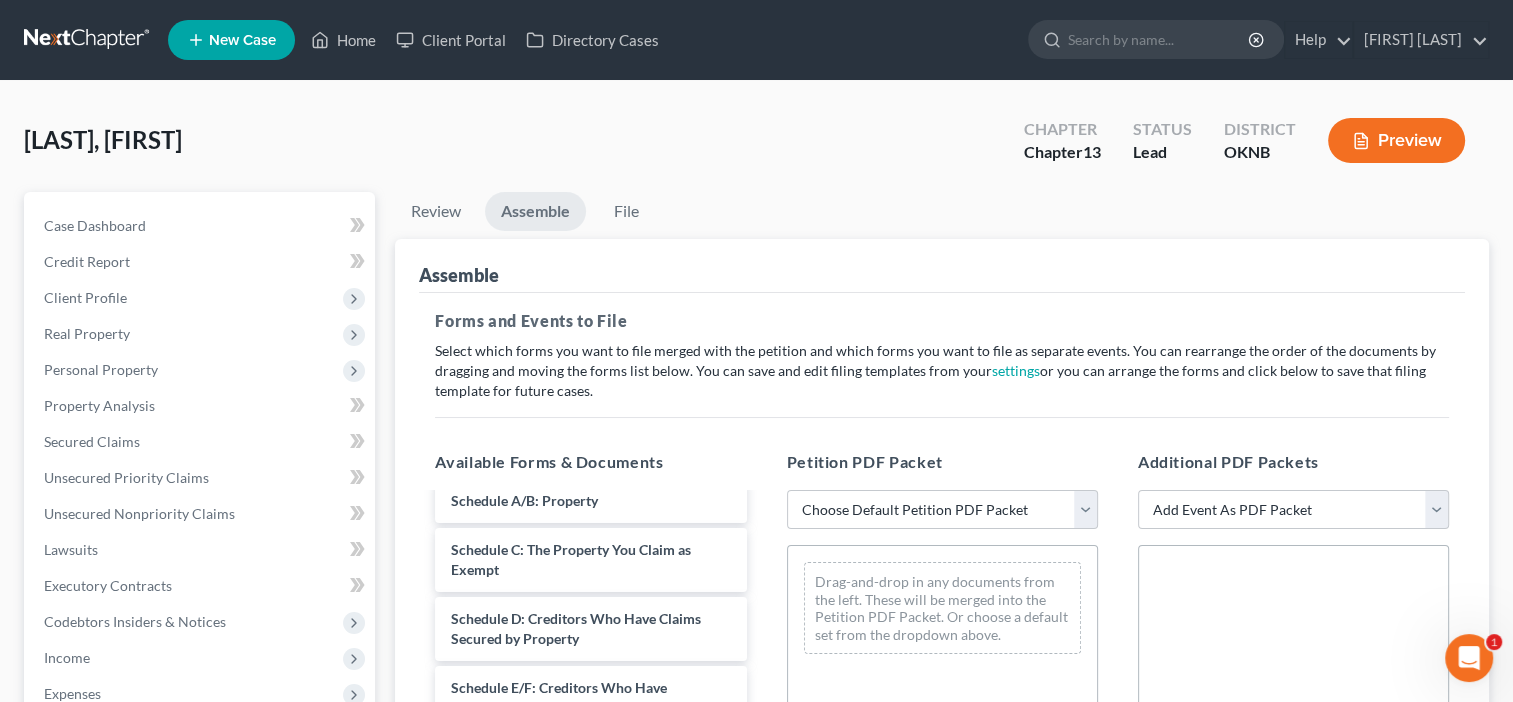 scroll, scrollTop: 468, scrollLeft: 0, axis: vertical 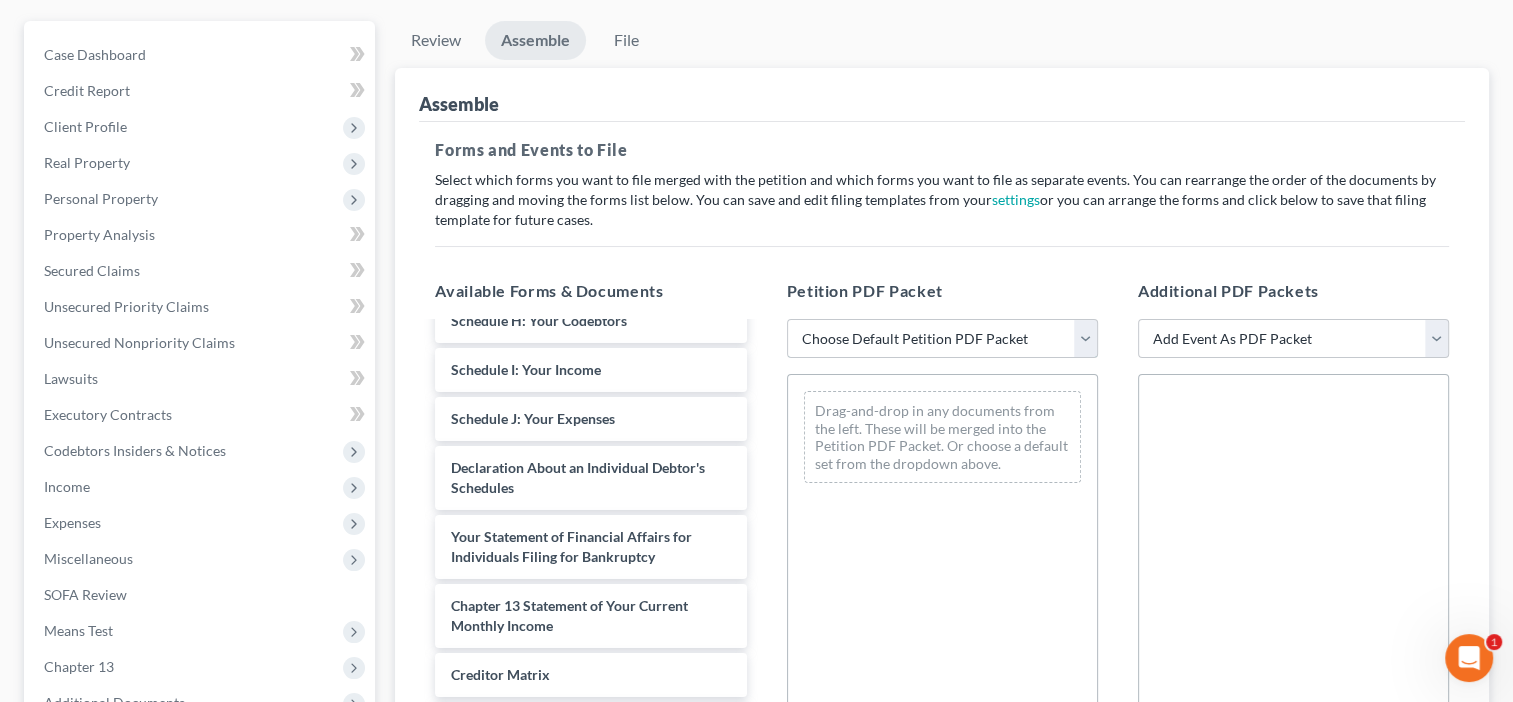 click on "Choose Default Petition PDF Packet Emergency Filing (Voluntary Petition and Creditor List Only) Chapter 13 Template" at bounding box center (942, 339) 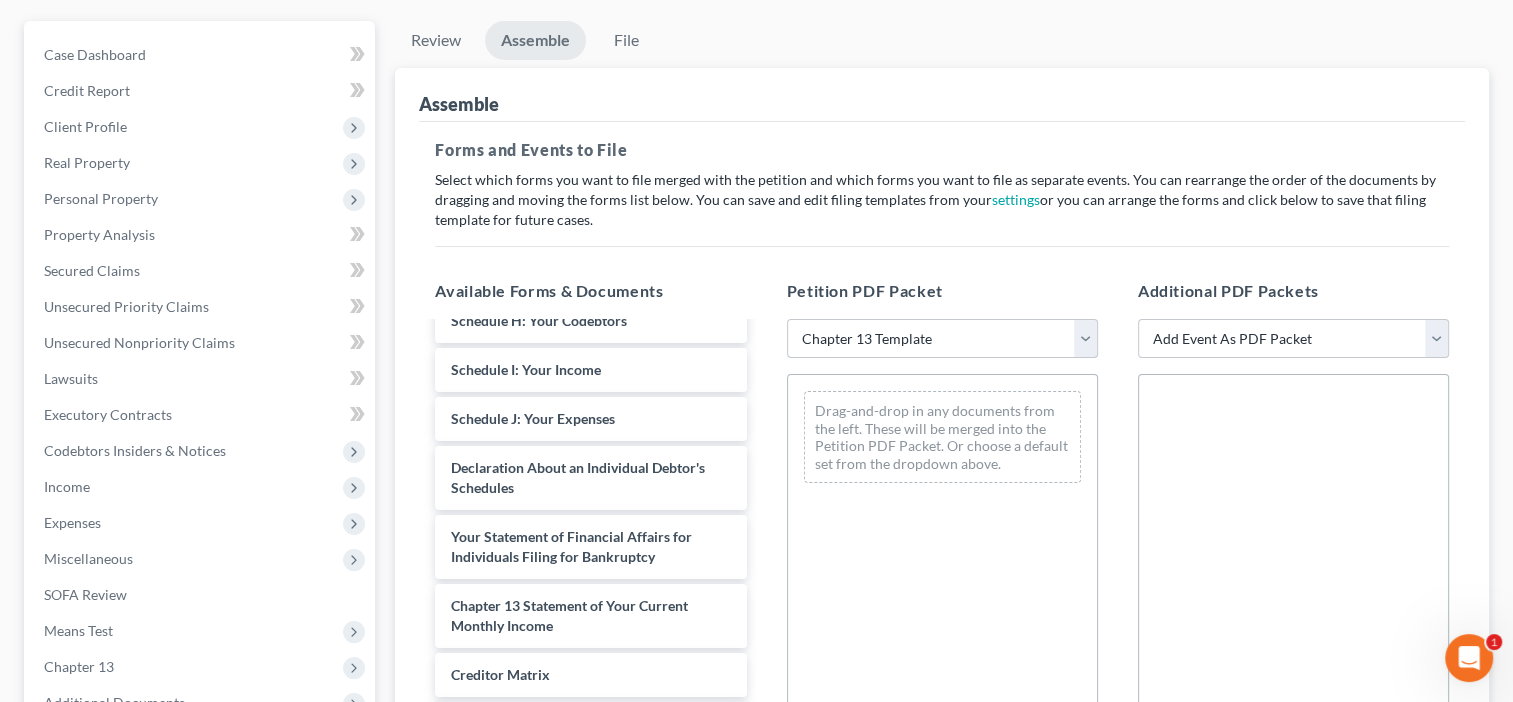 click on "Choose Default Petition PDF Packet Emergency Filing (Voluntary Petition and Creditor List Only) Chapter 13 Template" at bounding box center [942, 339] 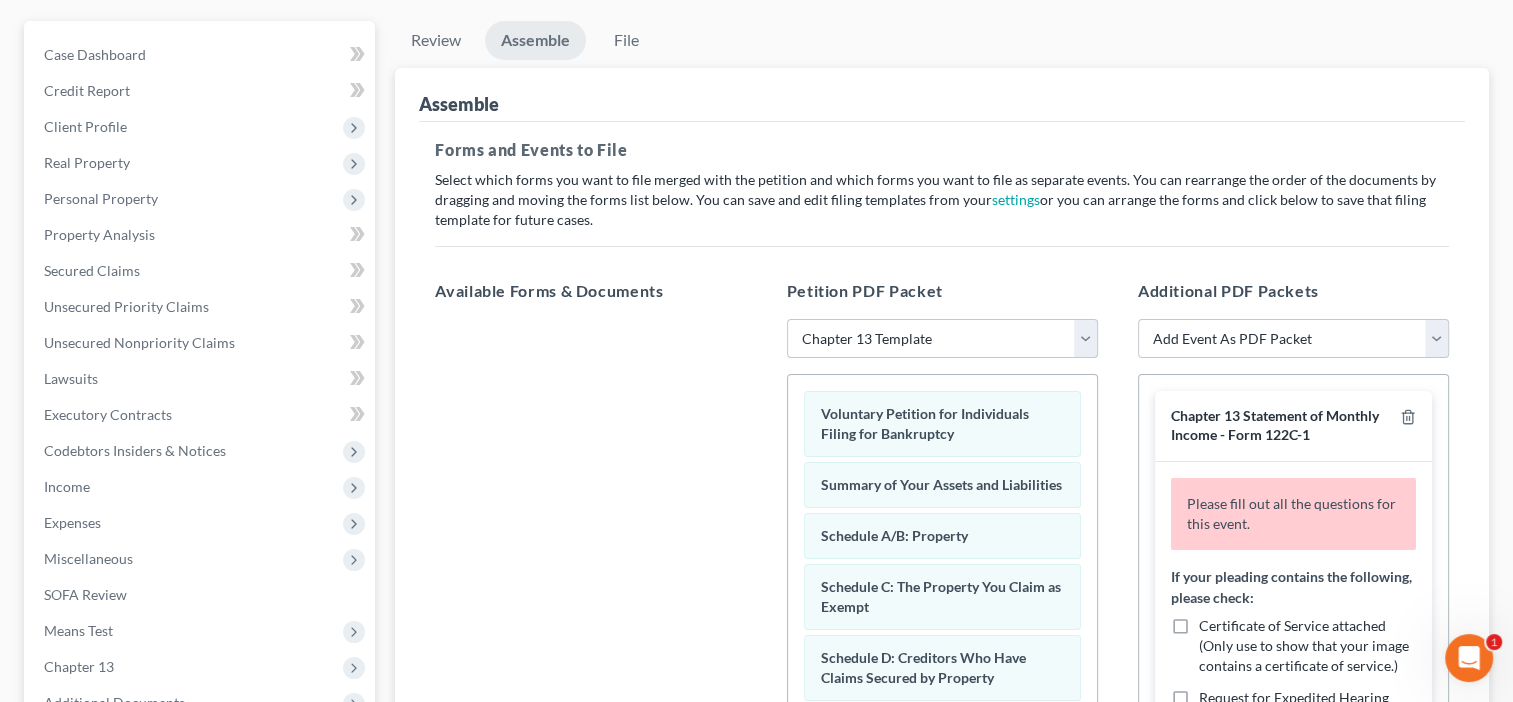scroll, scrollTop: 0, scrollLeft: 0, axis: both 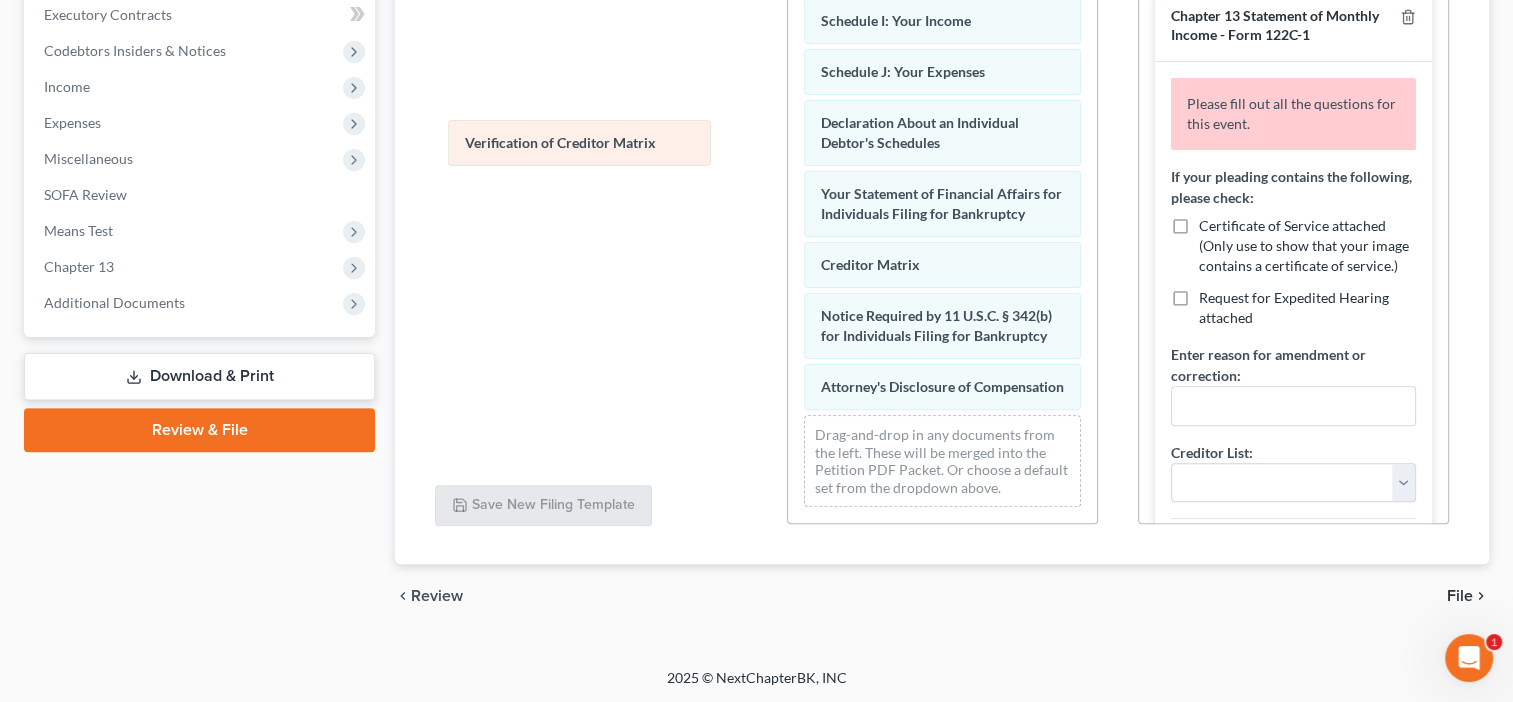drag, startPoint x: 881, startPoint y: 229, endPoint x: 527, endPoint y: 147, distance: 363.37308 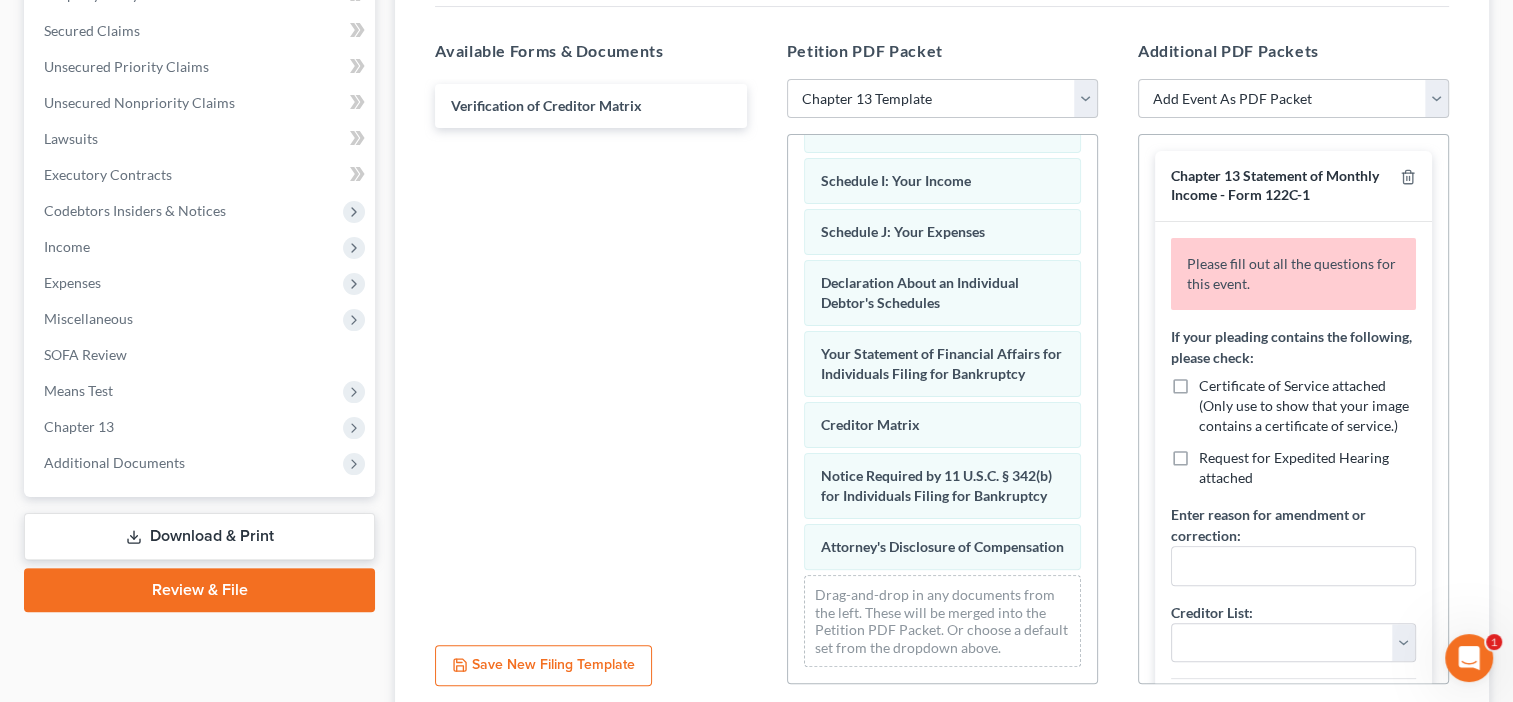 scroll, scrollTop: 171, scrollLeft: 0, axis: vertical 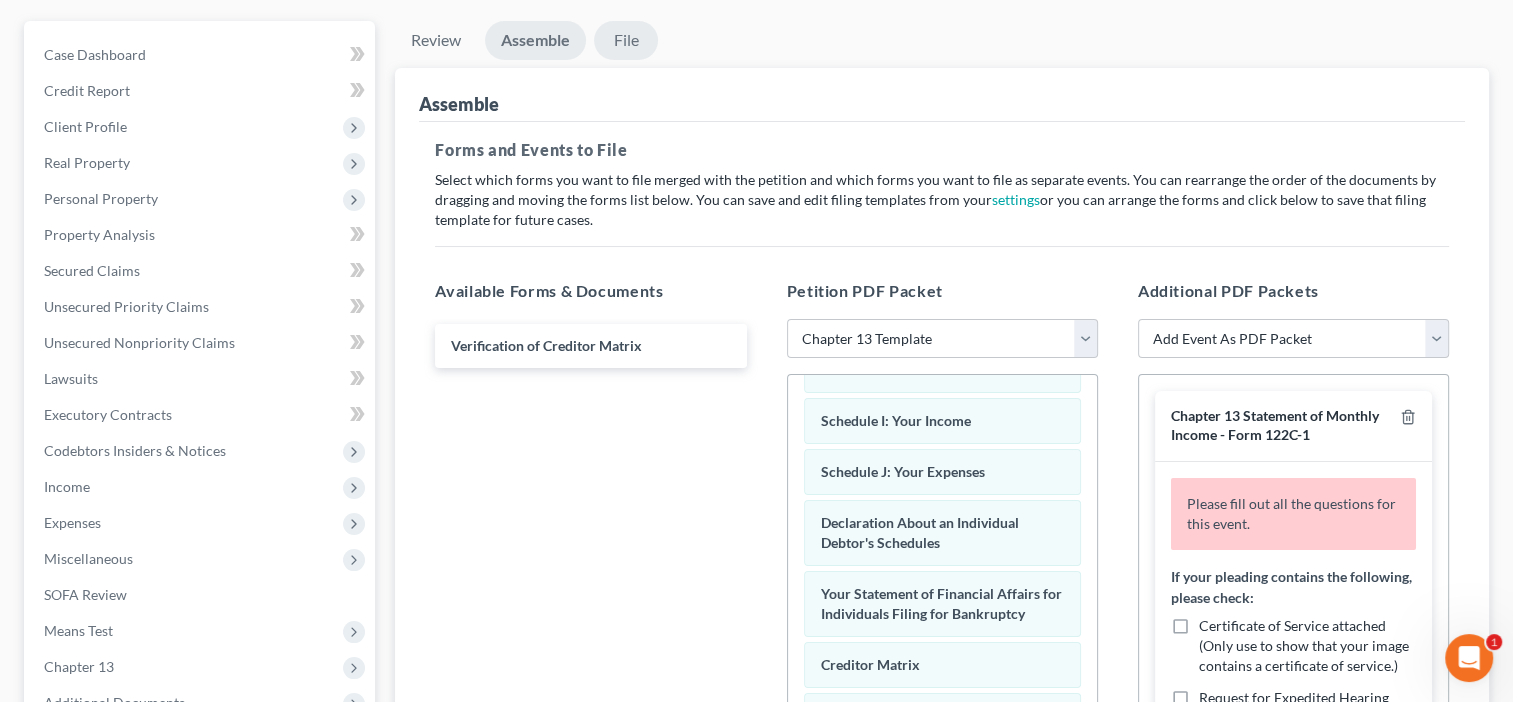 click on "File" at bounding box center [626, 40] 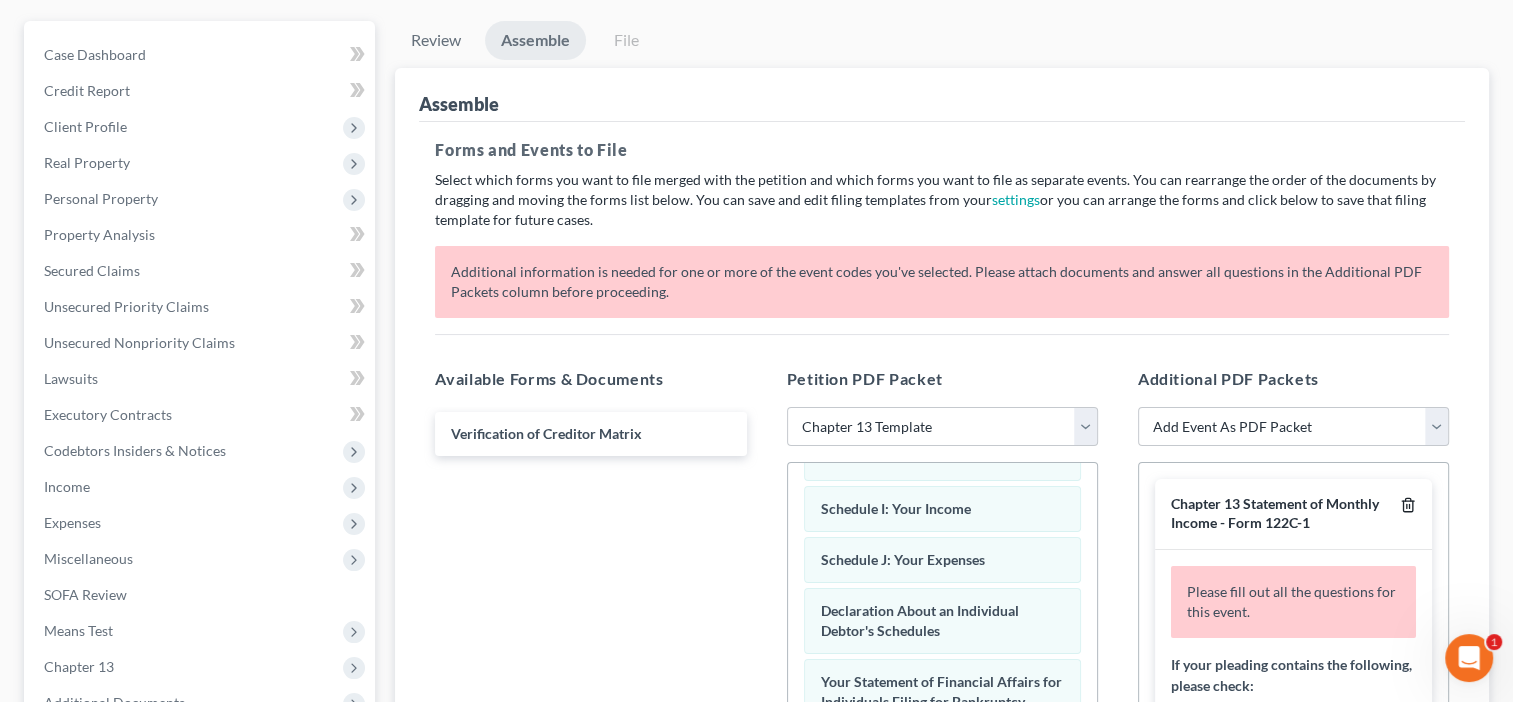 click 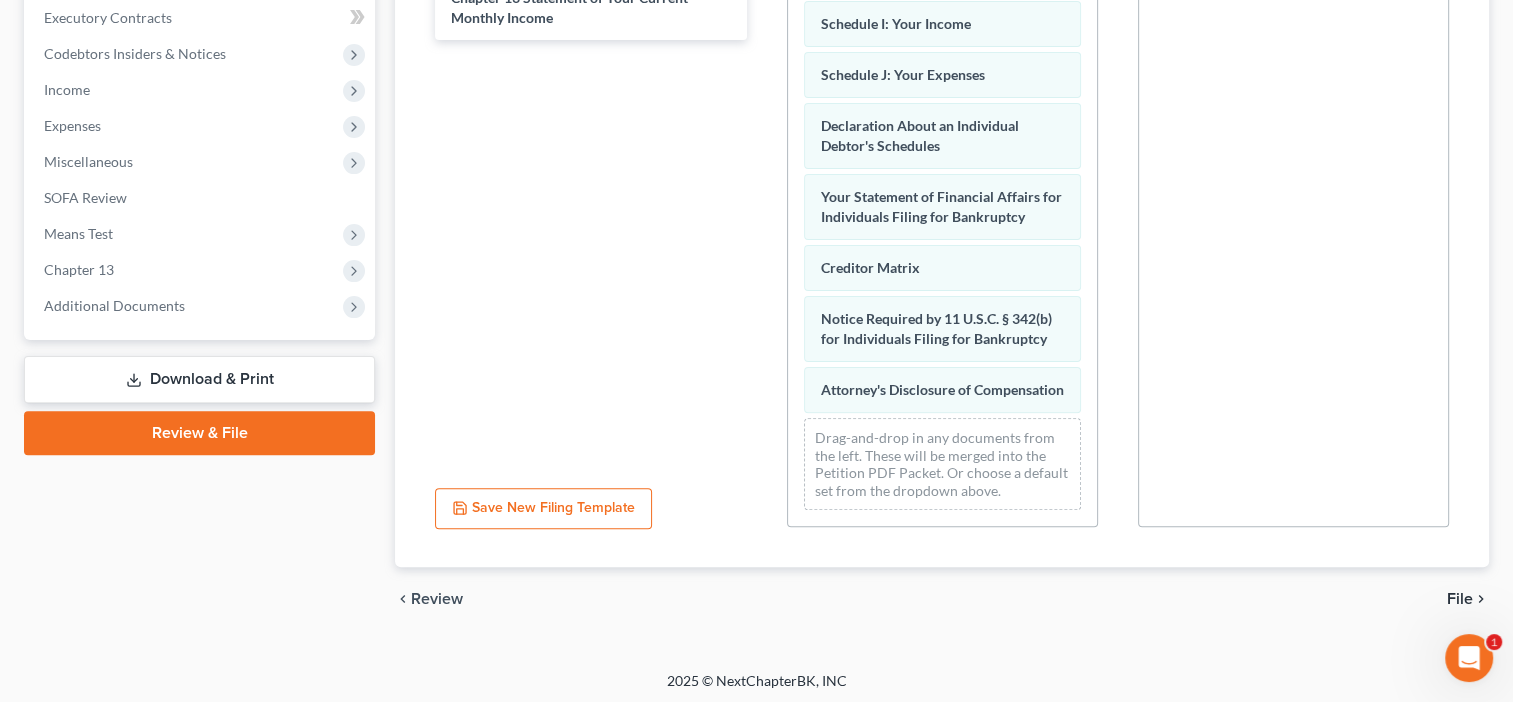 scroll, scrollTop: 571, scrollLeft: 0, axis: vertical 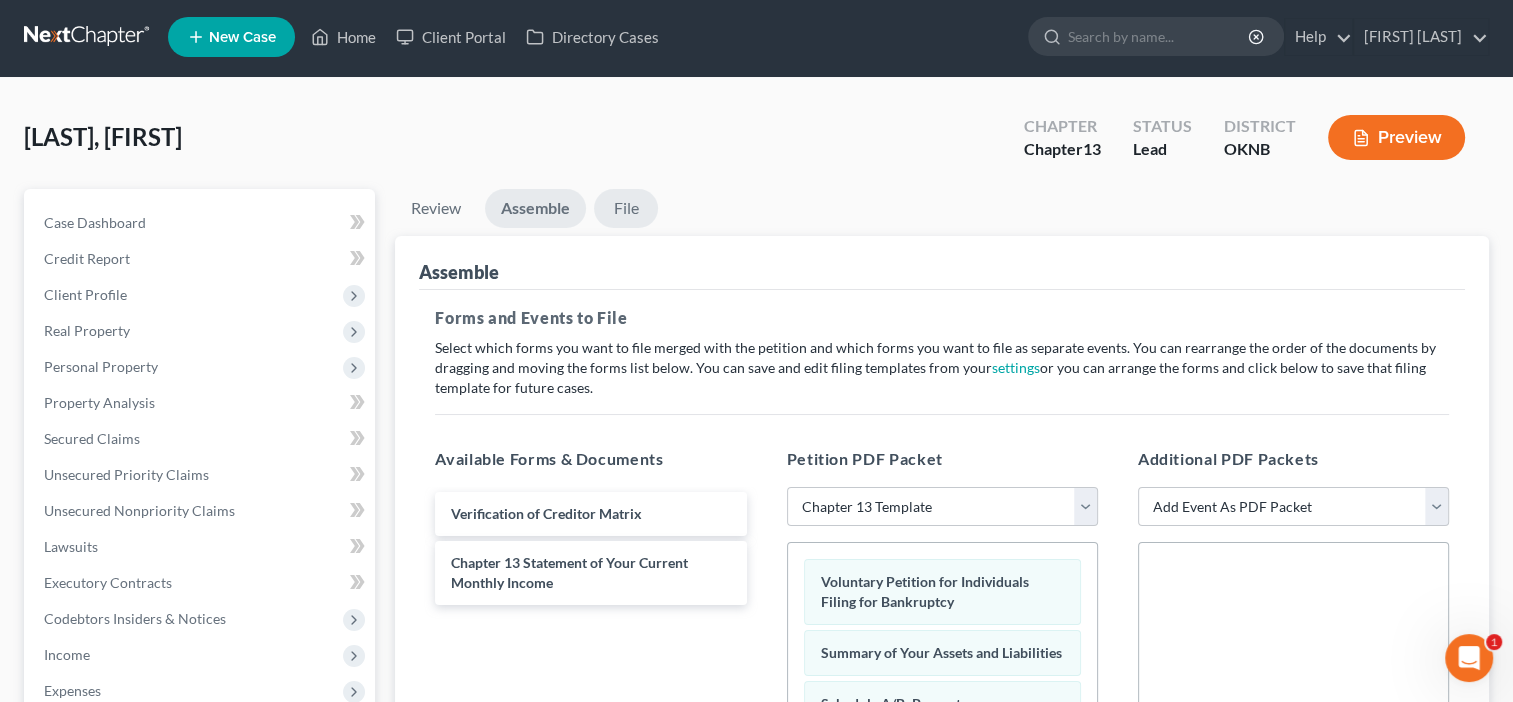 click on "File" at bounding box center [626, 208] 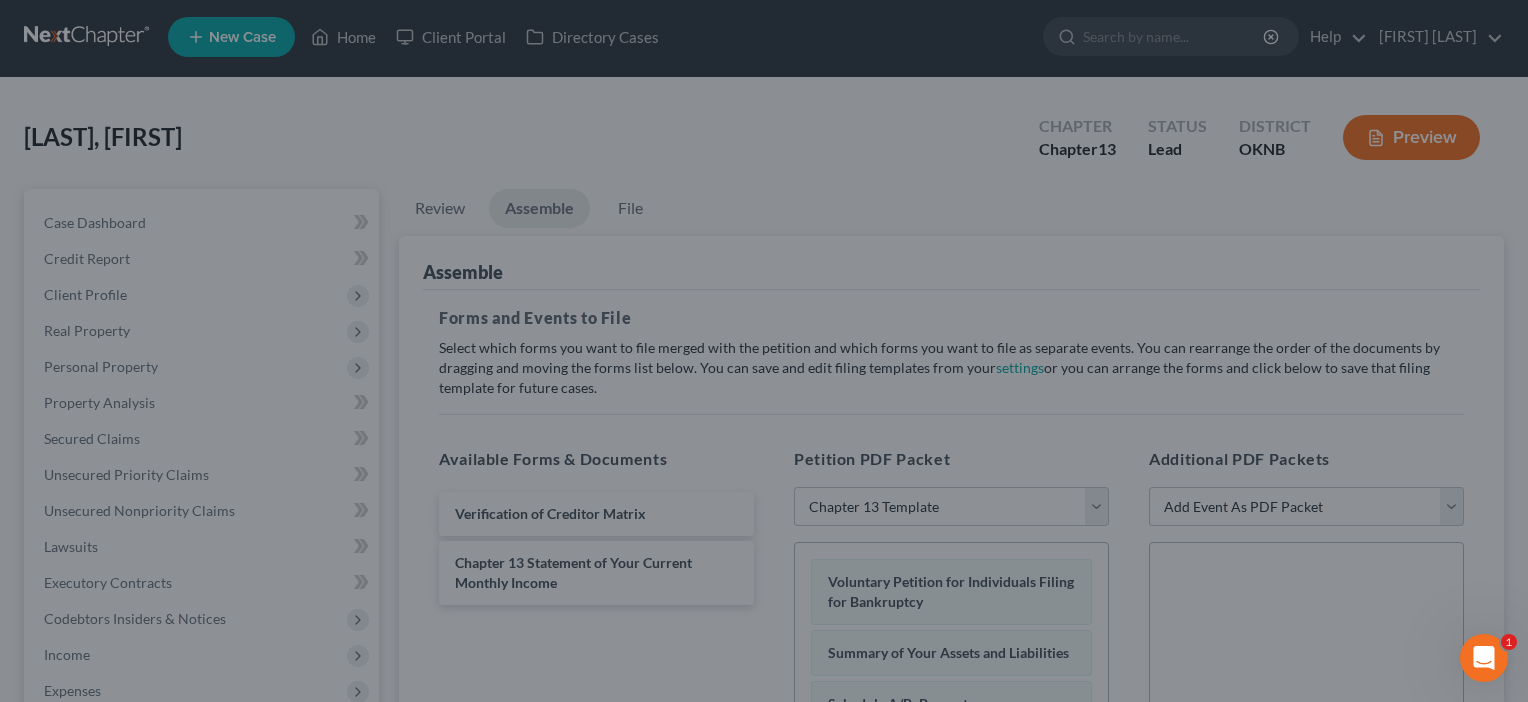 click on "Ready to File Your Case? Please make sure your packet is properly assembled before proceeding to the File section. Cancel OK" at bounding box center (764, 351) 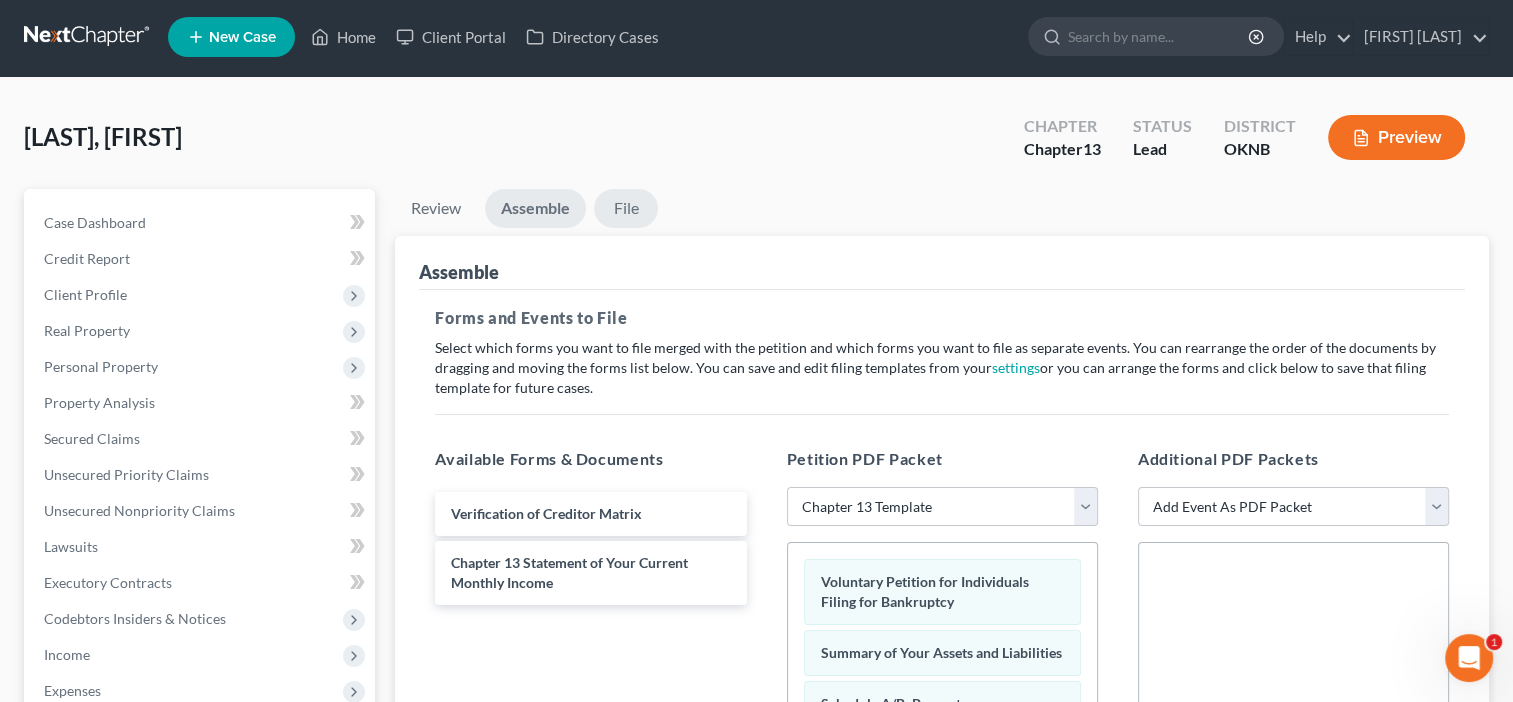 click on "File" at bounding box center (626, 208) 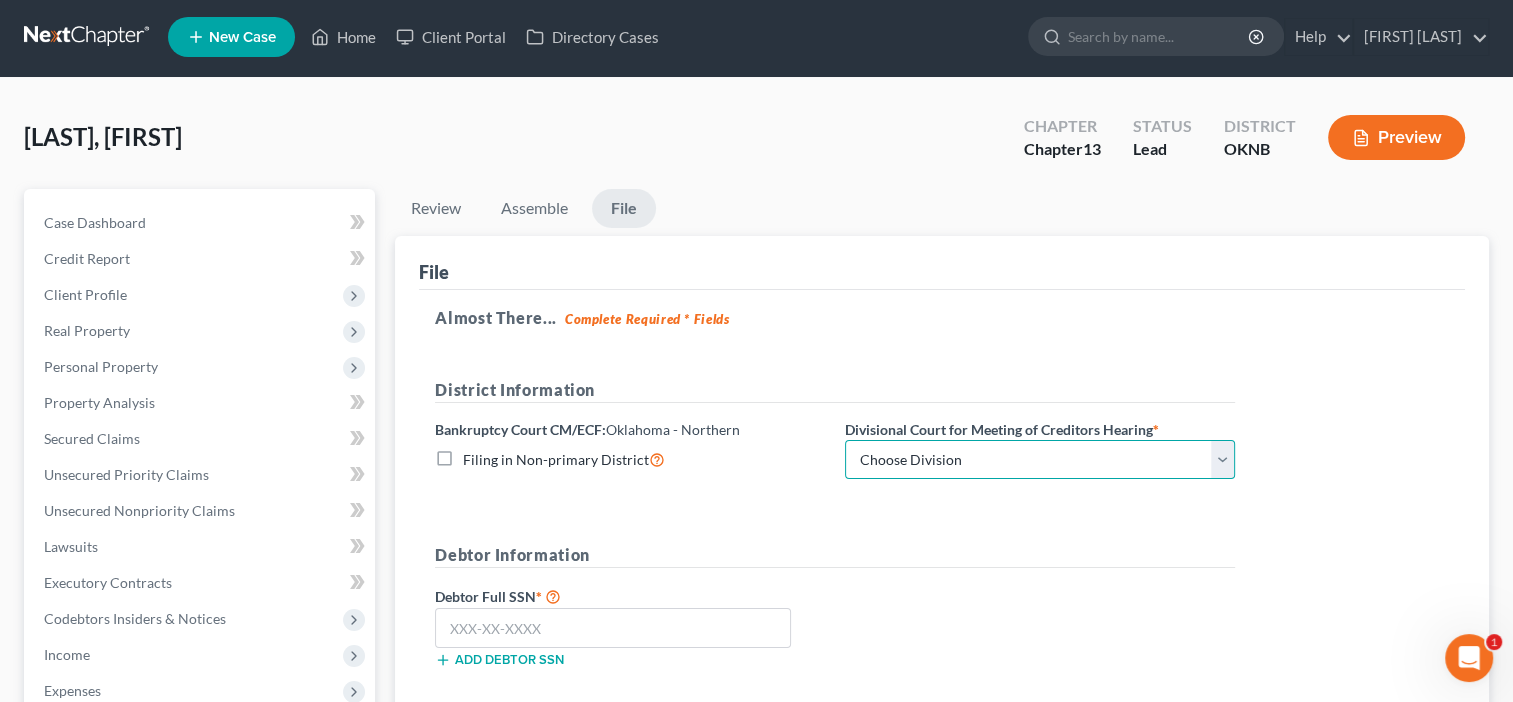 click on "Choose Division [CITY]" at bounding box center (1040, 460) 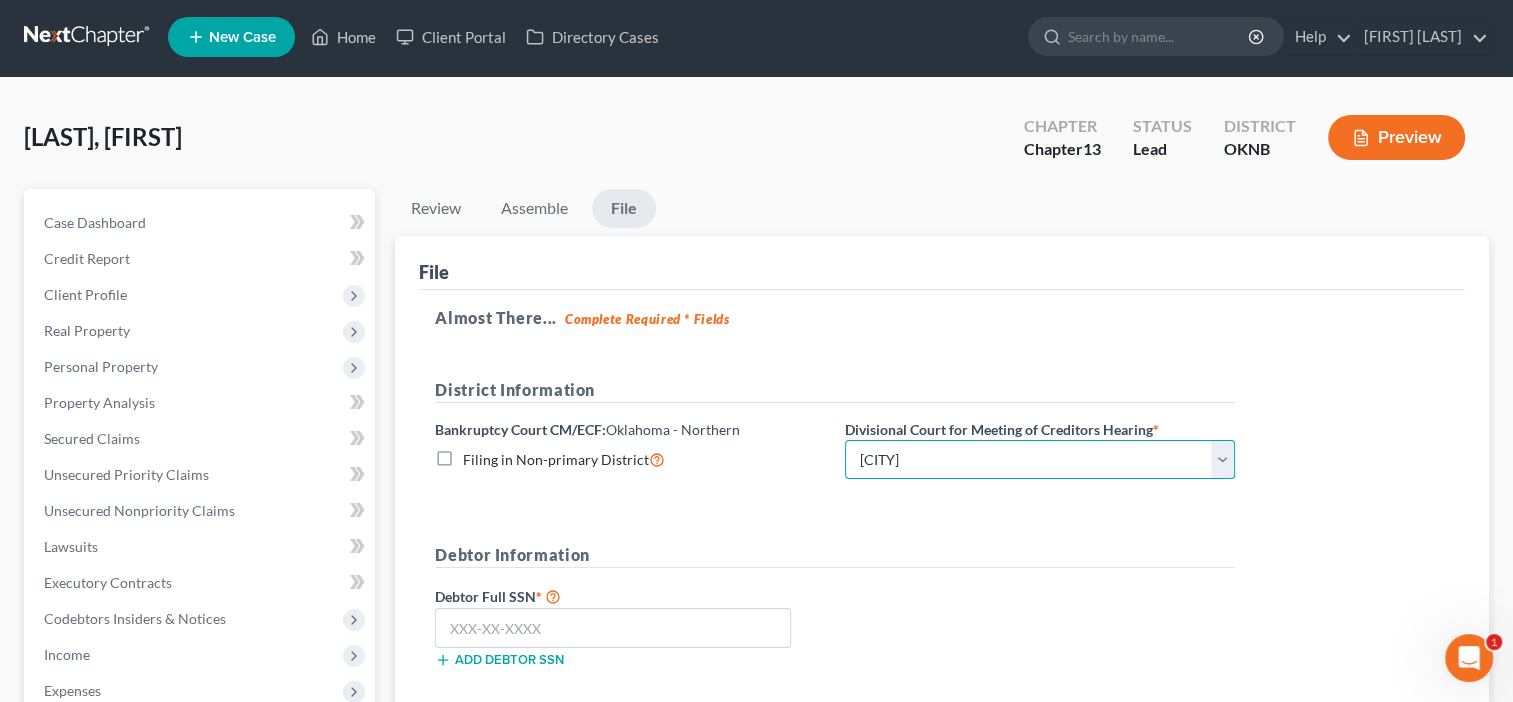 click on "Choose Division [CITY]" at bounding box center [1040, 460] 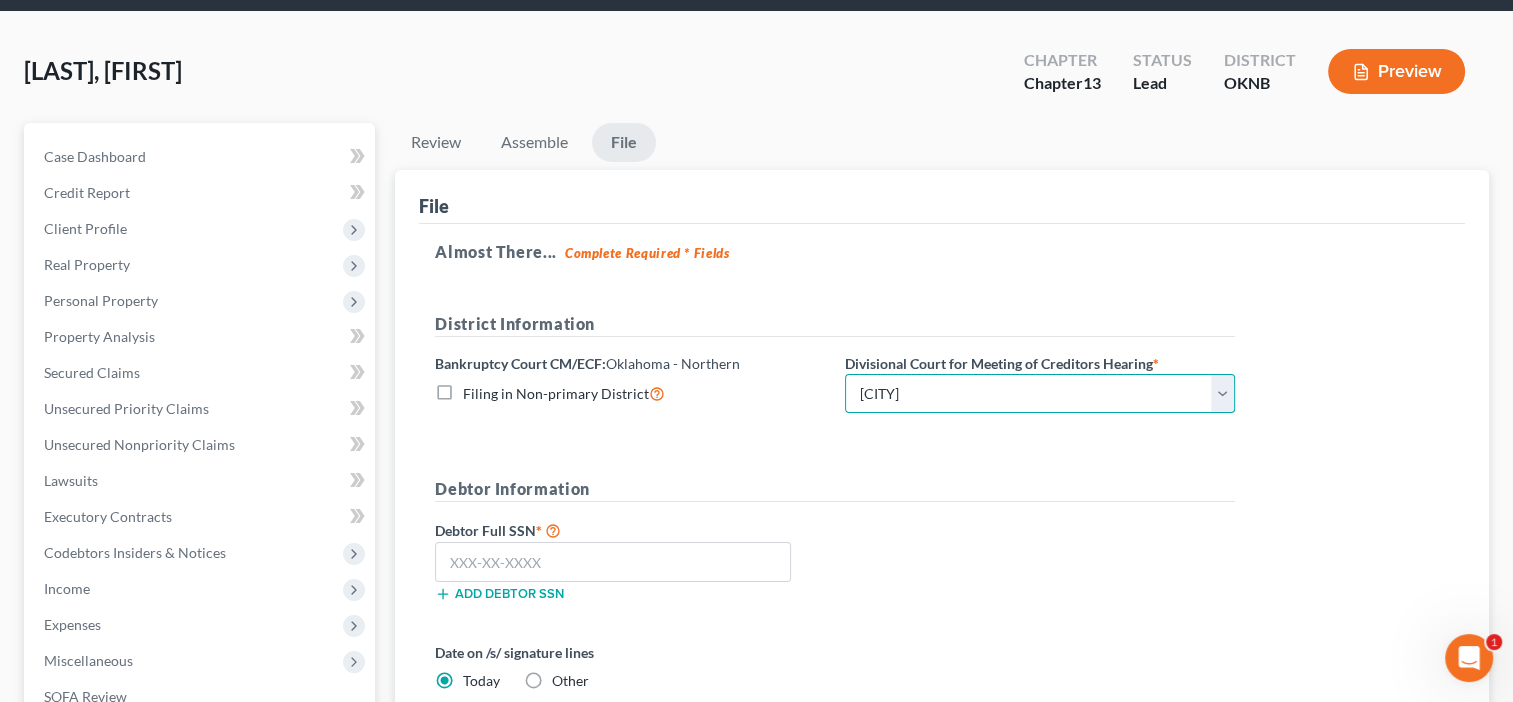 scroll, scrollTop: 103, scrollLeft: 0, axis: vertical 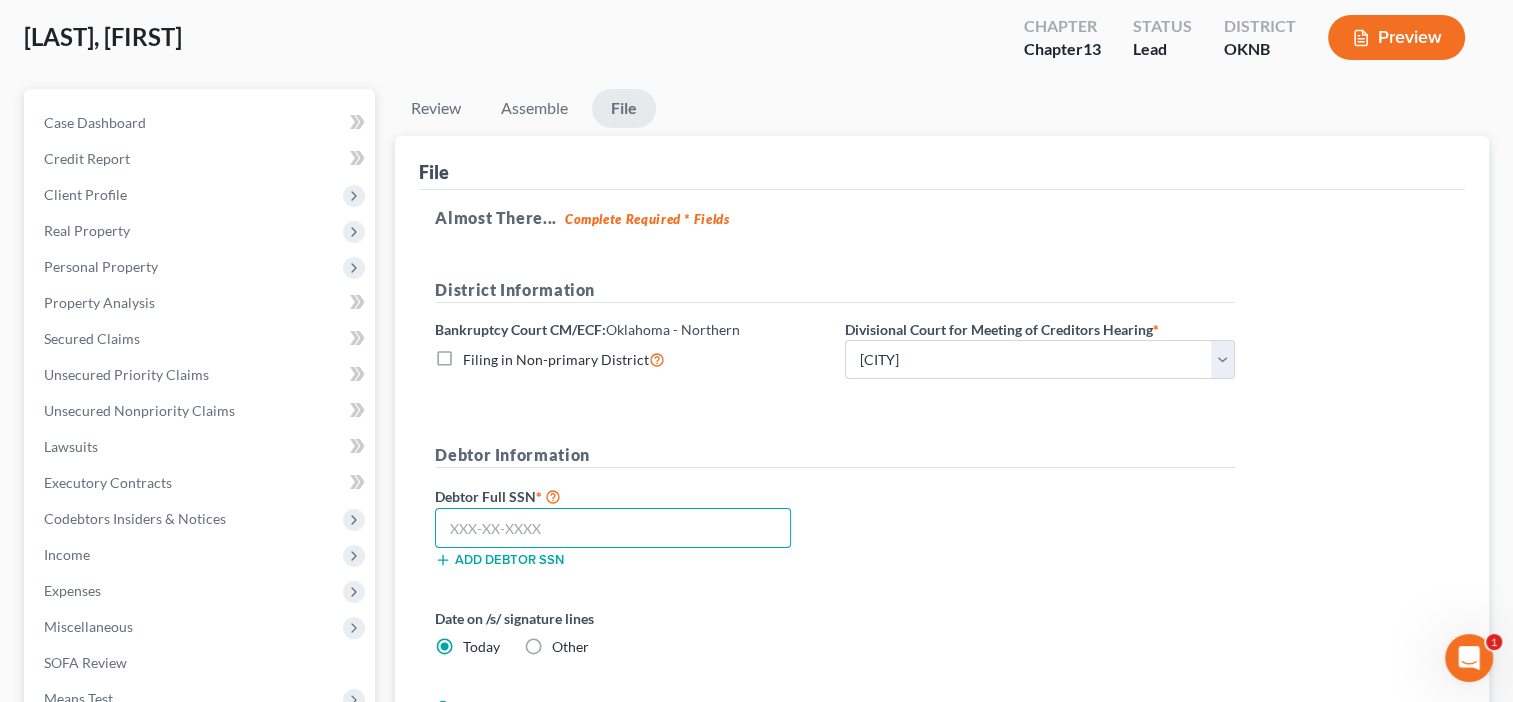 click at bounding box center [613, 528] 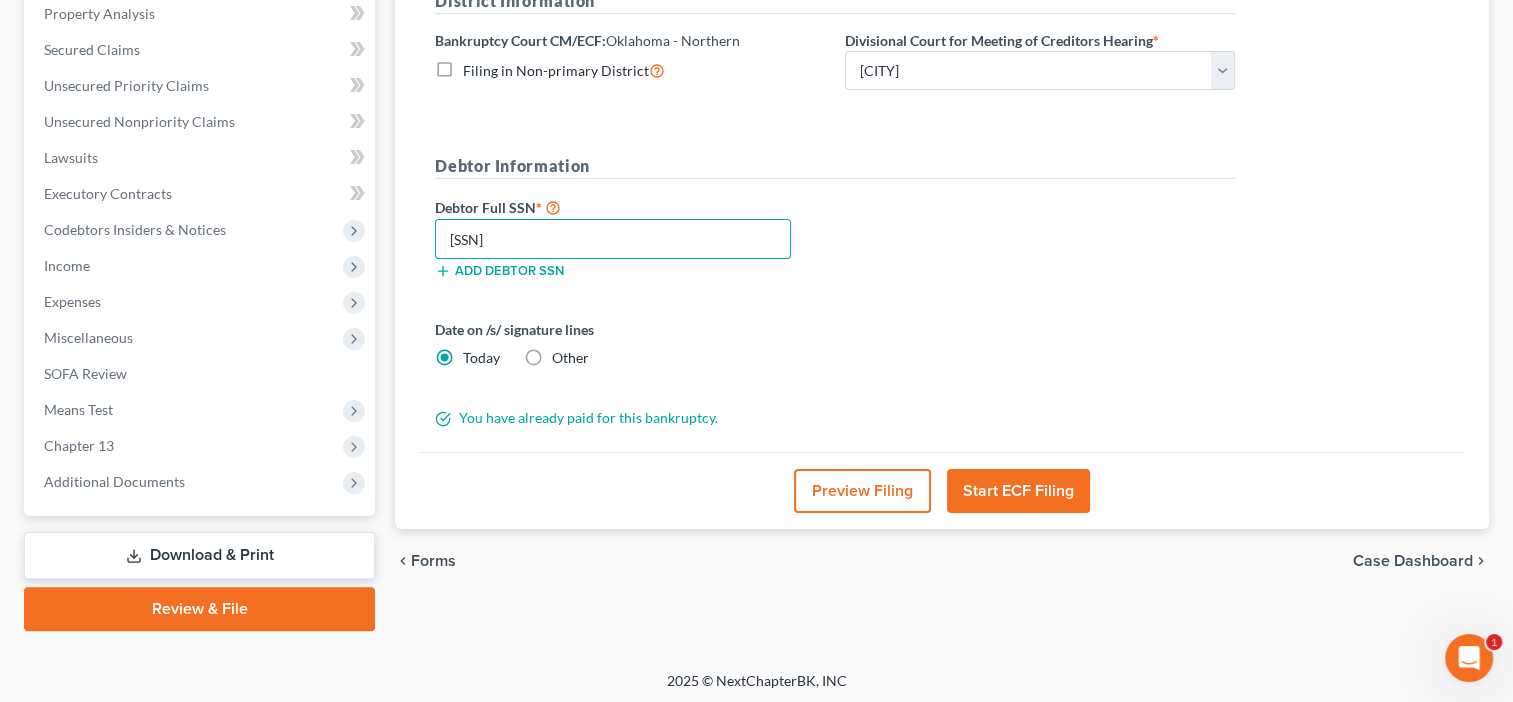 scroll, scrollTop: 395, scrollLeft: 0, axis: vertical 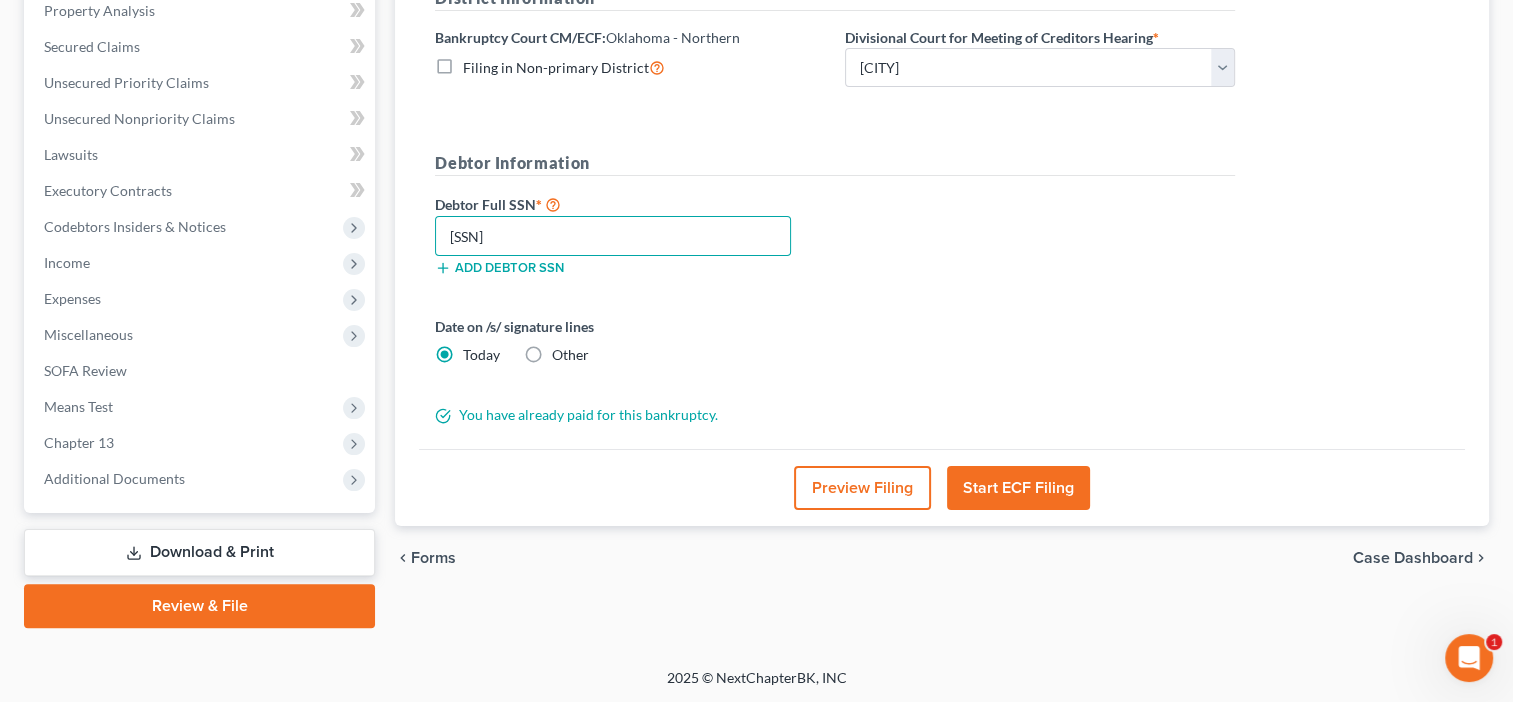 type on "[SSN]" 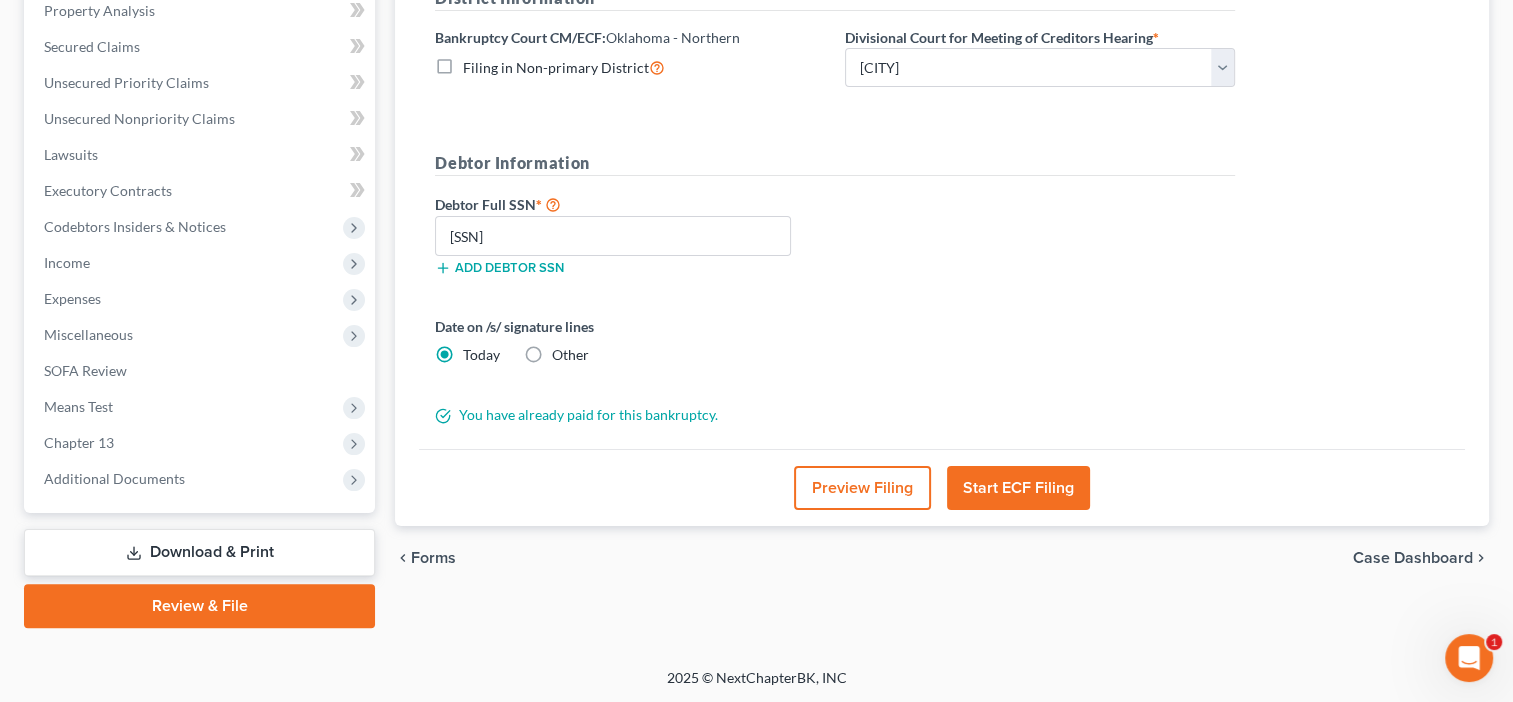 click on "Start ECF Filing" at bounding box center [1018, 488] 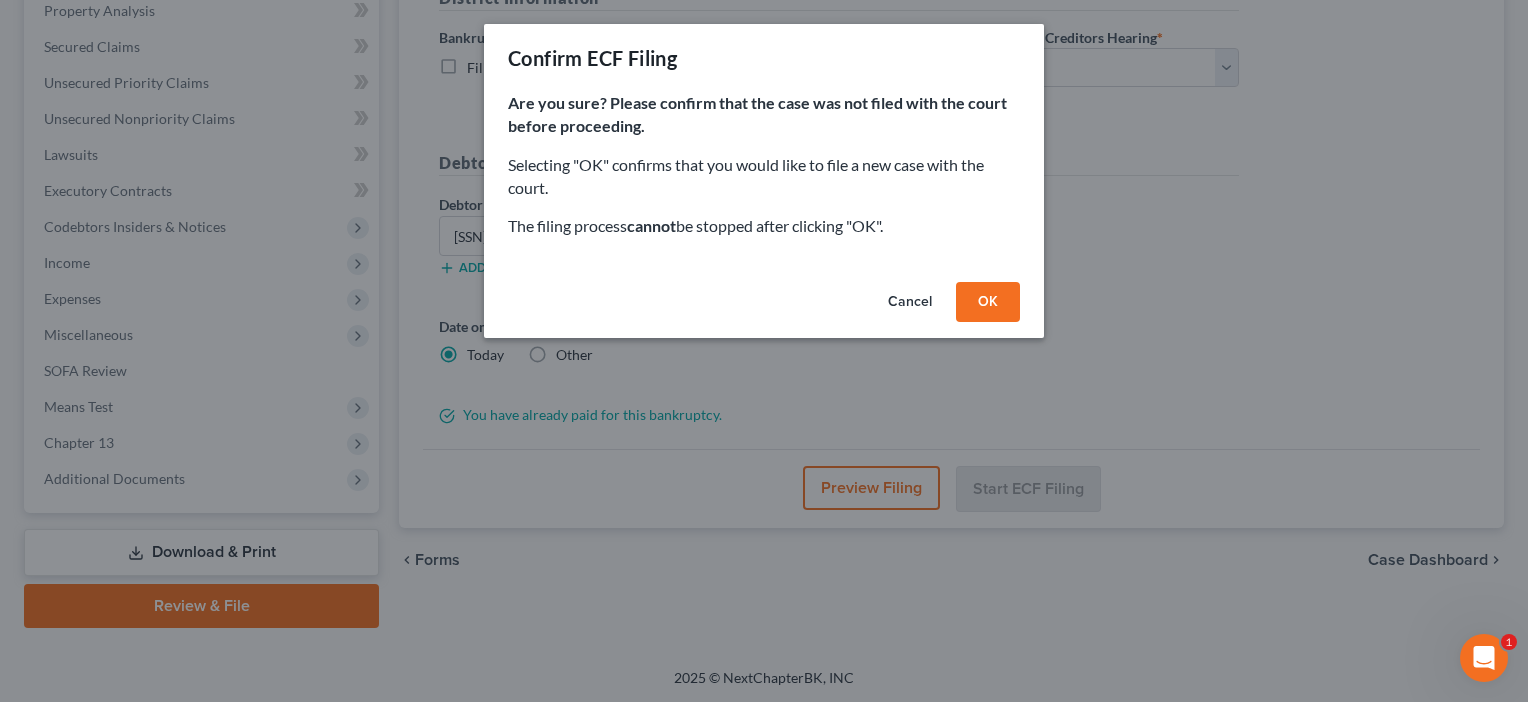 click on "OK" at bounding box center [988, 302] 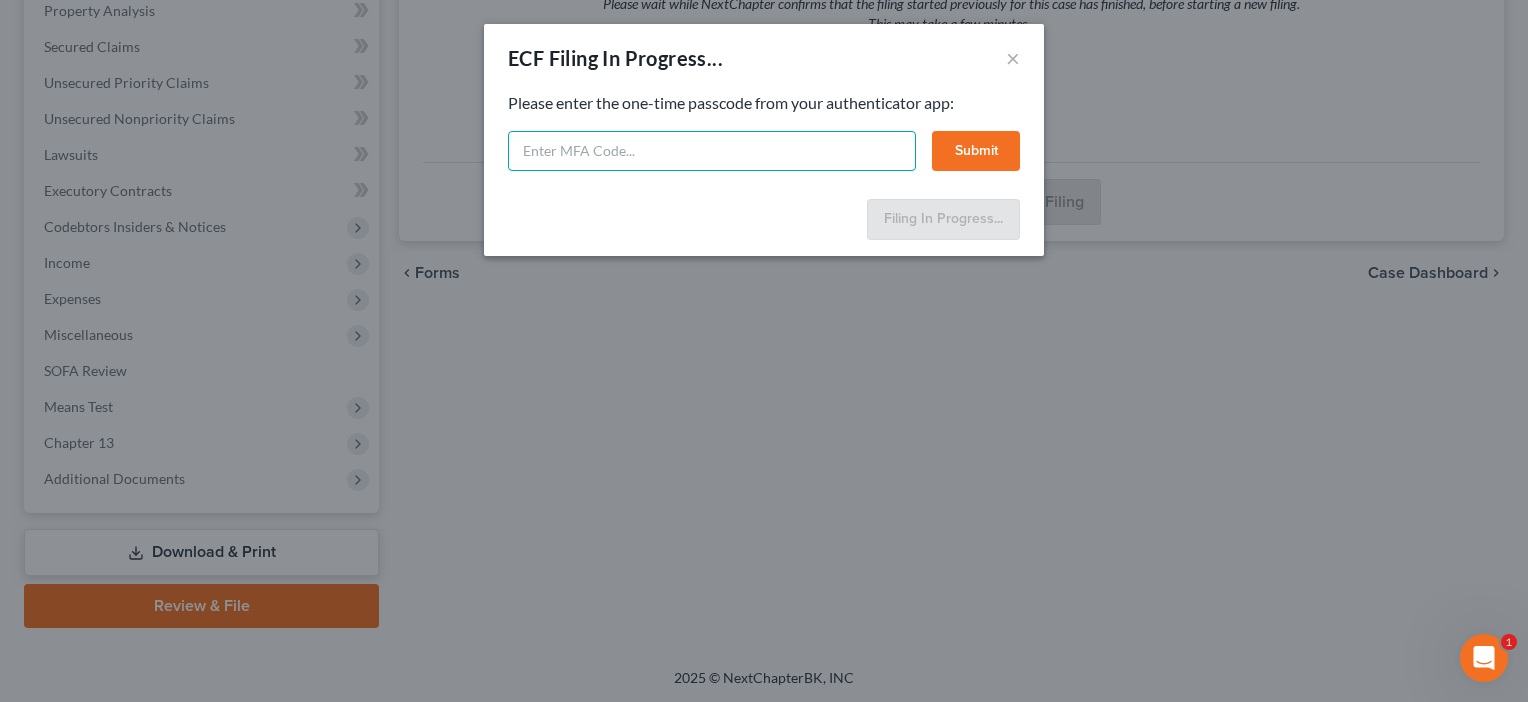 click at bounding box center [712, 151] 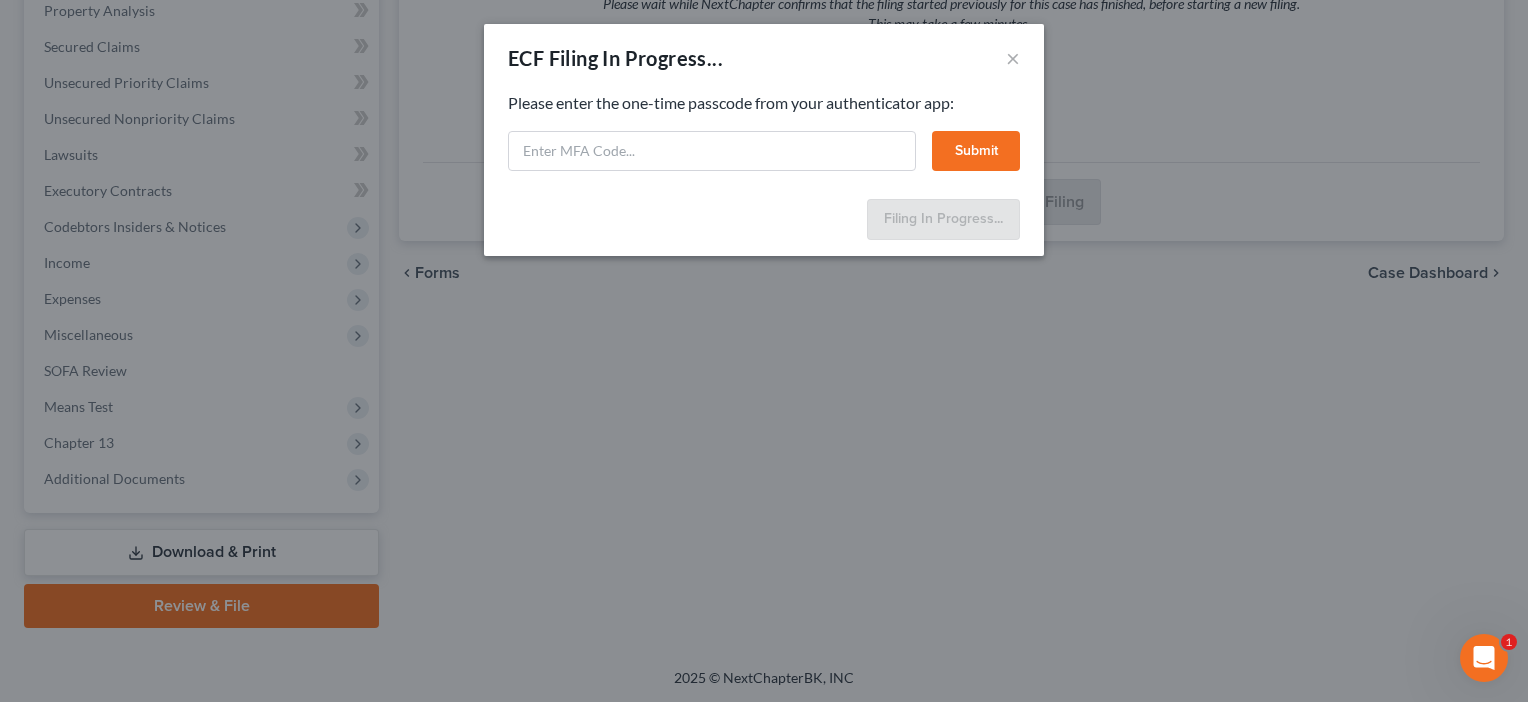 click on "Submit" at bounding box center [976, 151] 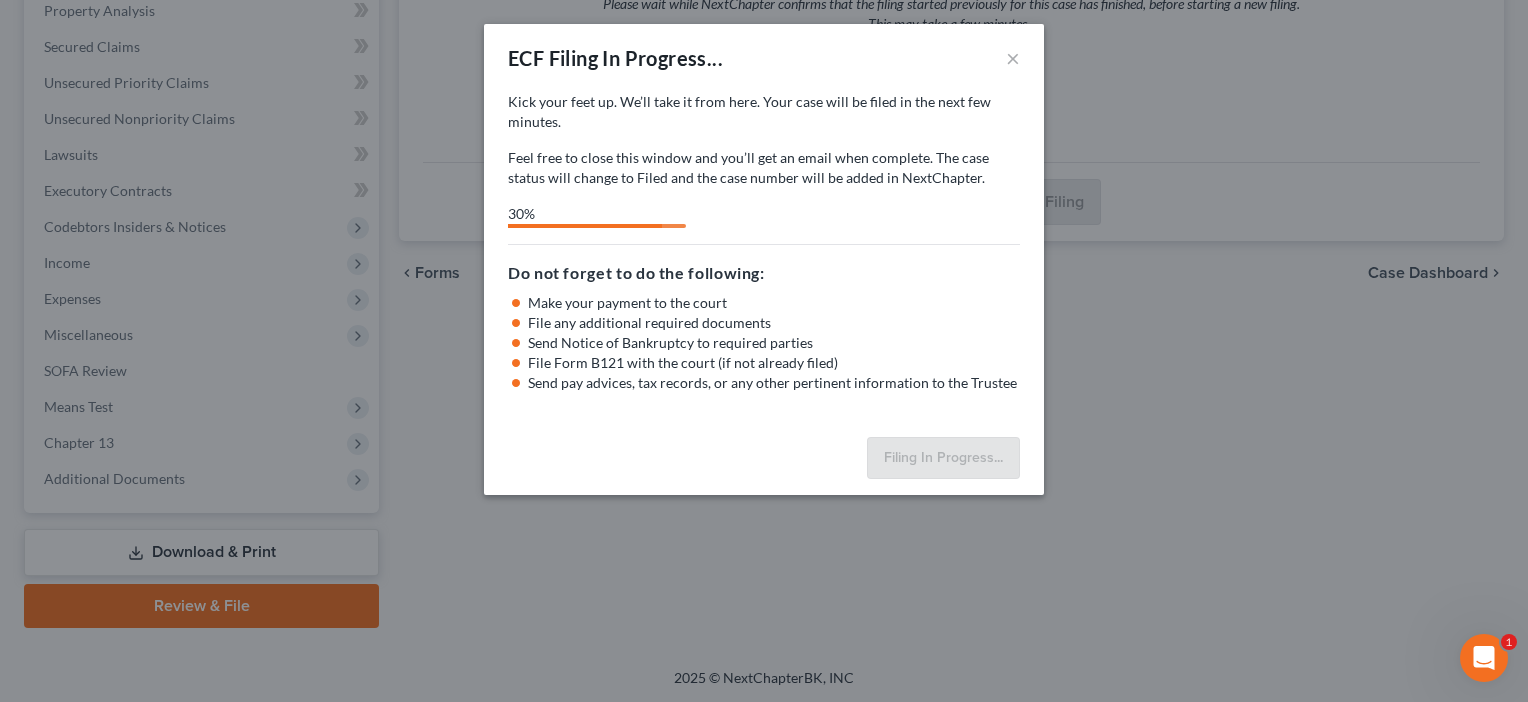 select on "0" 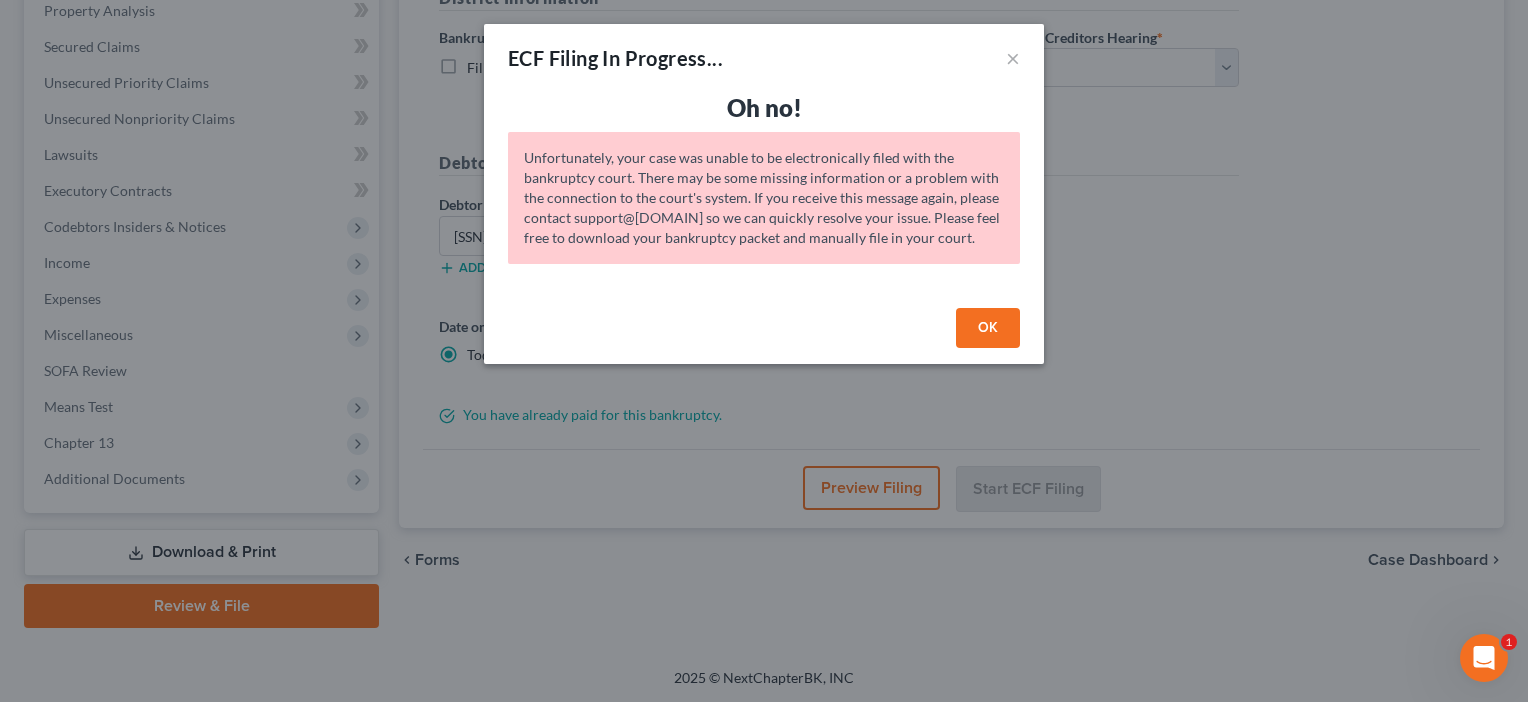 click on "OK" at bounding box center (988, 328) 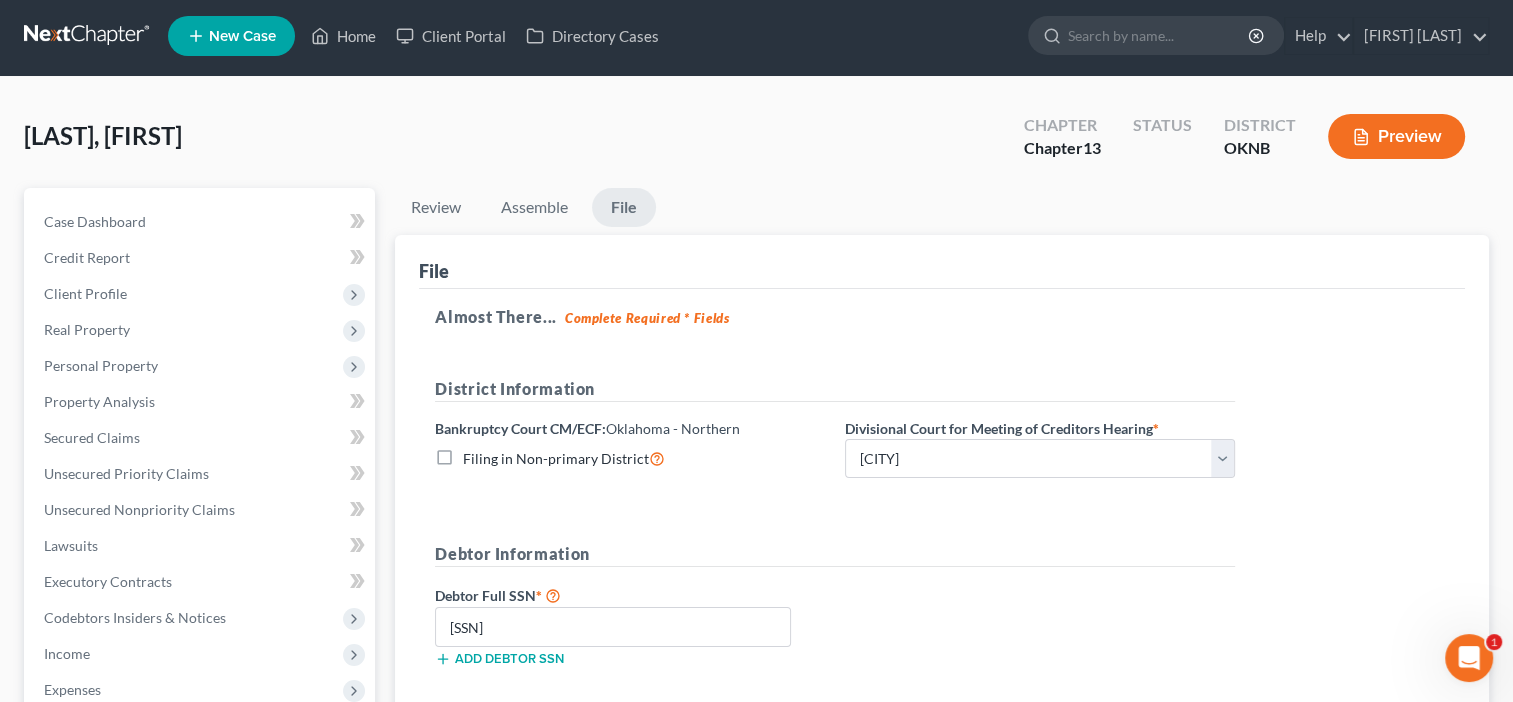 scroll, scrollTop: 0, scrollLeft: 0, axis: both 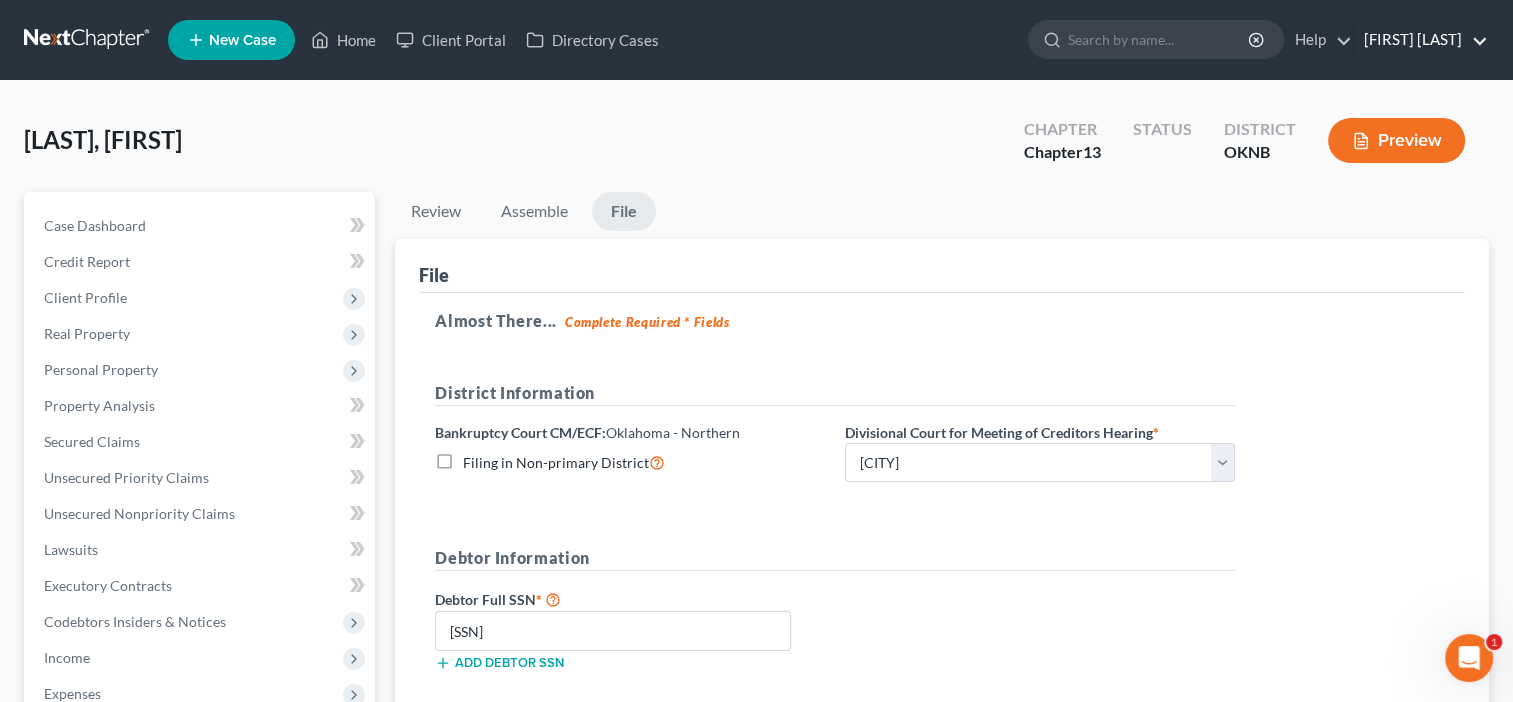 click on "[FIRST] [LAST]" at bounding box center [1421, 40] 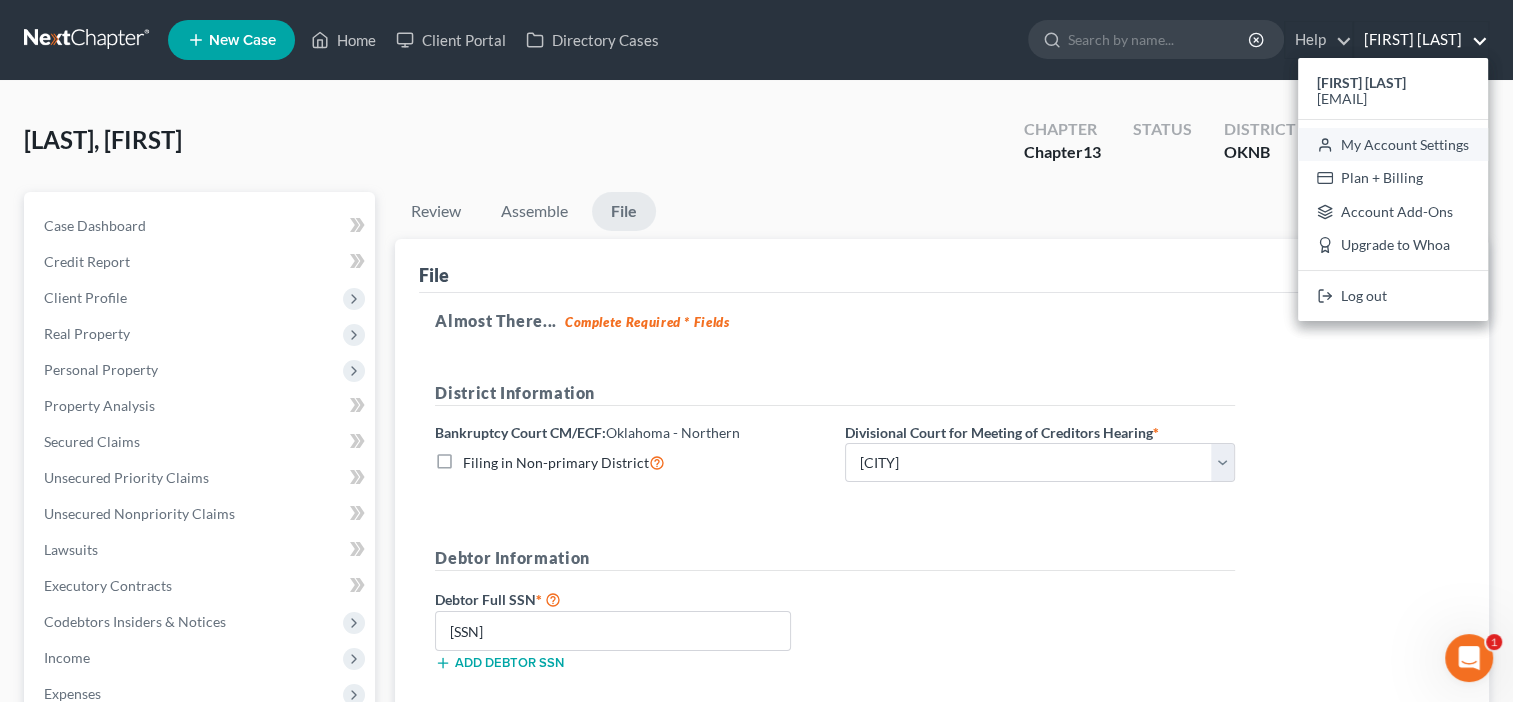 click on "My Account Settings" at bounding box center [1393, 145] 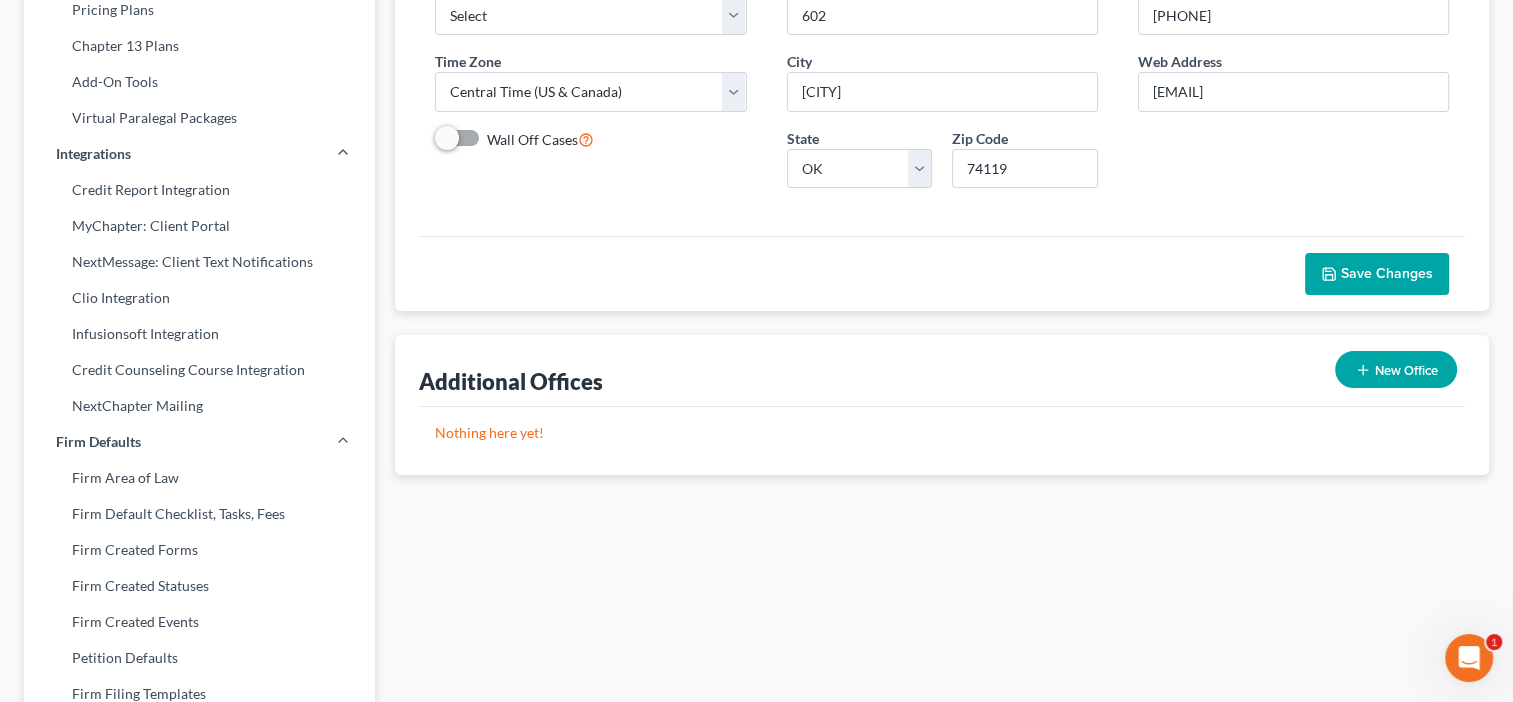scroll, scrollTop: 400, scrollLeft: 0, axis: vertical 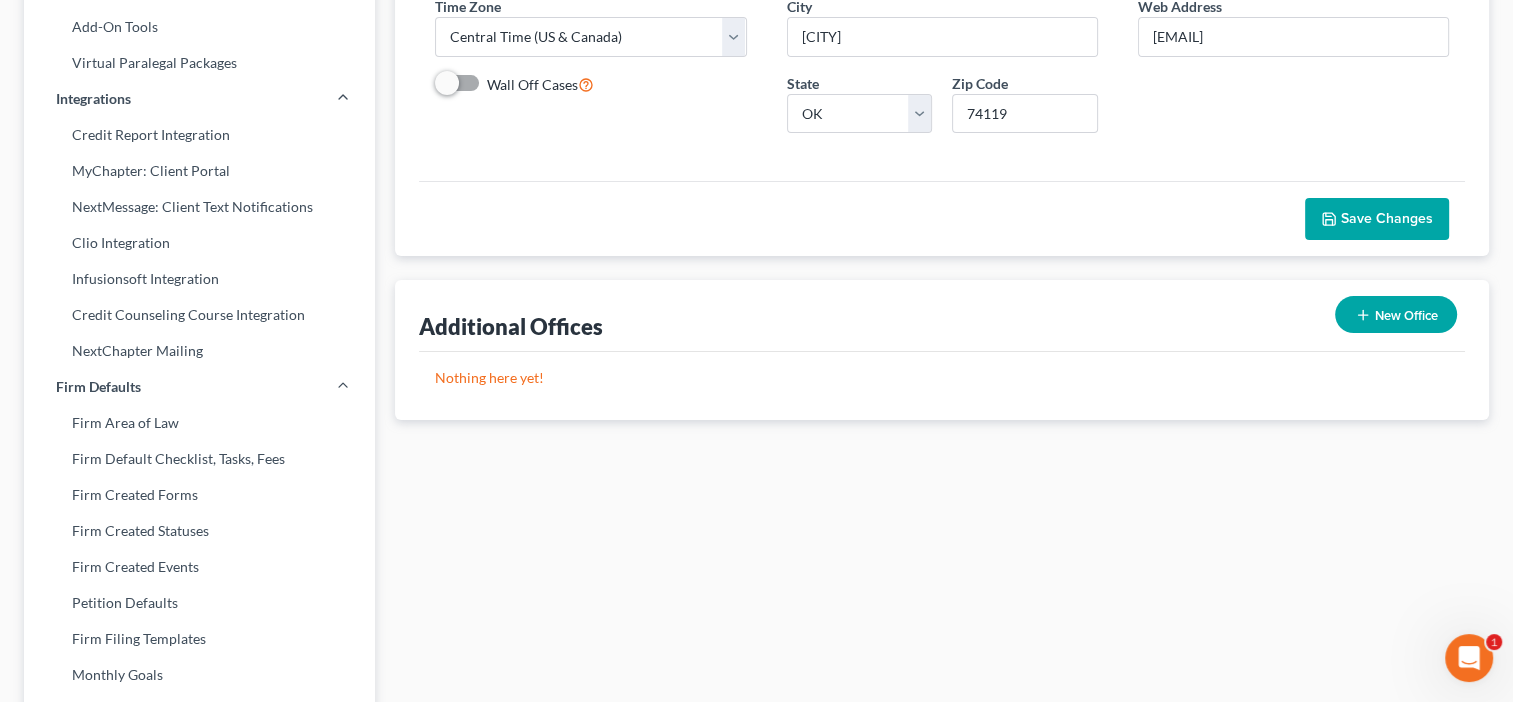 click on "New Office" at bounding box center (1396, 314) 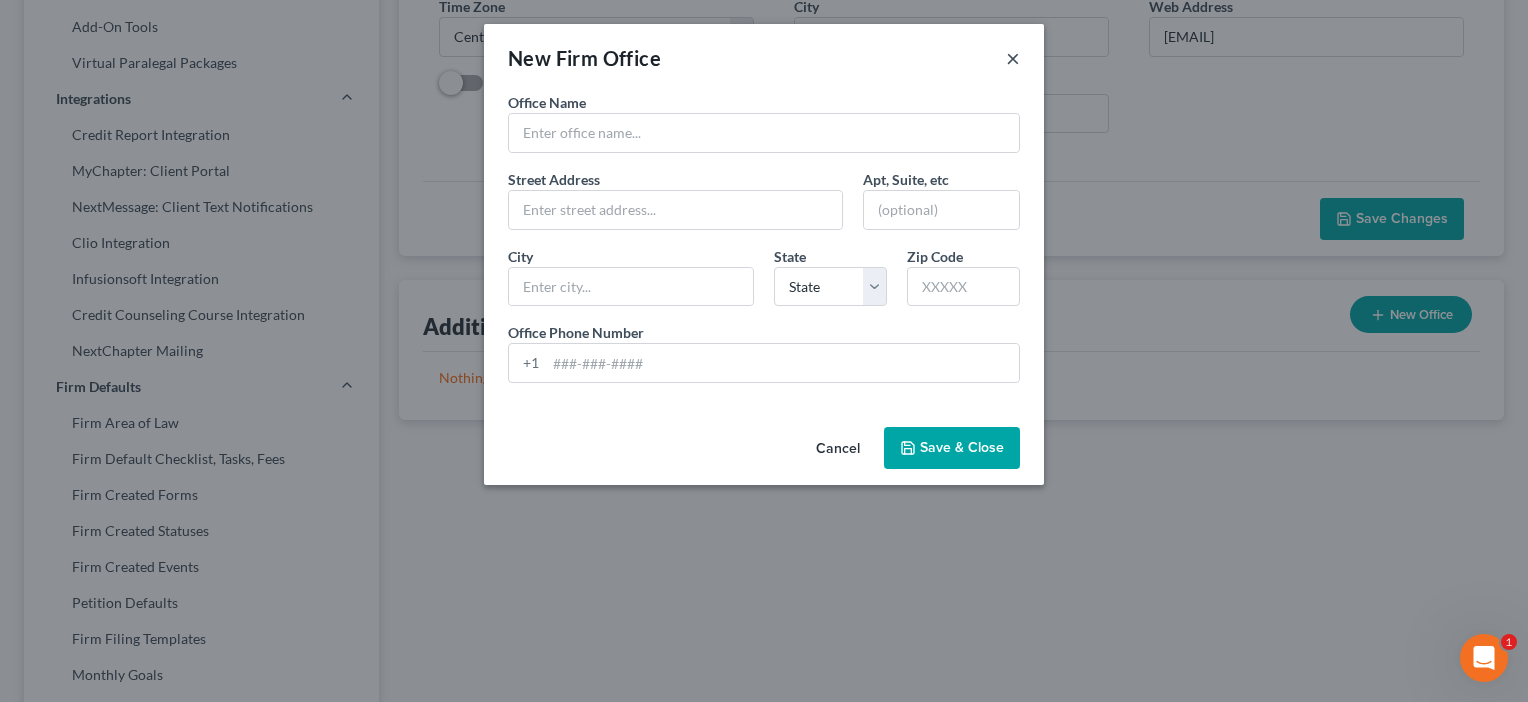 click on "×" at bounding box center [1013, 58] 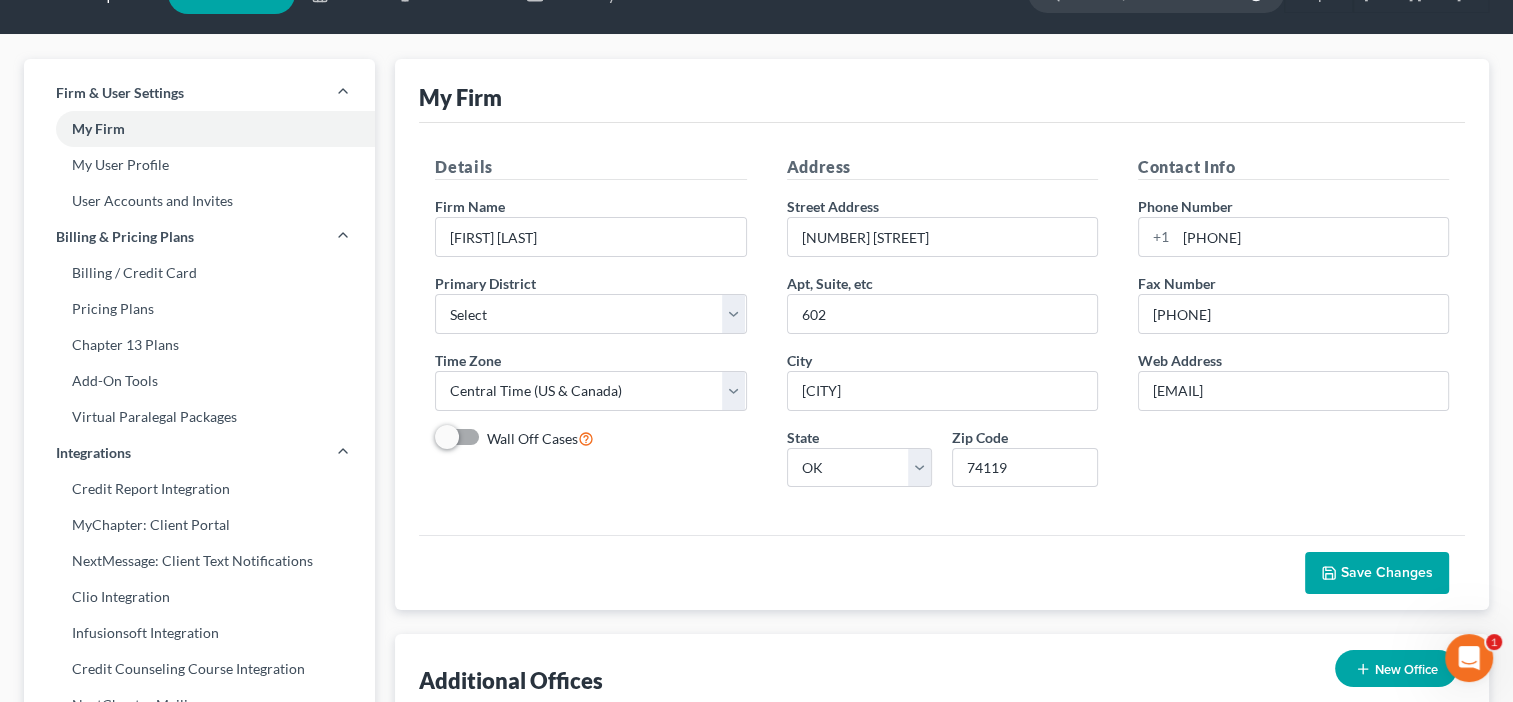 scroll, scrollTop: 0, scrollLeft: 0, axis: both 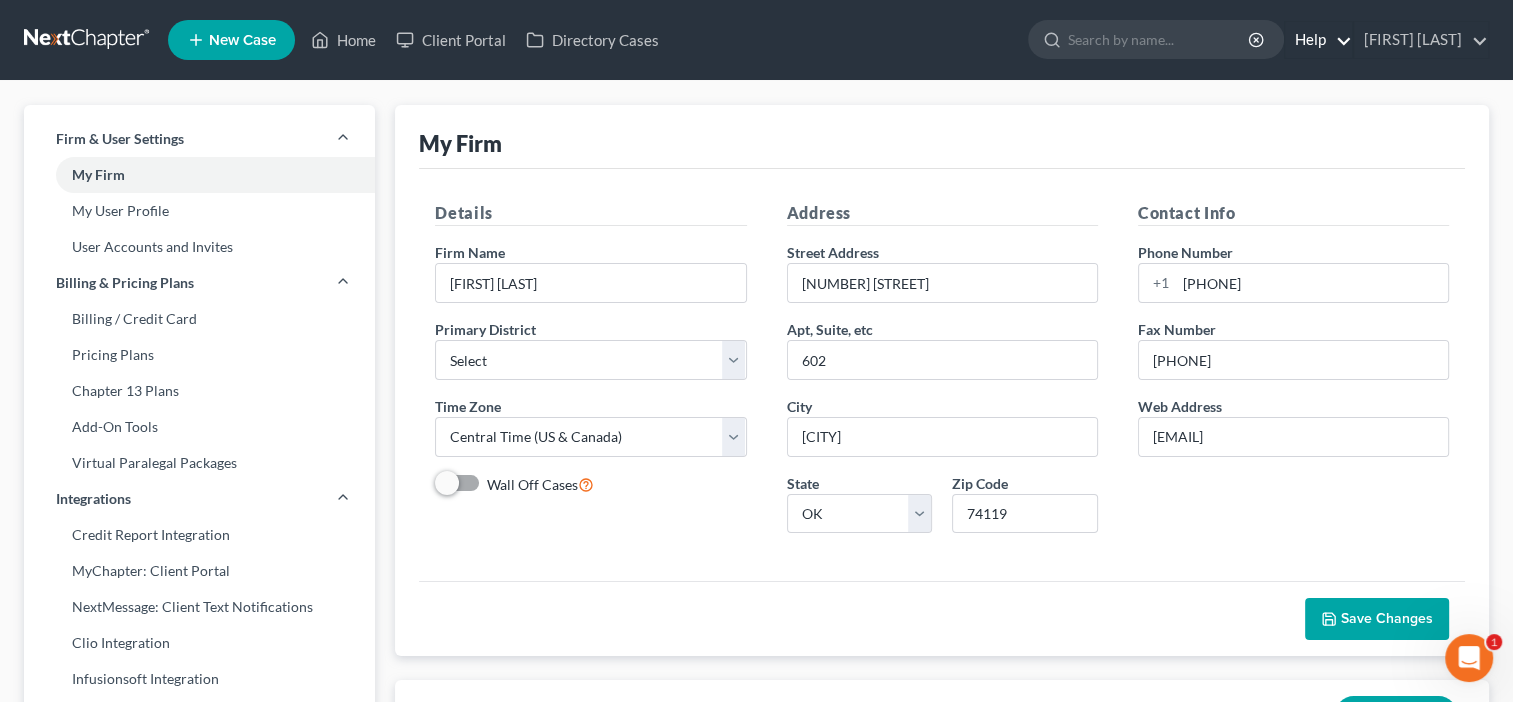 click on "Help" at bounding box center (1318, 40) 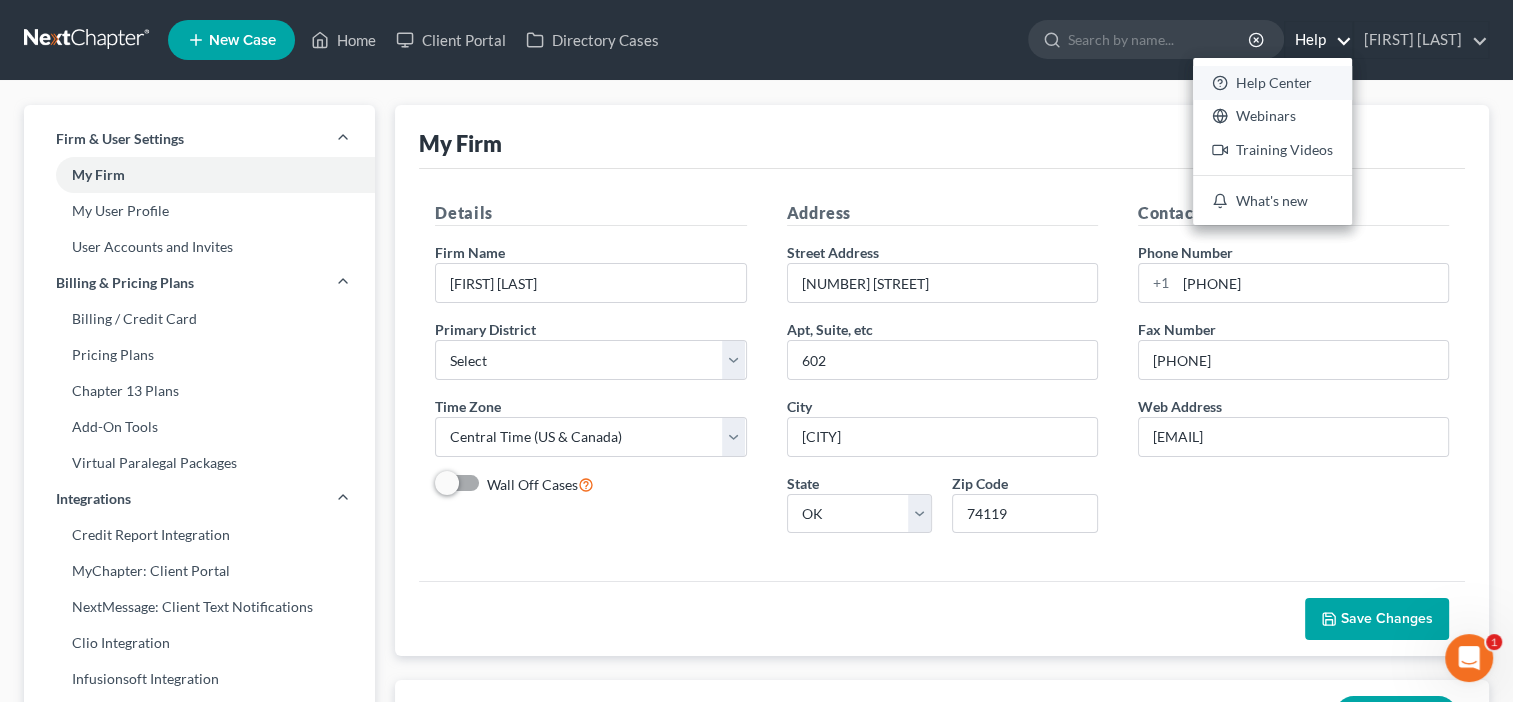 click on "Help Center" at bounding box center (1272, 83) 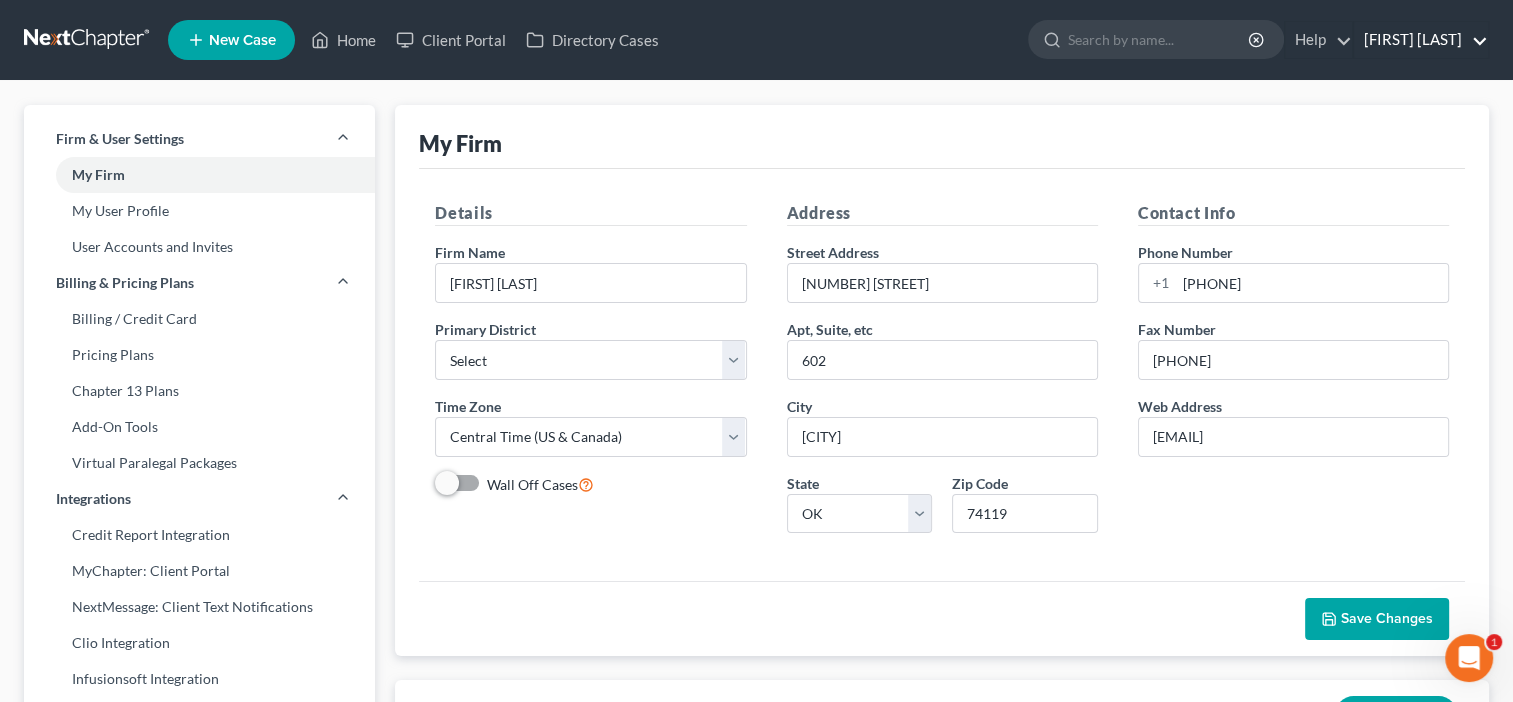 click on "[FIRST] [LAST]" at bounding box center (1421, 40) 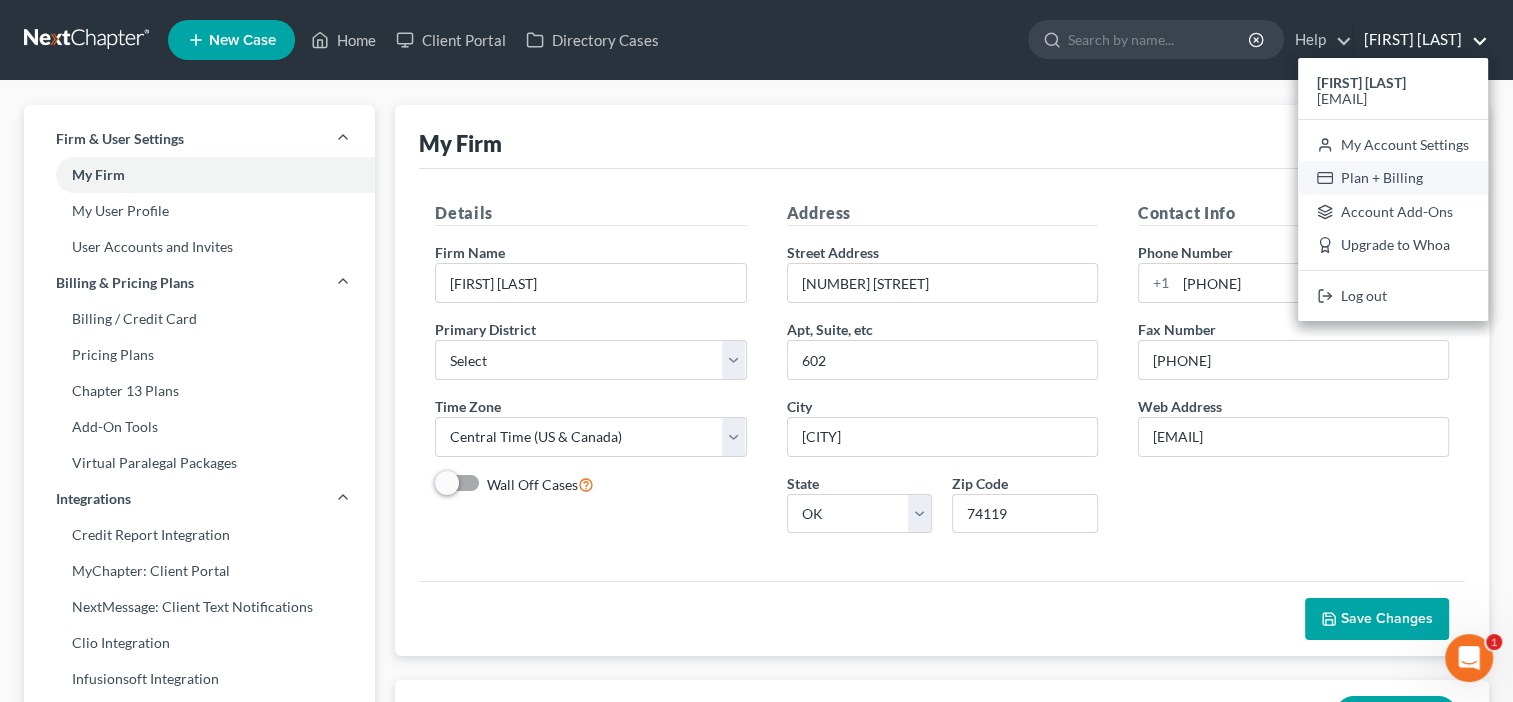 click on "Plan + Billing" at bounding box center [1393, 178] 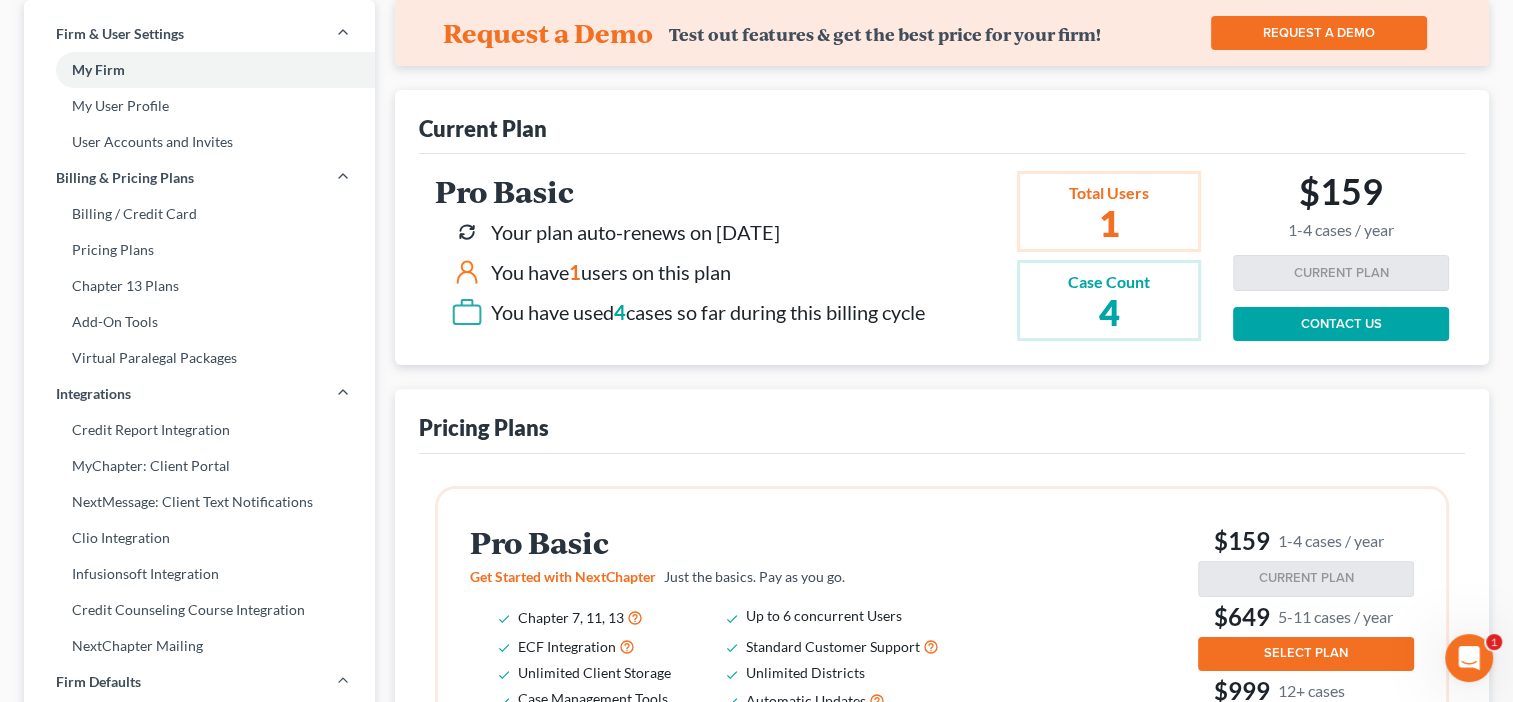 scroll, scrollTop: 0, scrollLeft: 0, axis: both 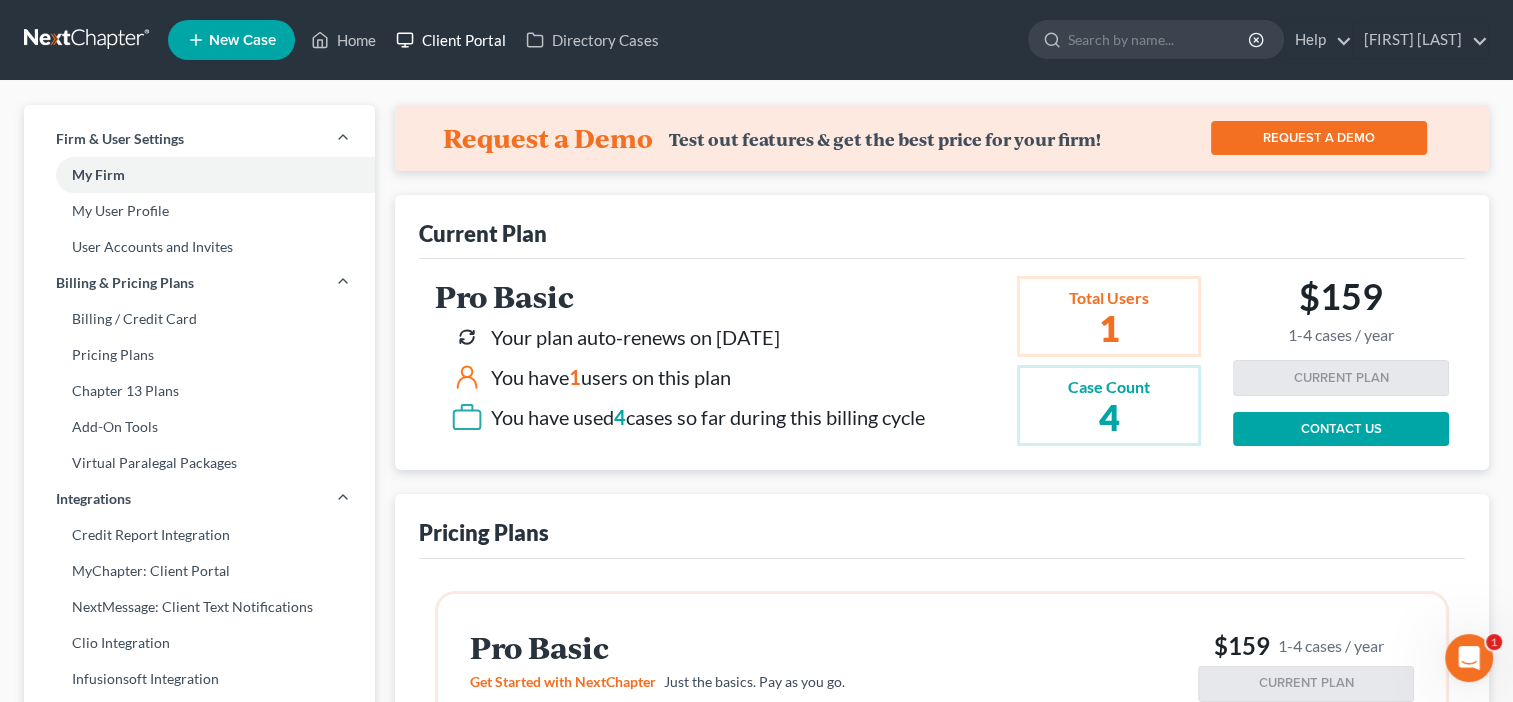 click on "Client Portal" at bounding box center (451, 40) 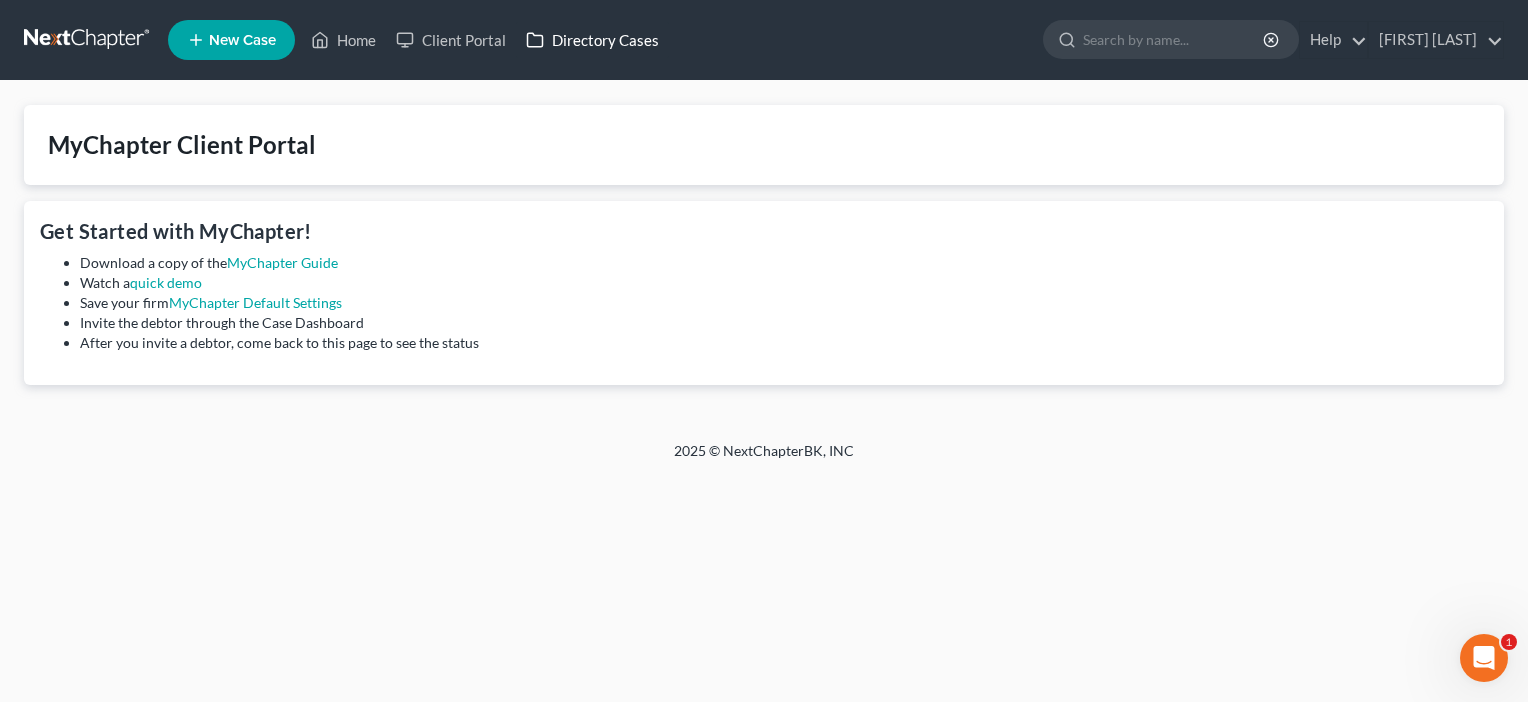 click on "Directory Cases" at bounding box center [592, 40] 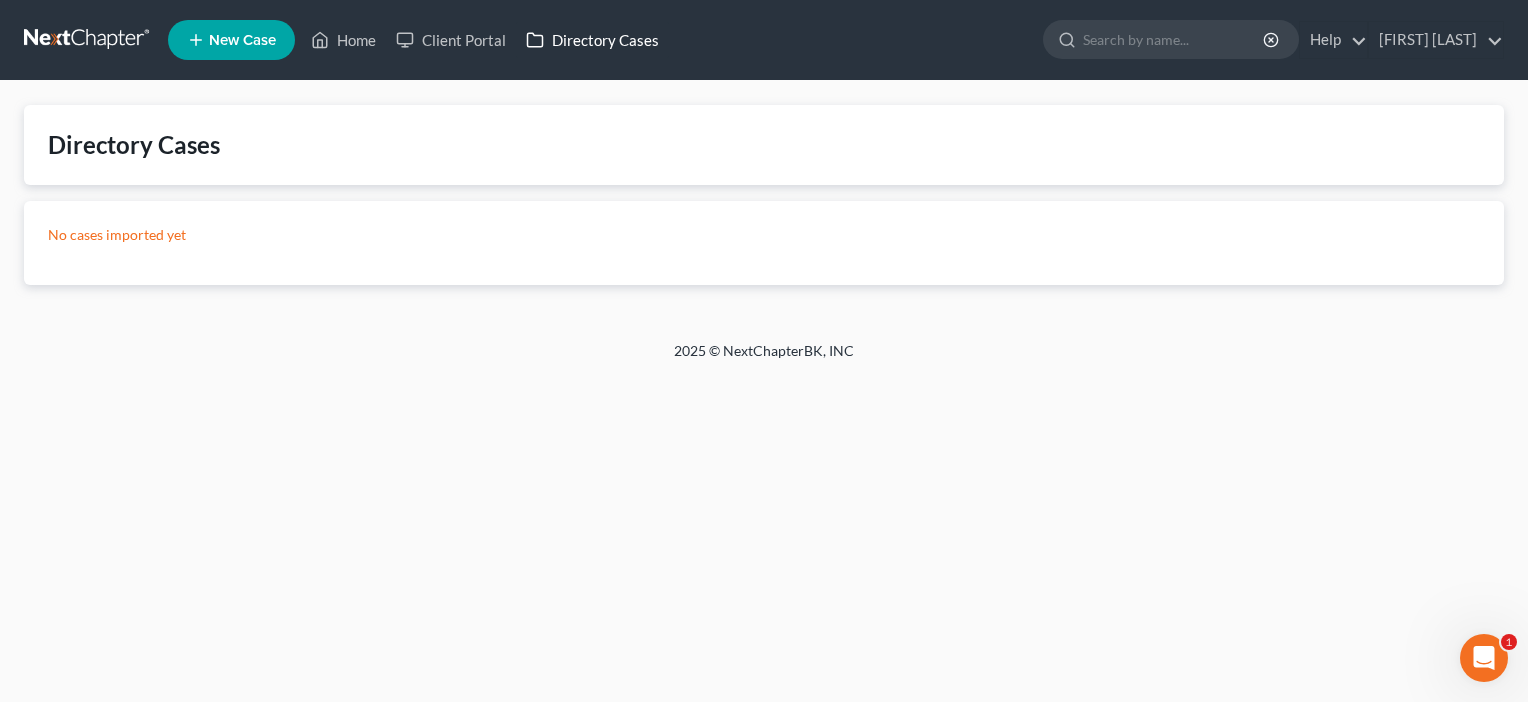 click on "Directory Cases" at bounding box center (592, 40) 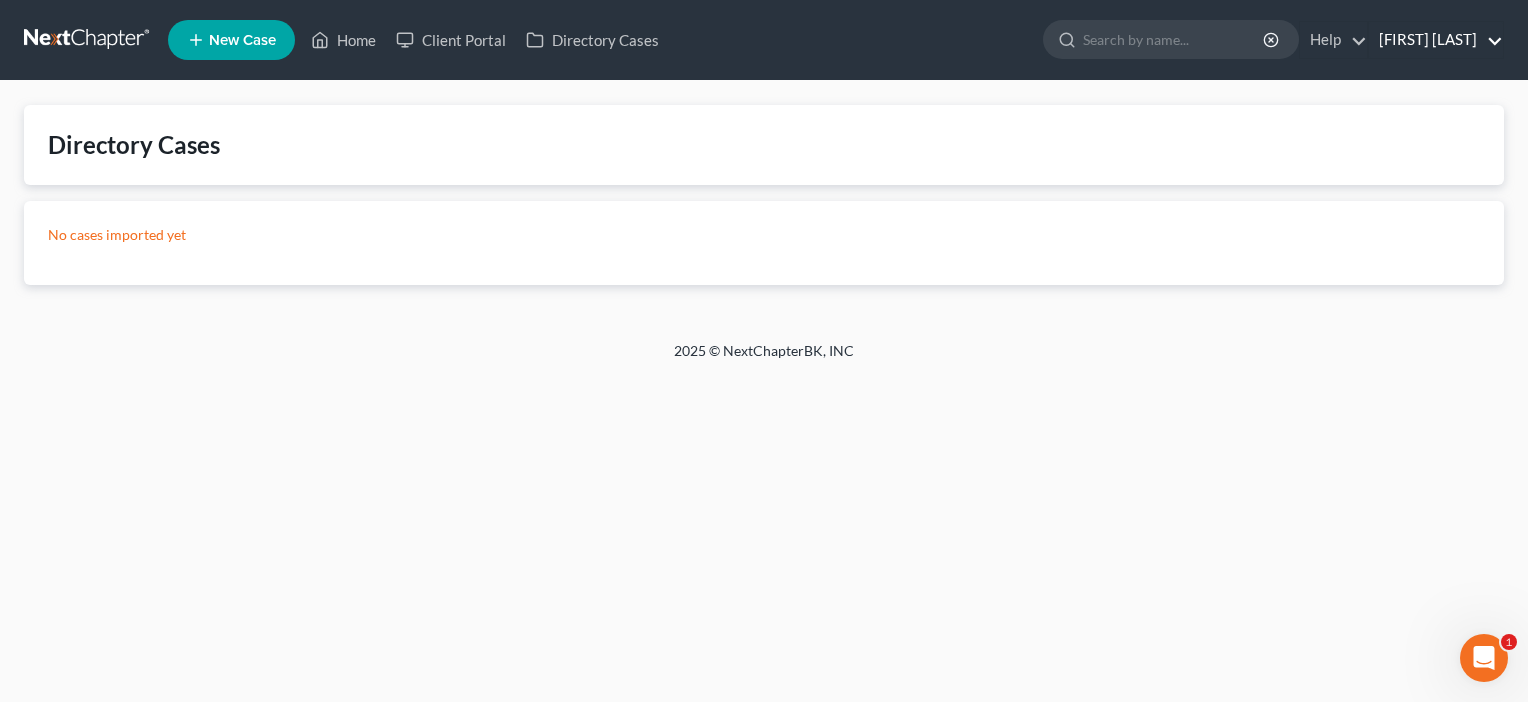 click on "[FIRST] [LAST]" at bounding box center [1436, 40] 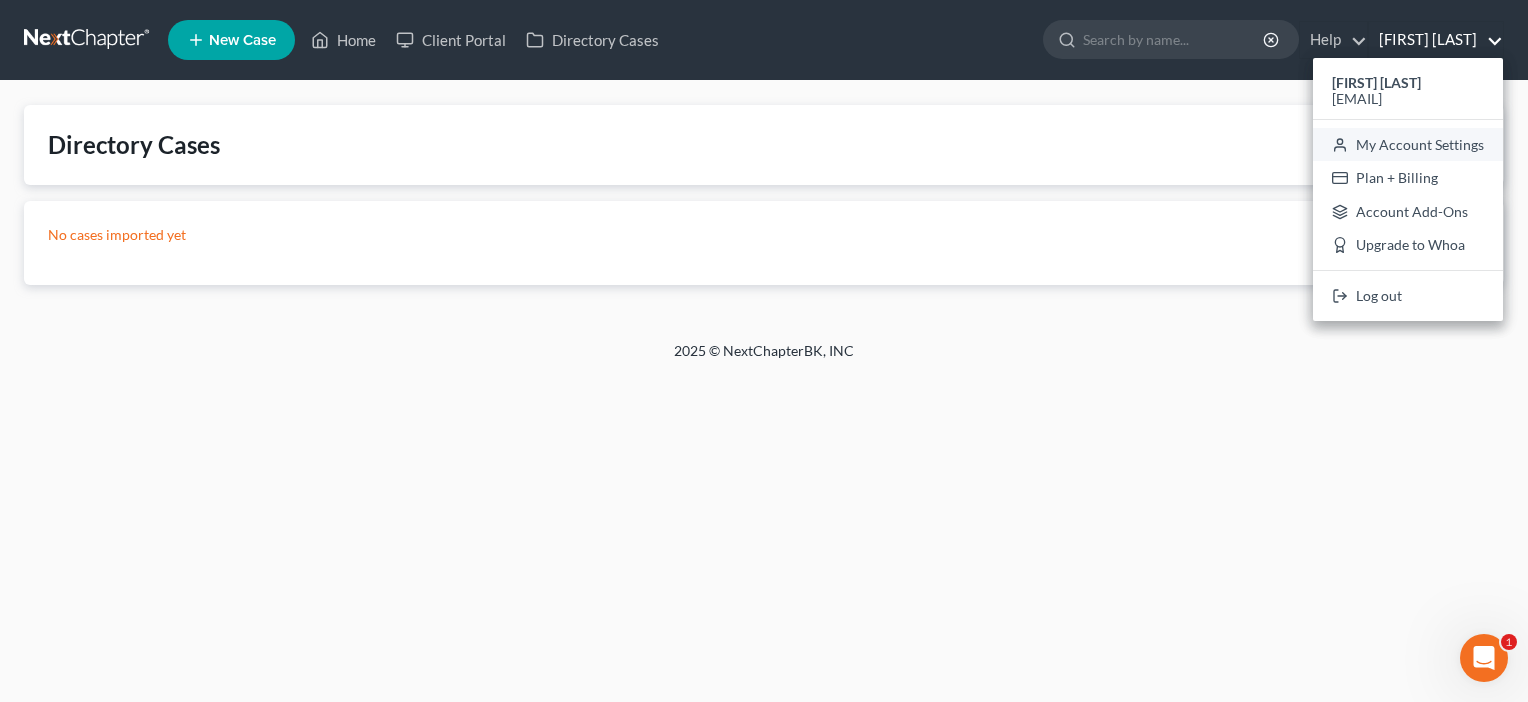 click on "My Account Settings" at bounding box center [1408, 145] 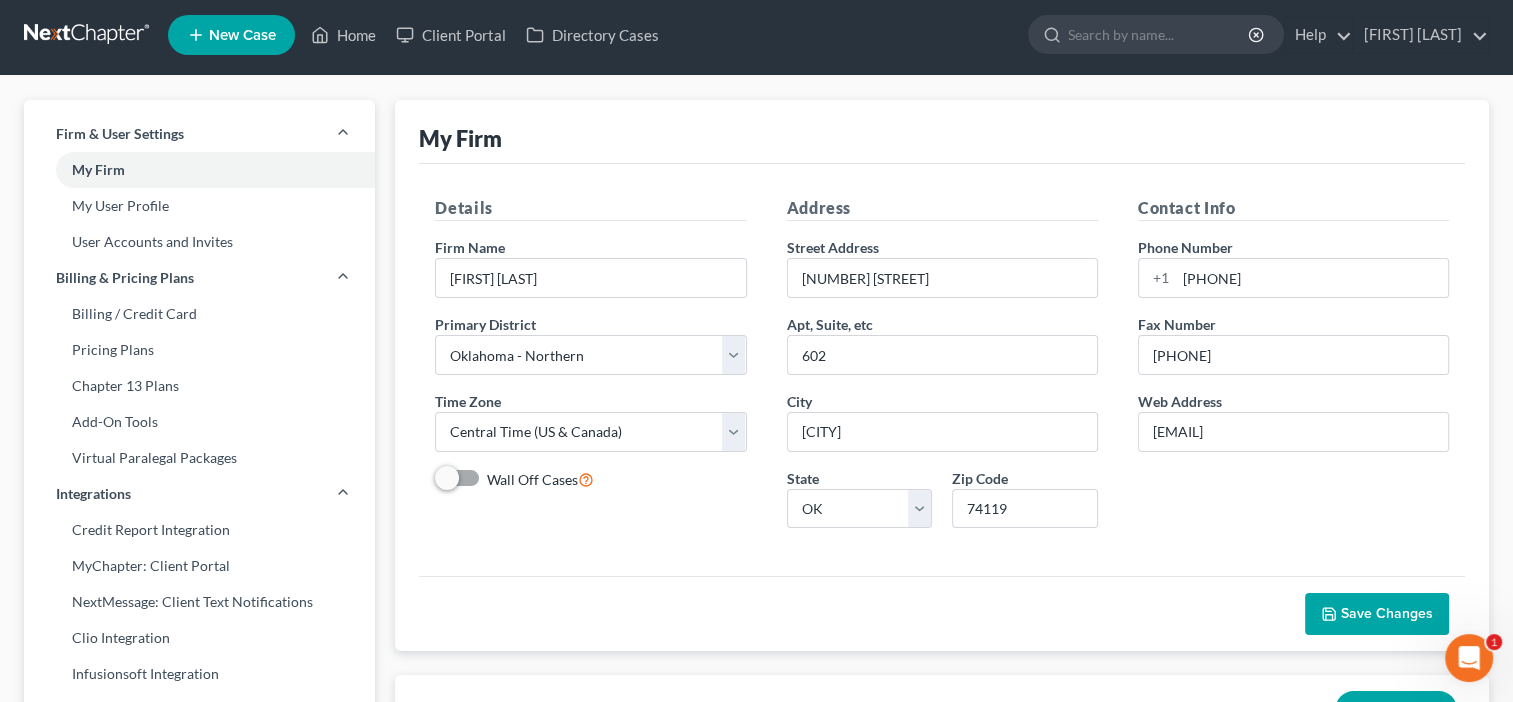 scroll, scrollTop: 0, scrollLeft: 0, axis: both 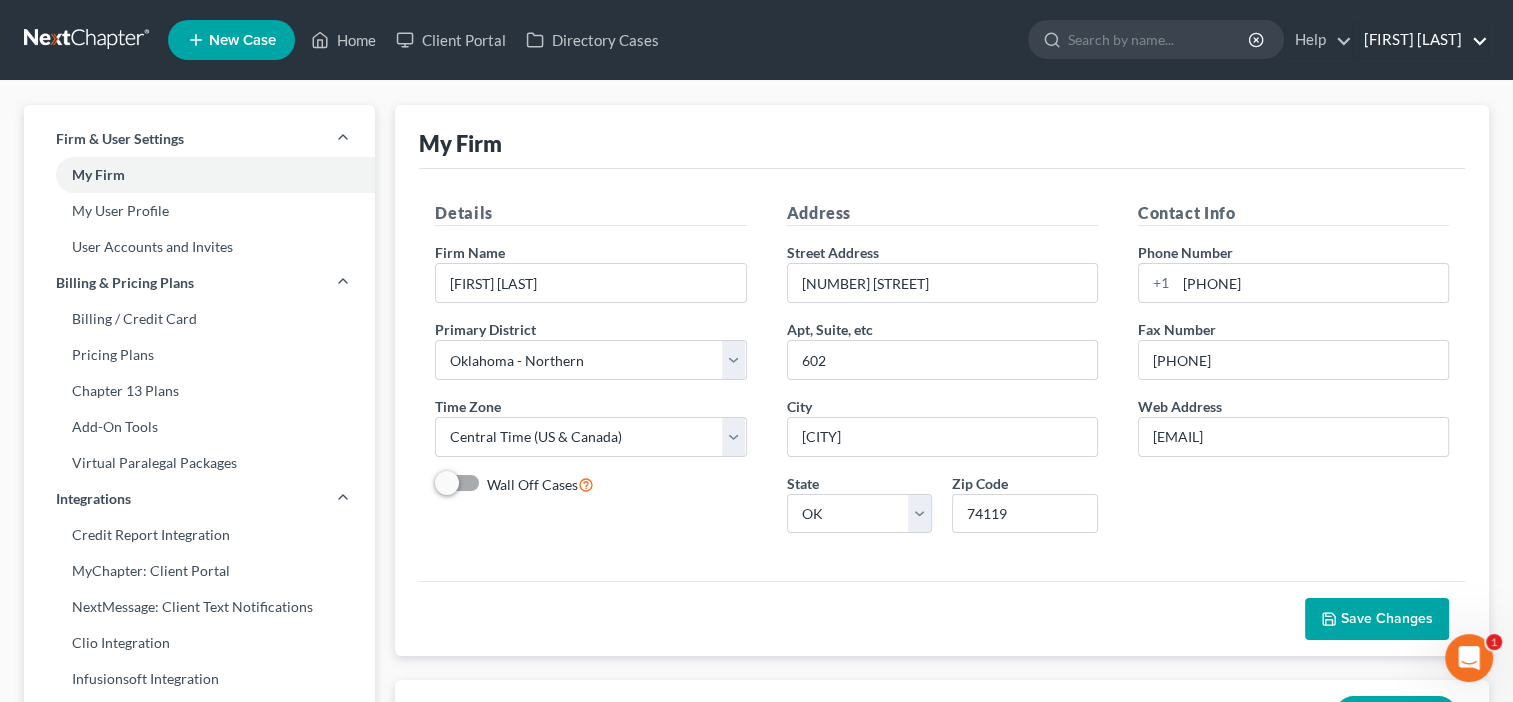 click on "[FIRST] [LAST]" at bounding box center (1421, 40) 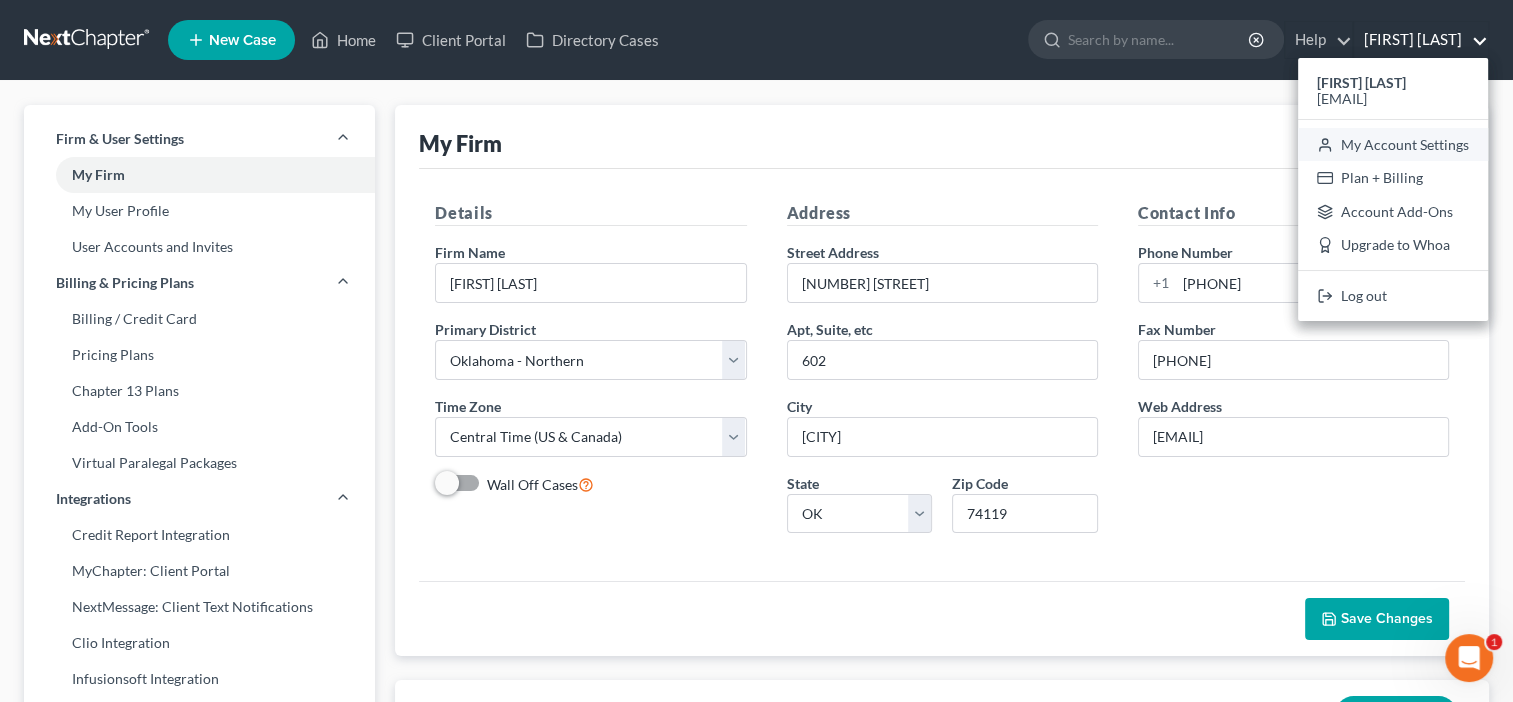 click on "My Account Settings" at bounding box center [1393, 145] 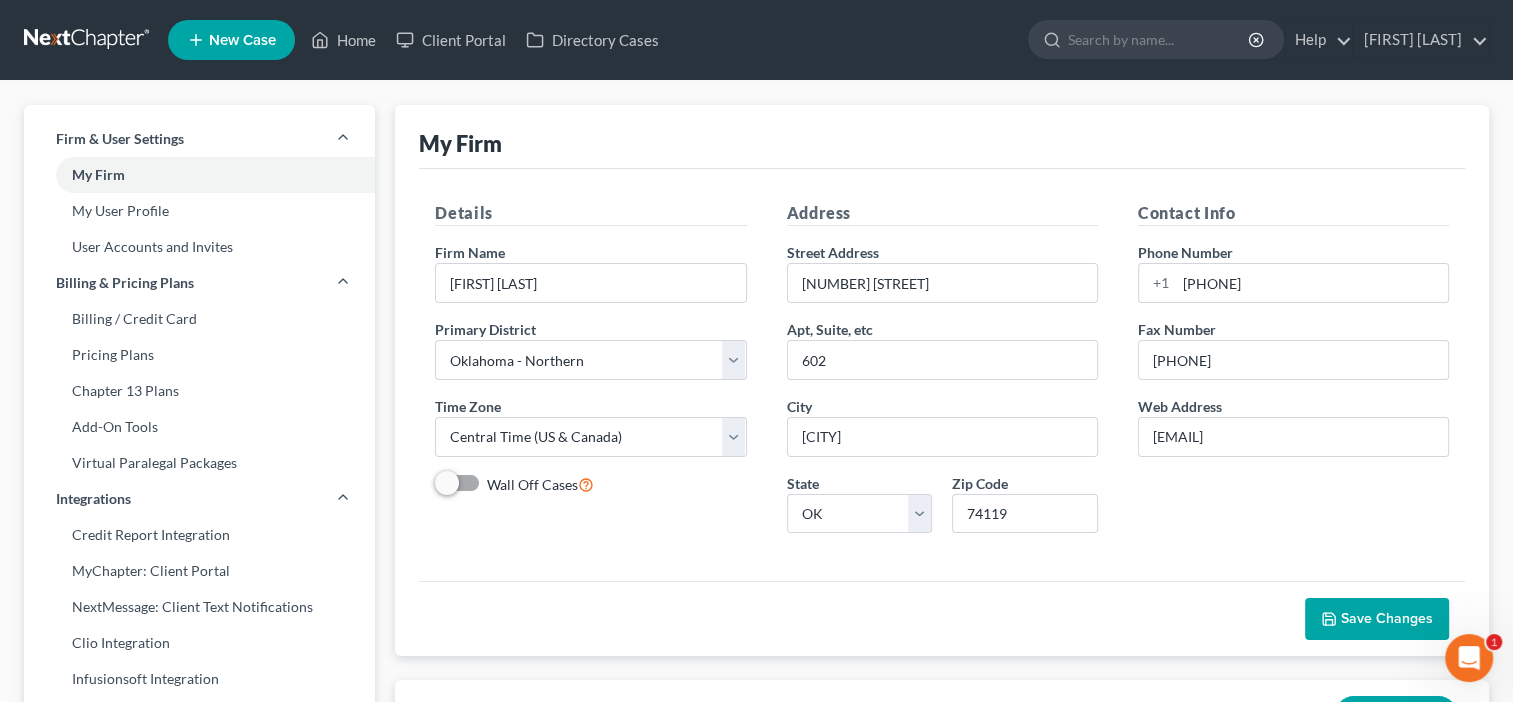 scroll, scrollTop: 0, scrollLeft: 0, axis: both 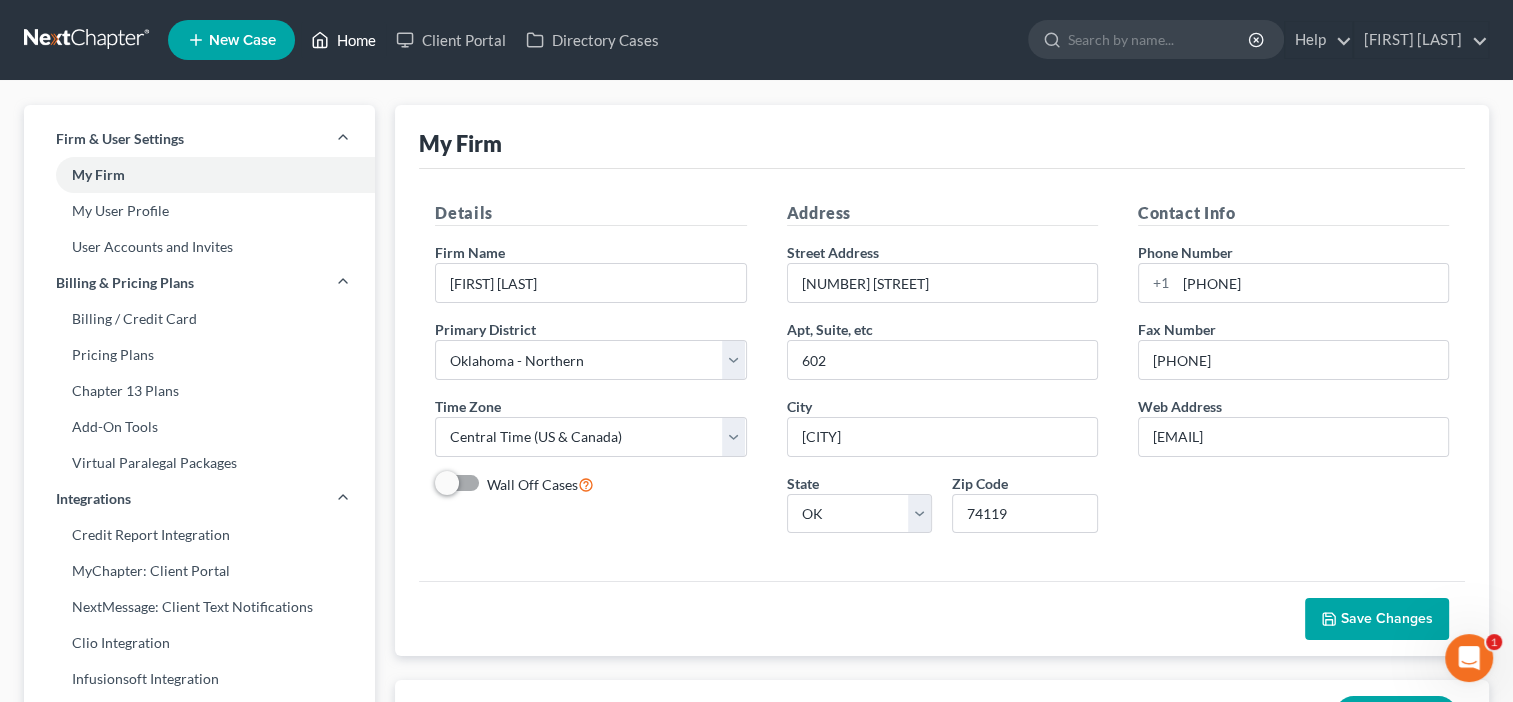 click on "Home" at bounding box center [343, 40] 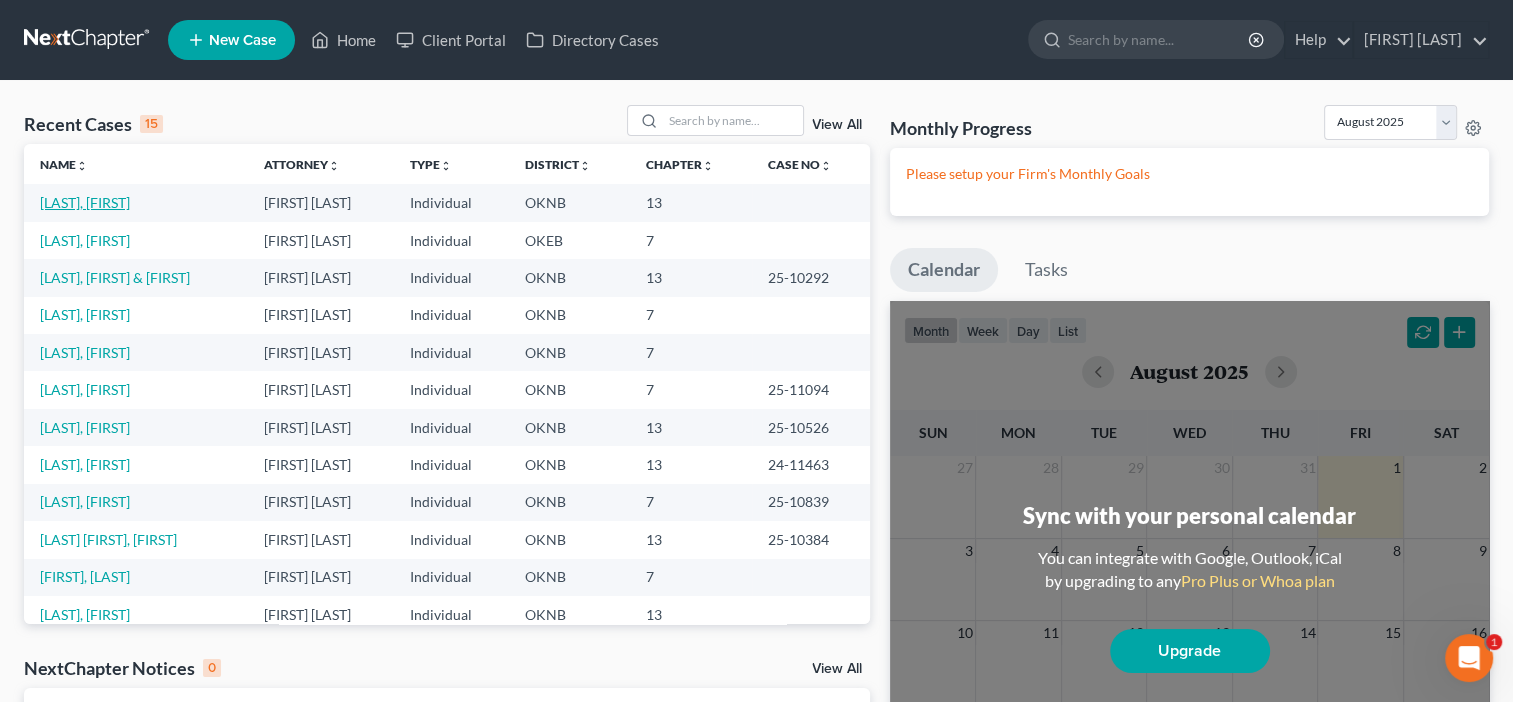 click on "[LAST], [FIRST]" at bounding box center [85, 202] 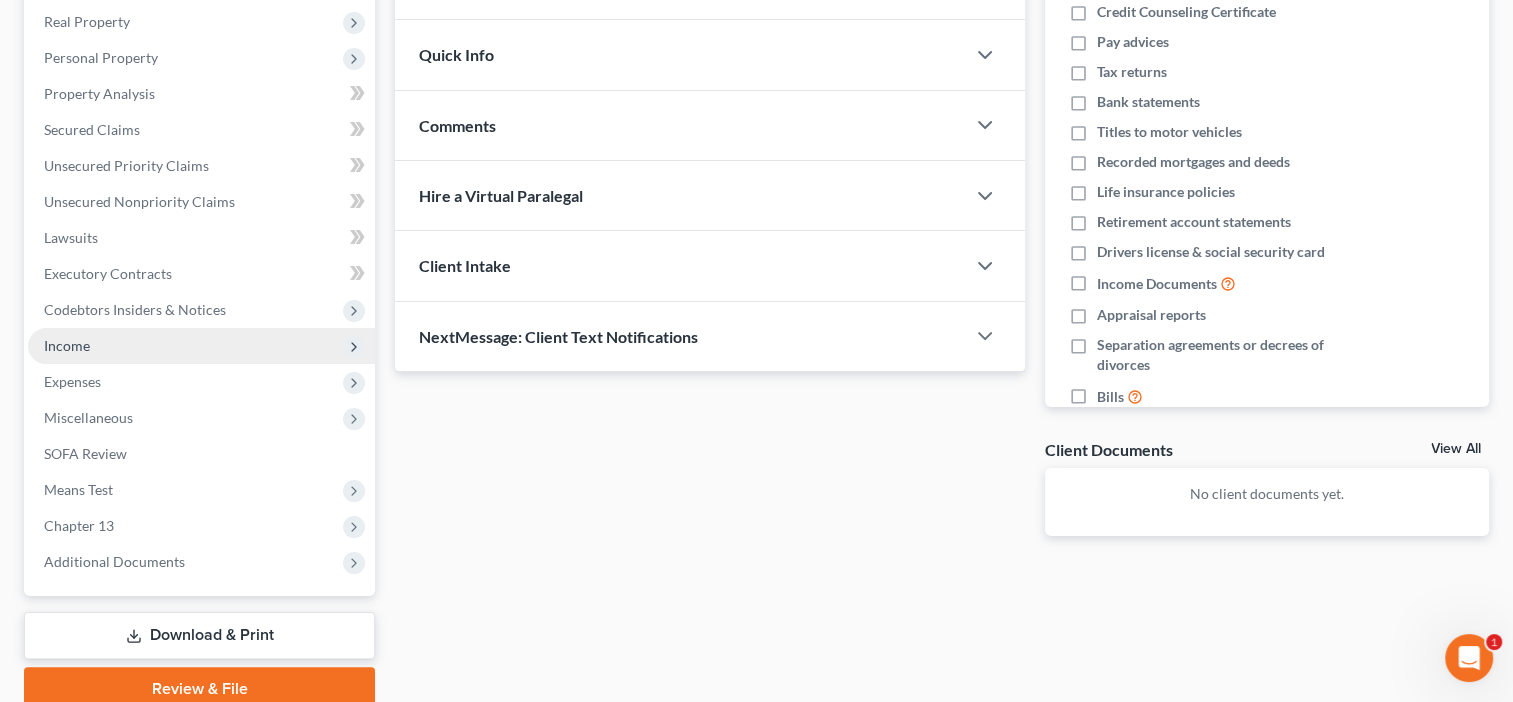 scroll, scrollTop: 395, scrollLeft: 0, axis: vertical 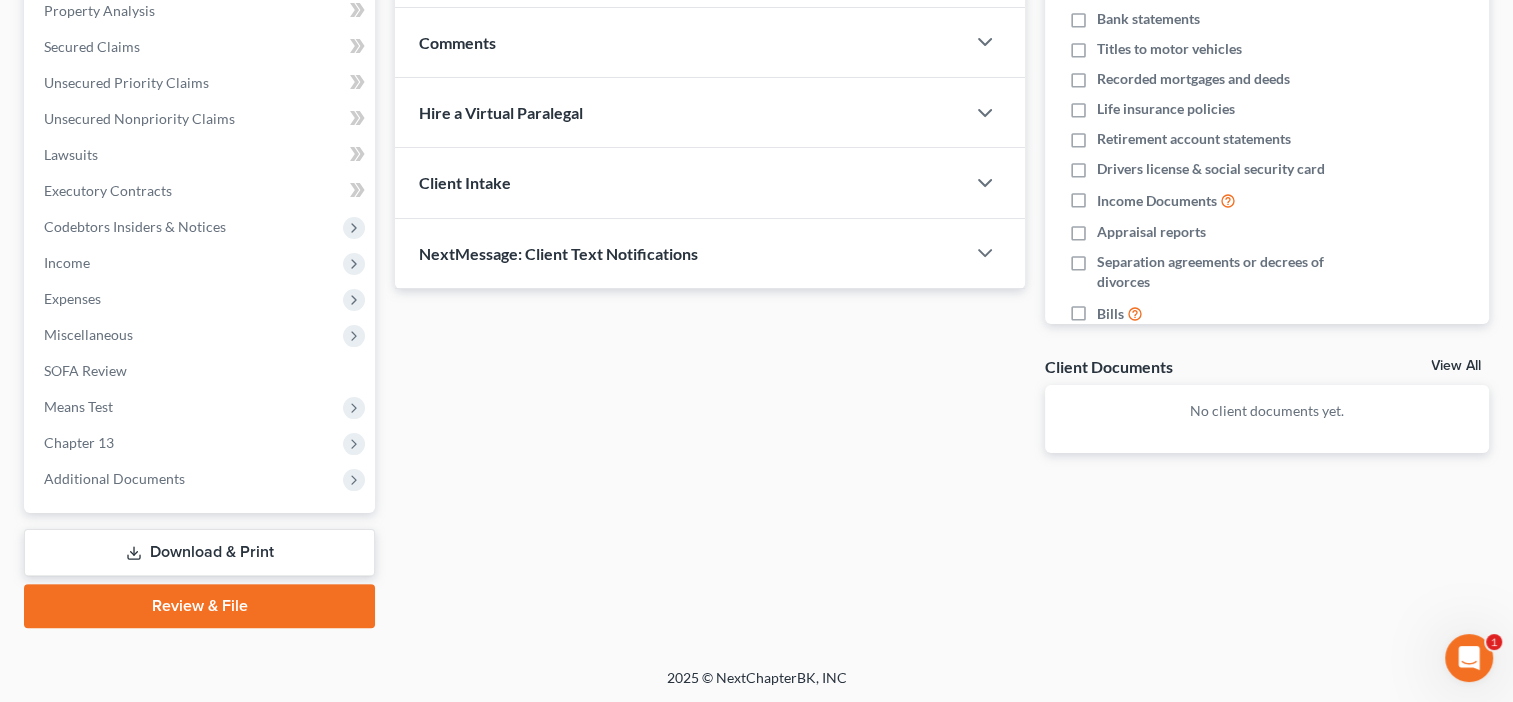 click on "Review & File" at bounding box center (199, 606) 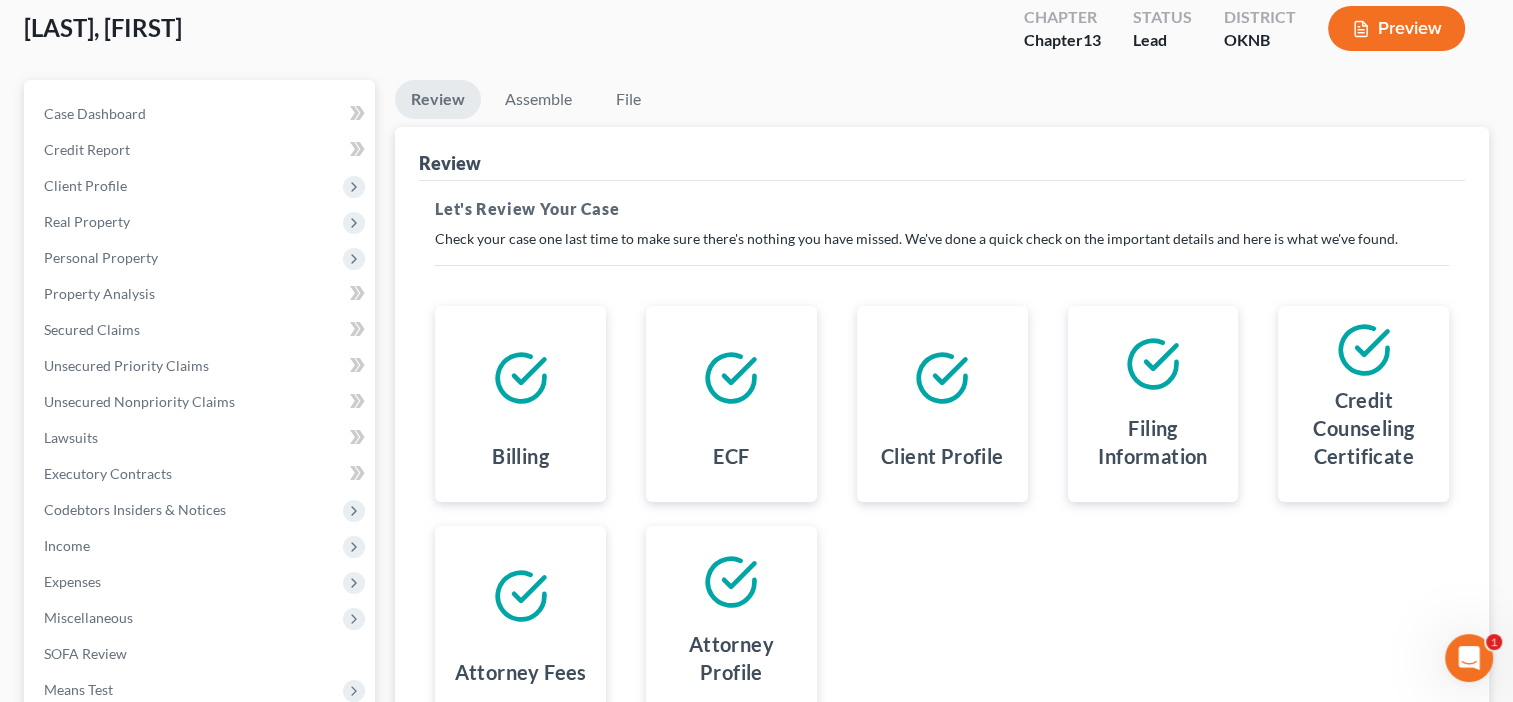 scroll, scrollTop: 0, scrollLeft: 0, axis: both 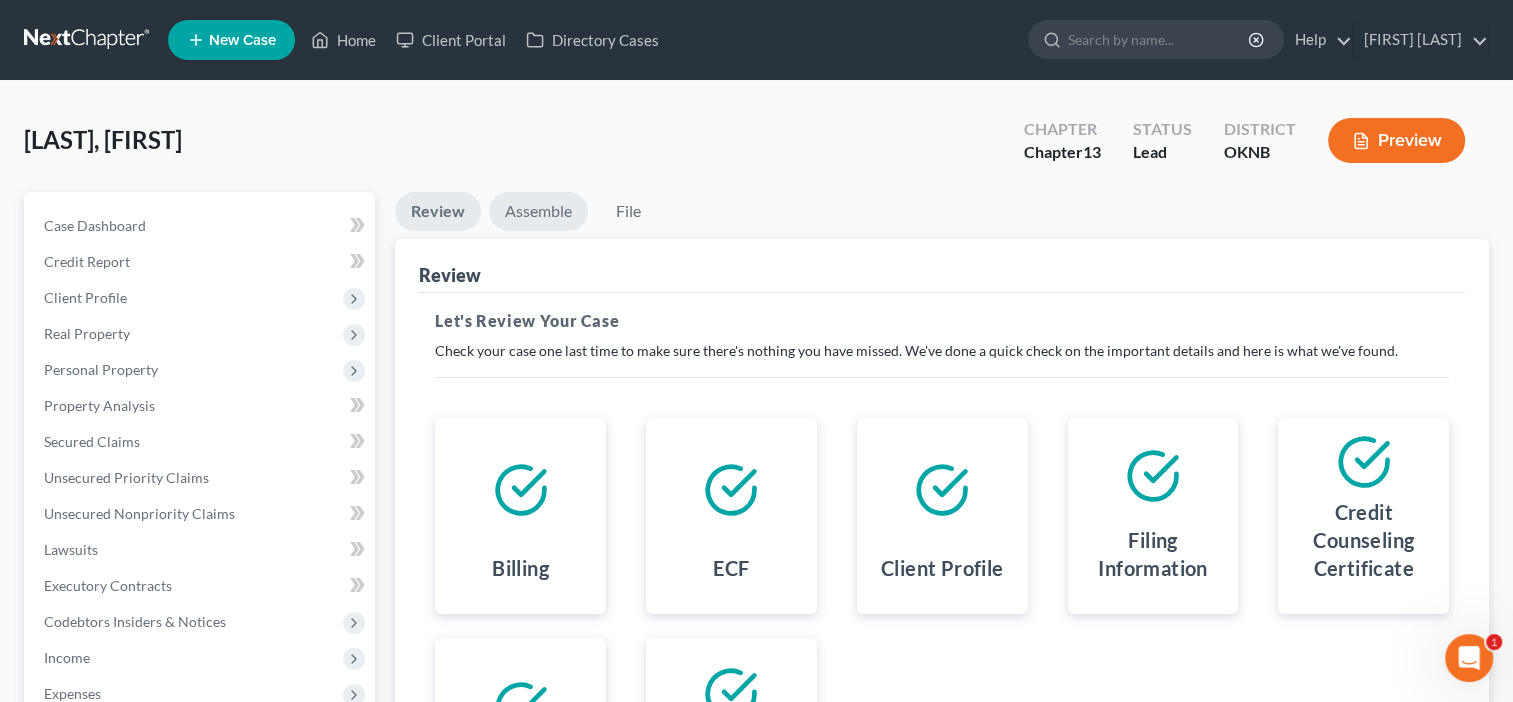 click on "Assemble" at bounding box center (538, 211) 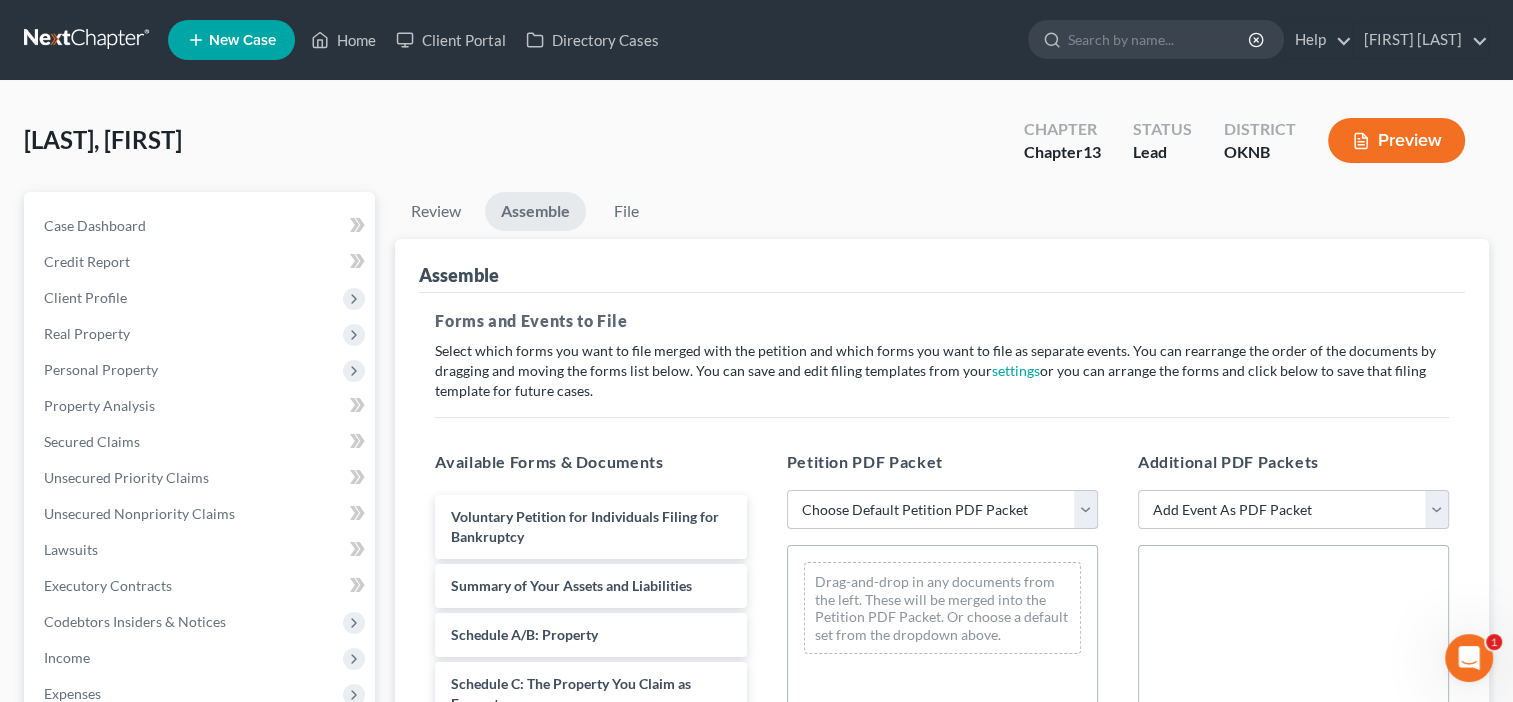 click on "Choose Default Petition PDF Packet Emergency Filing (Voluntary Petition and Creditor List Only) Chapter 13 Template" at bounding box center (942, 510) 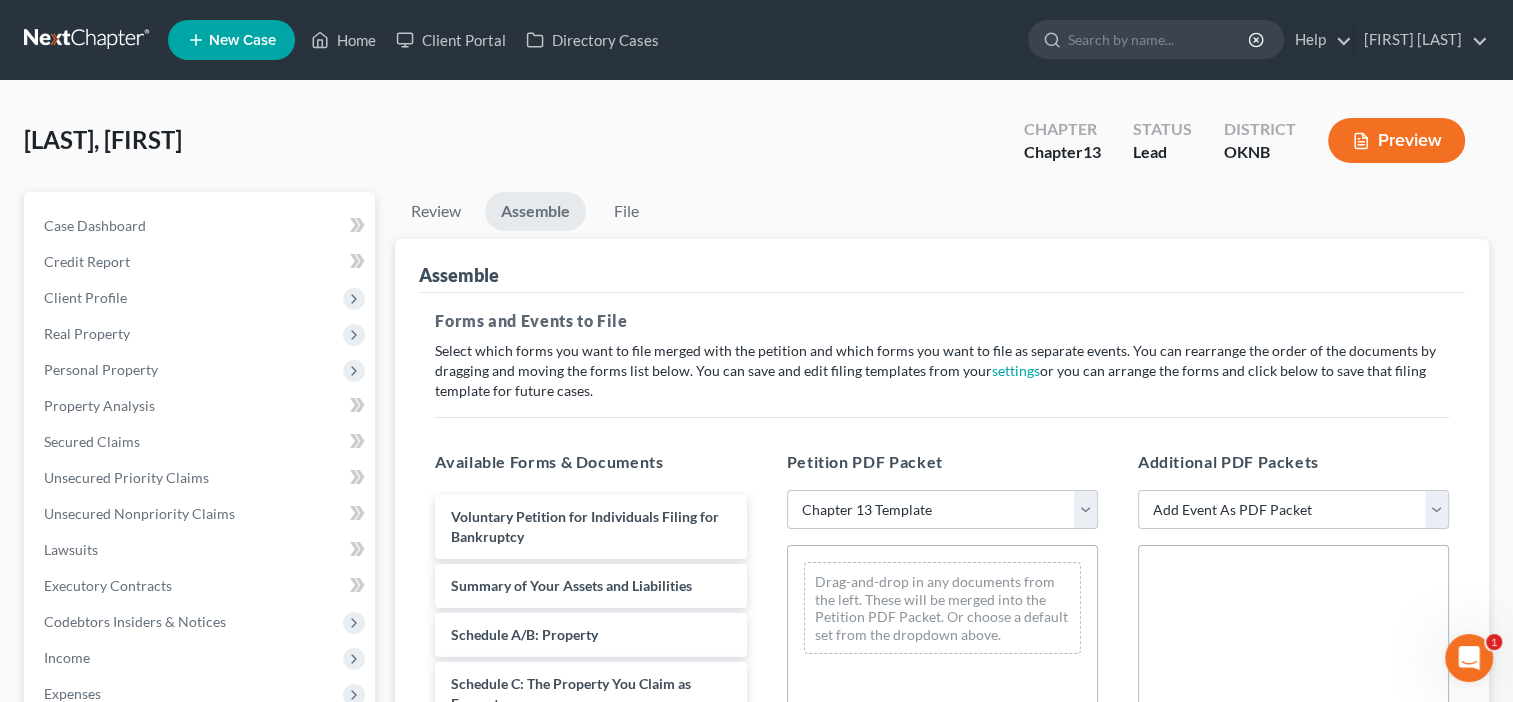click on "Choose Default Petition PDF Packet Emergency Filing (Voluntary Petition and Creditor List Only) Chapter 13 Template" at bounding box center (942, 510) 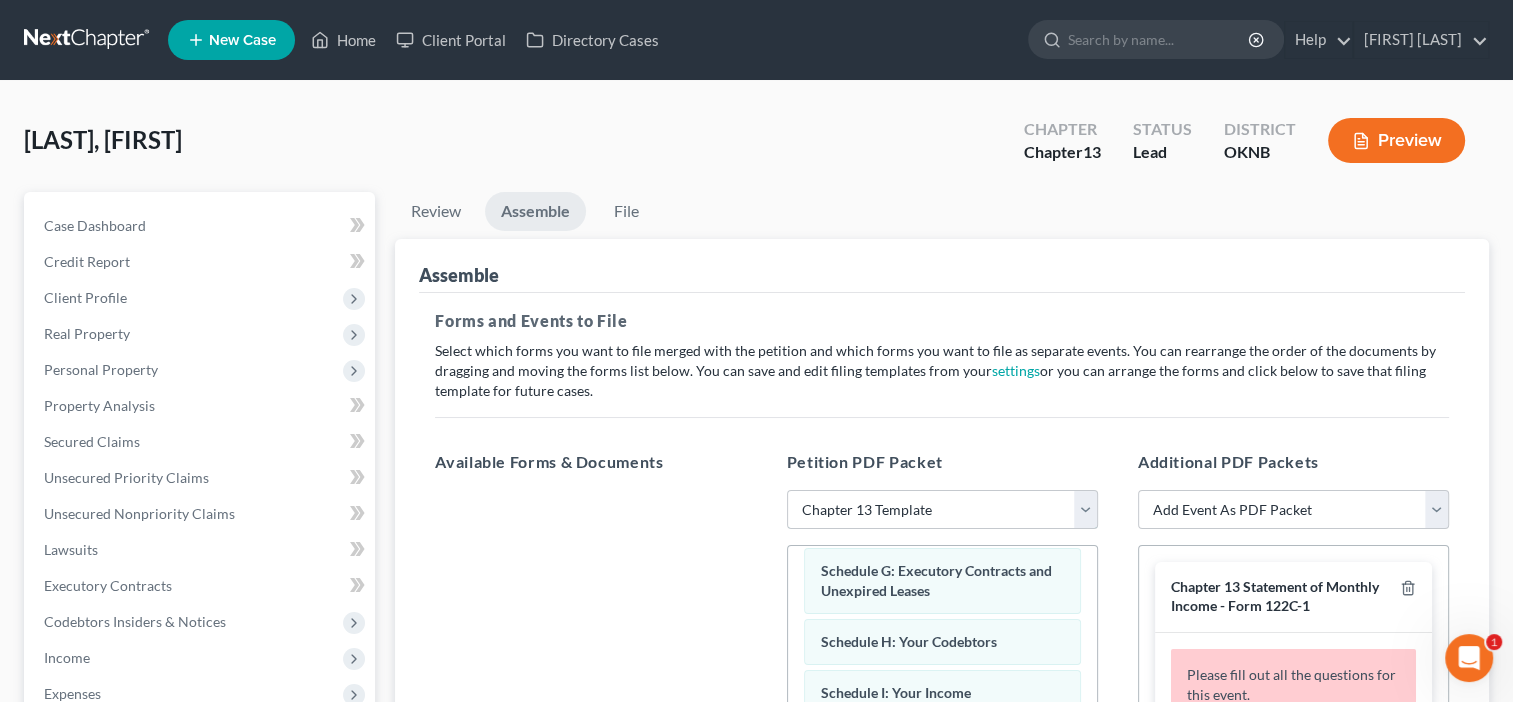 scroll, scrollTop: 604, scrollLeft: 0, axis: vertical 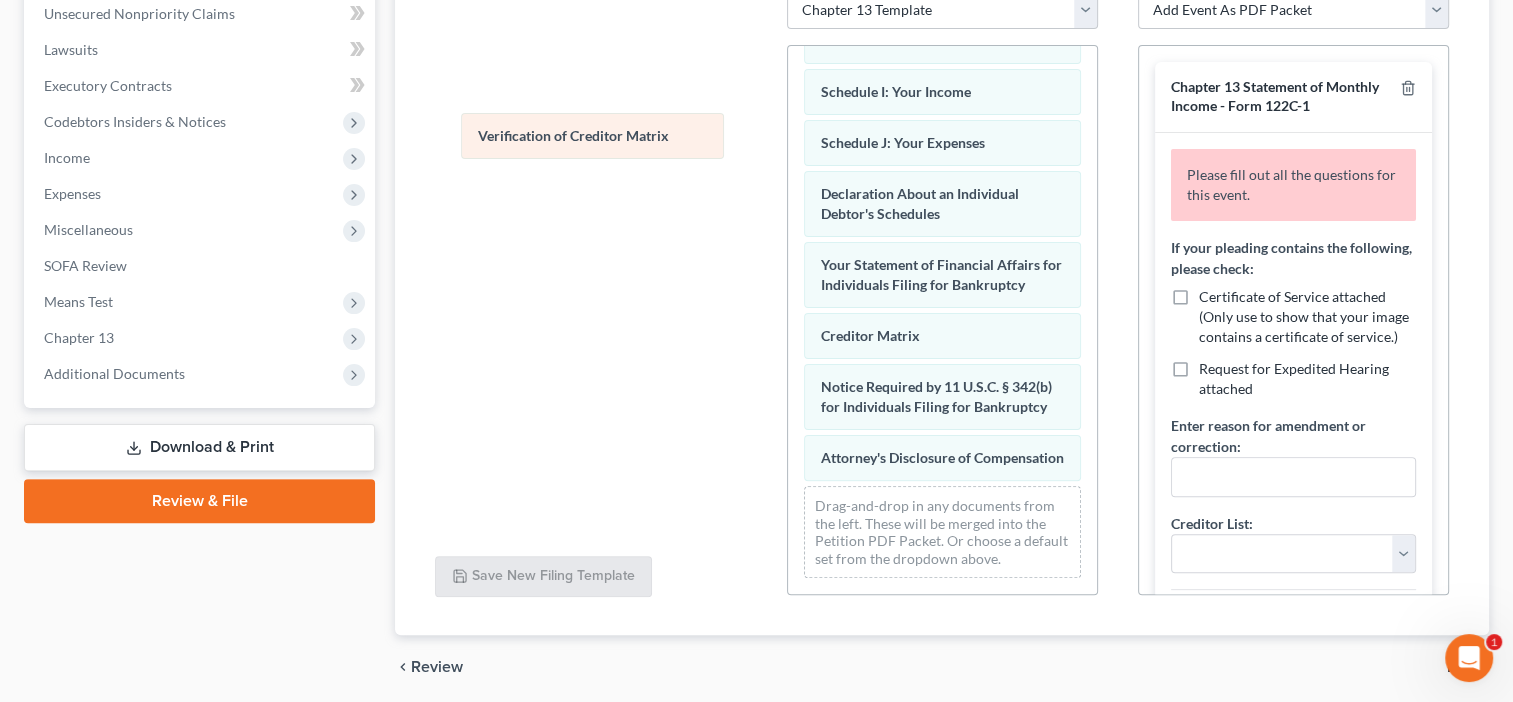 drag, startPoint x: 852, startPoint y: 290, endPoint x: 508, endPoint y: 127, distance: 380.66388 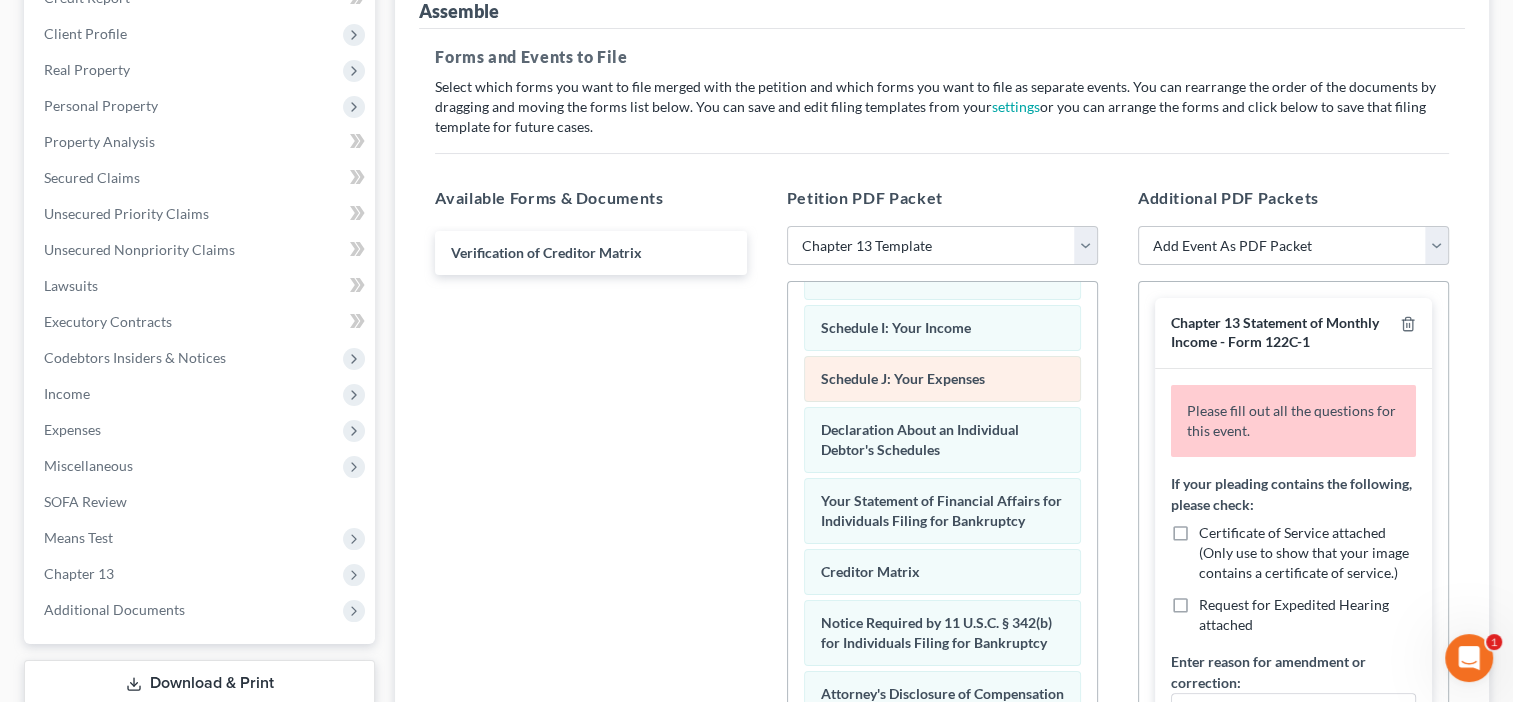 scroll, scrollTop: 200, scrollLeft: 0, axis: vertical 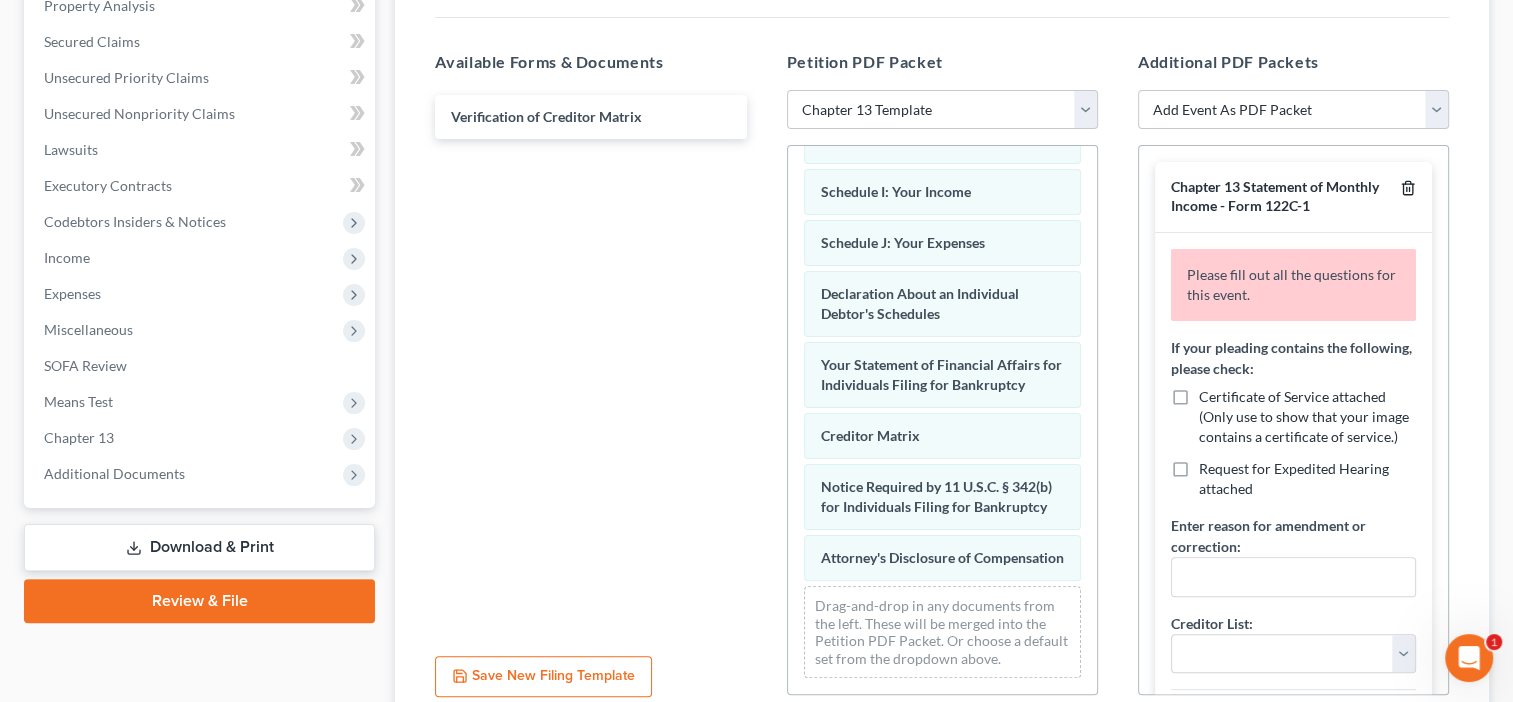 click 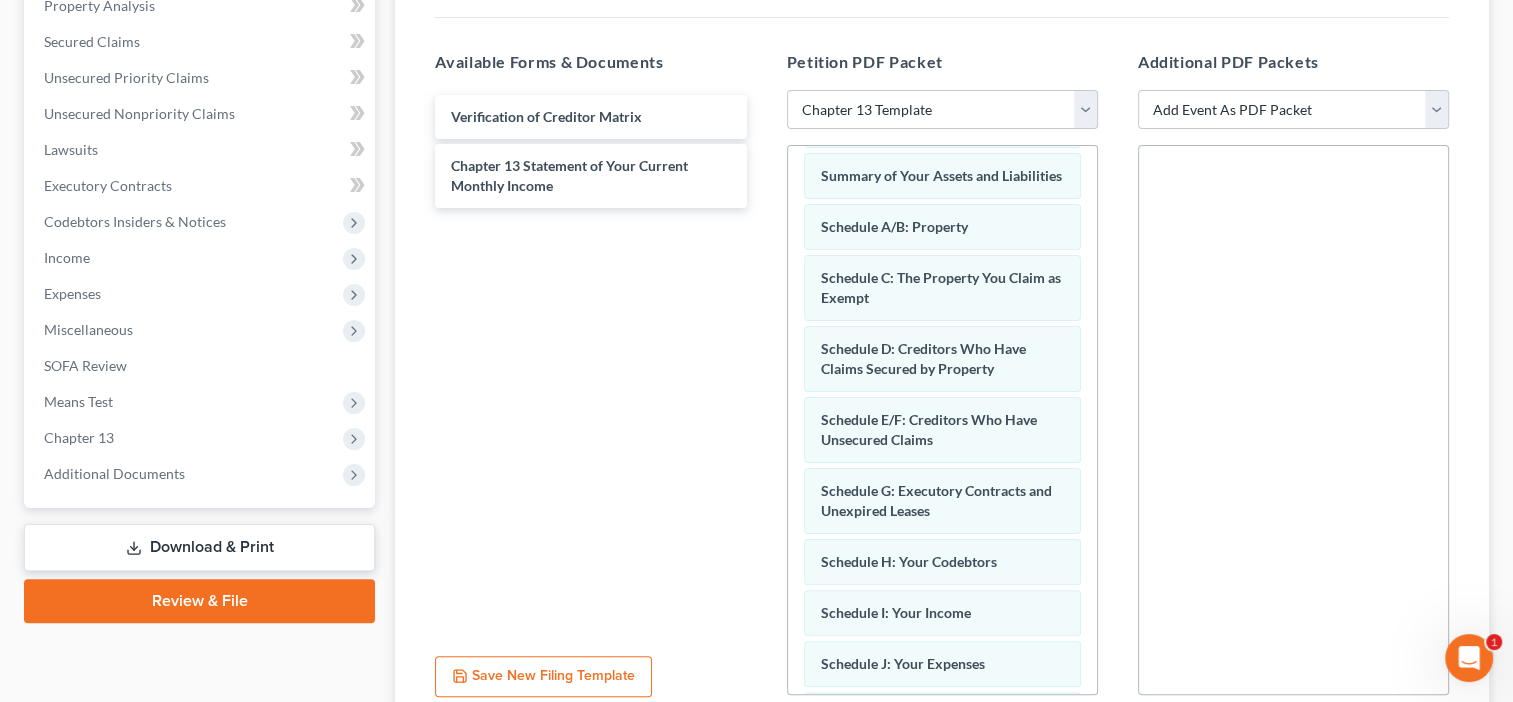 scroll, scrollTop: 0, scrollLeft: 0, axis: both 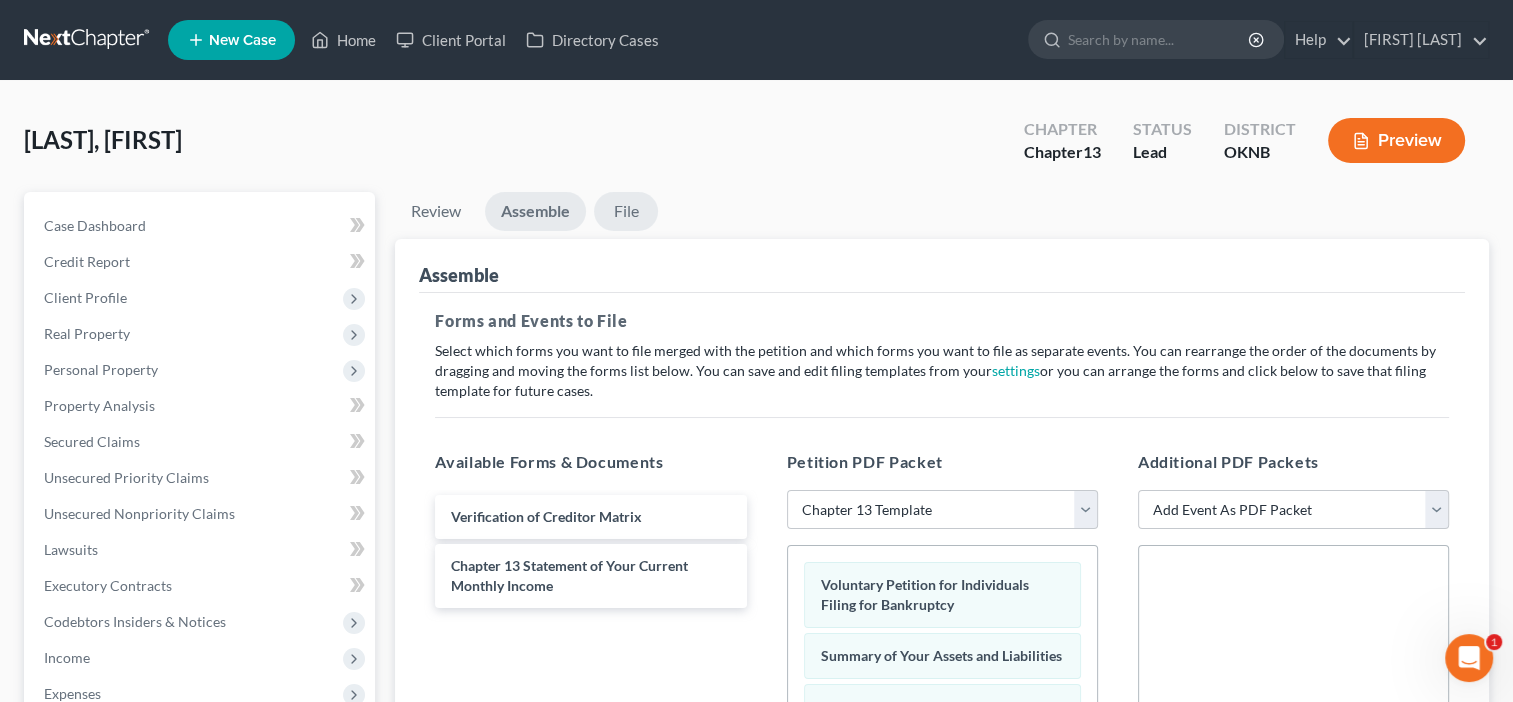 click on "File" at bounding box center (626, 211) 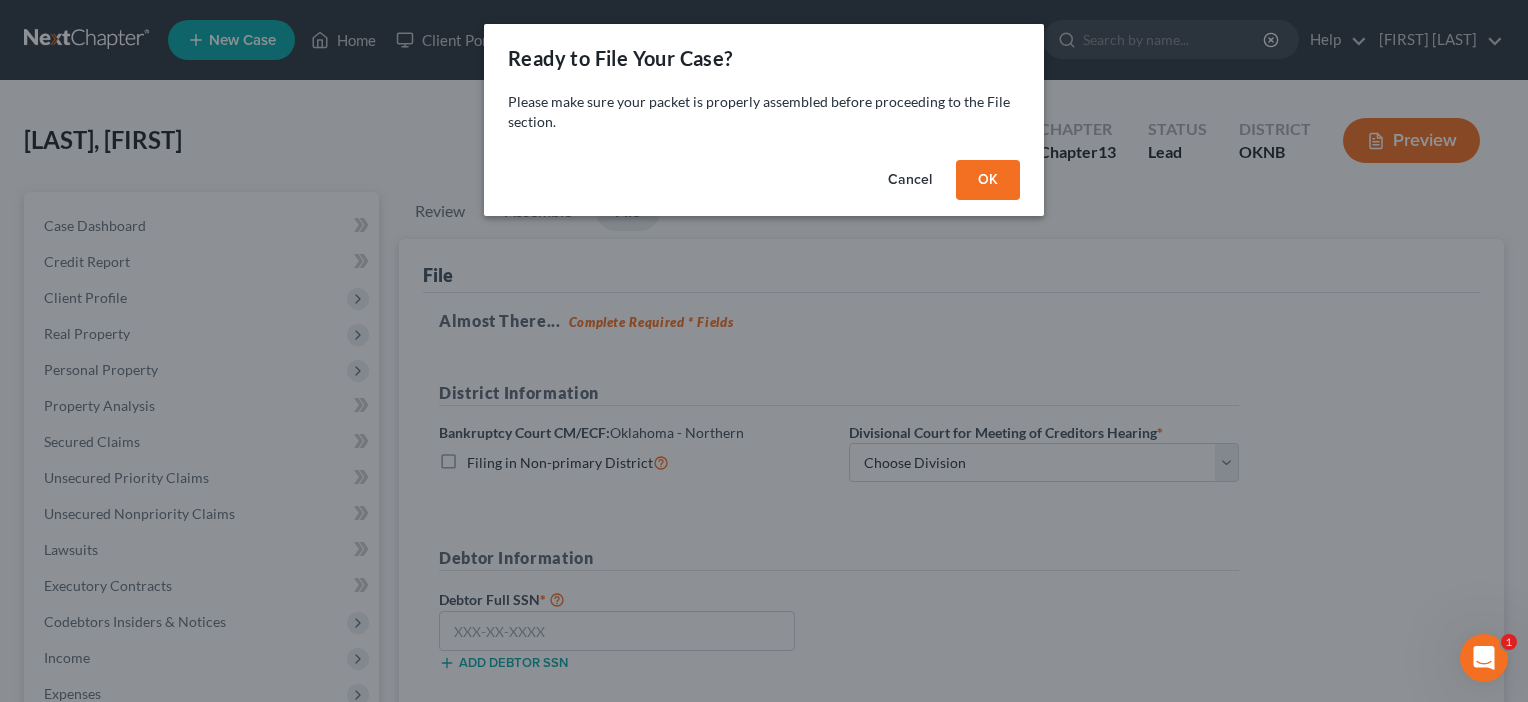 click on "Ready to File Your Case? Please make sure your packet is properly assembled before proceeding to the File section. Cancel OK" at bounding box center (764, 351) 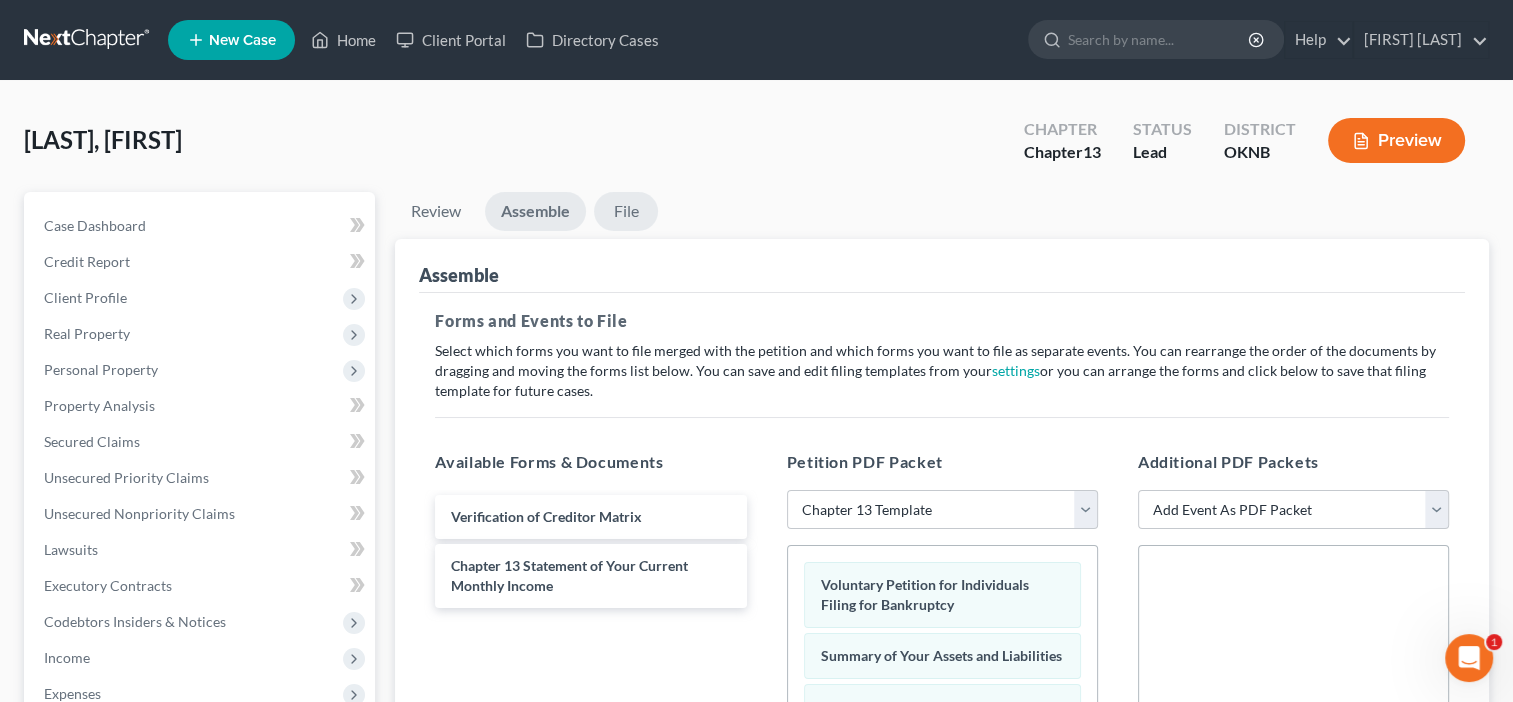 click on "File" at bounding box center (626, 211) 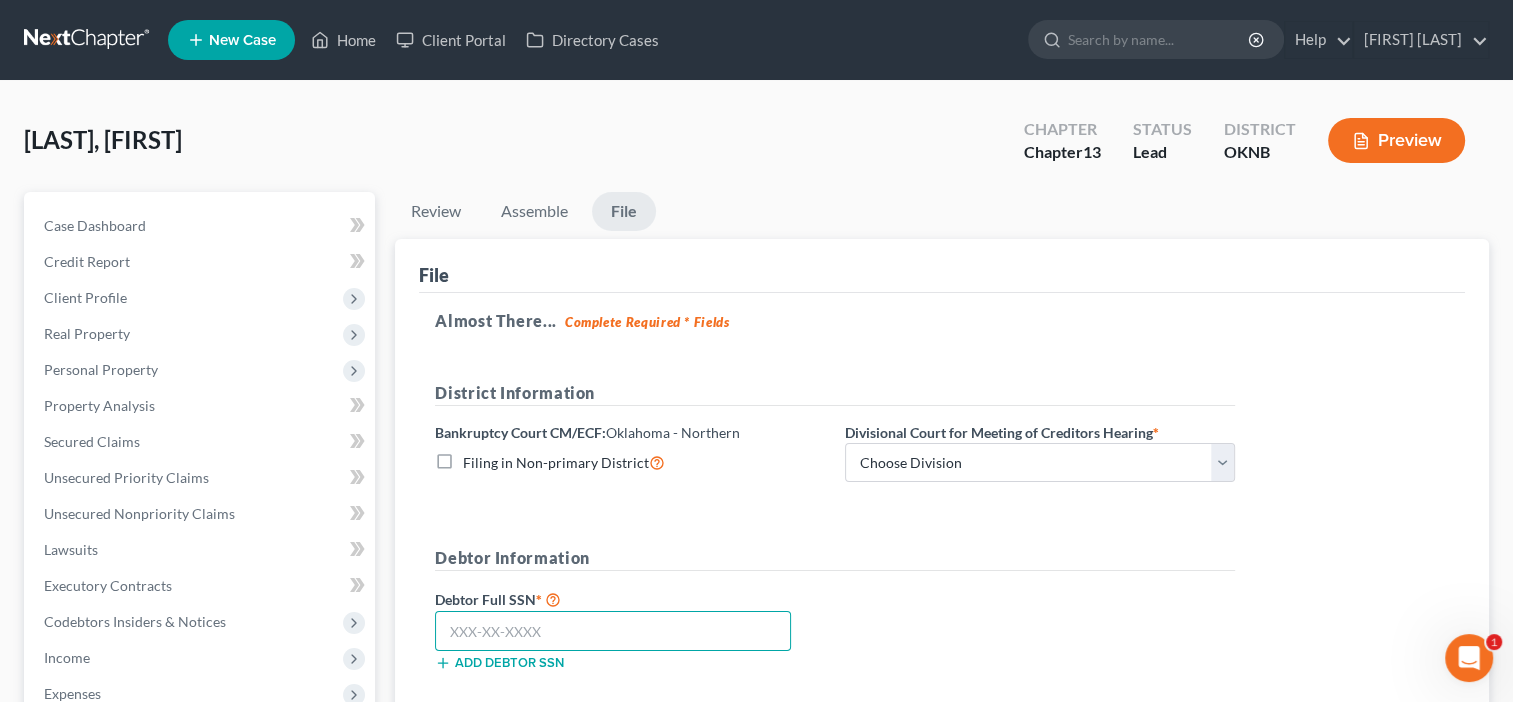 click at bounding box center [613, 631] 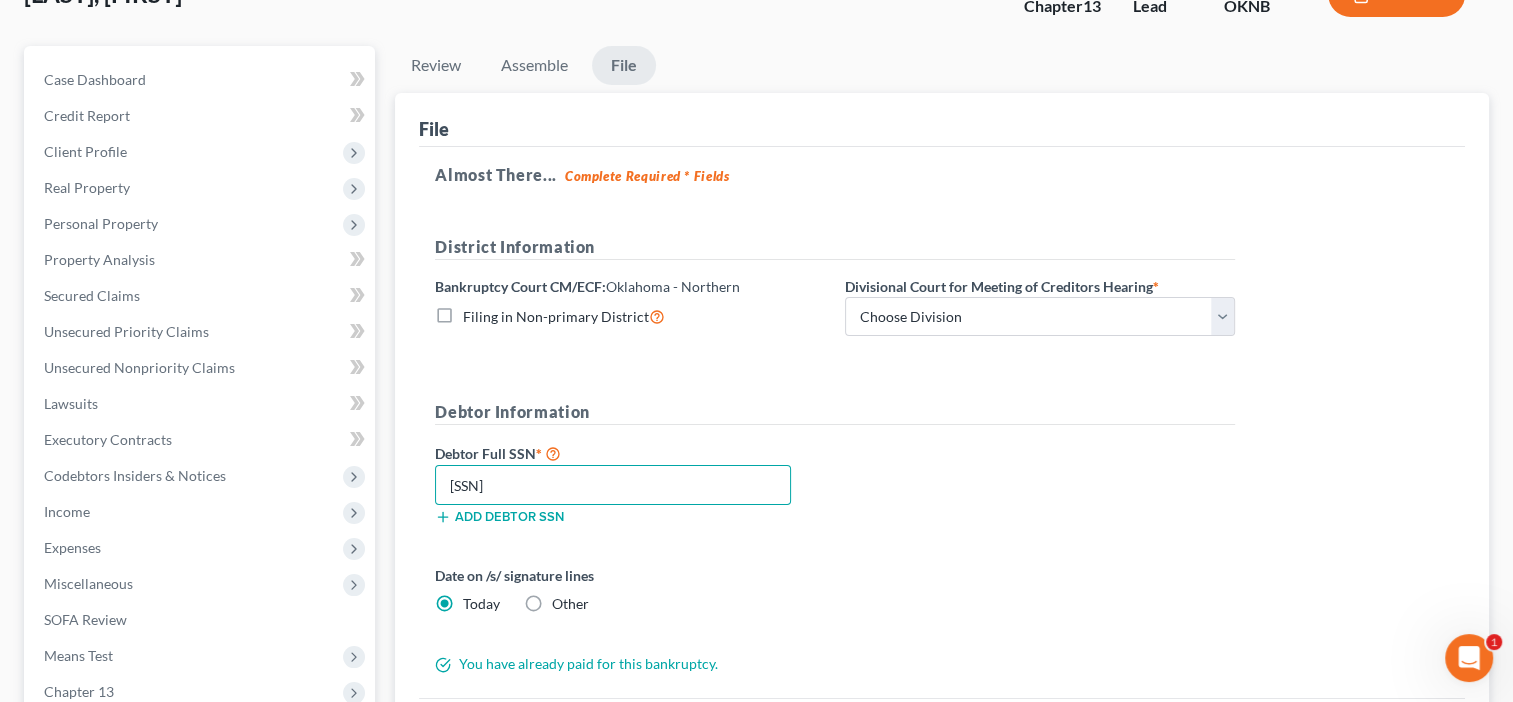 scroll, scrollTop: 200, scrollLeft: 0, axis: vertical 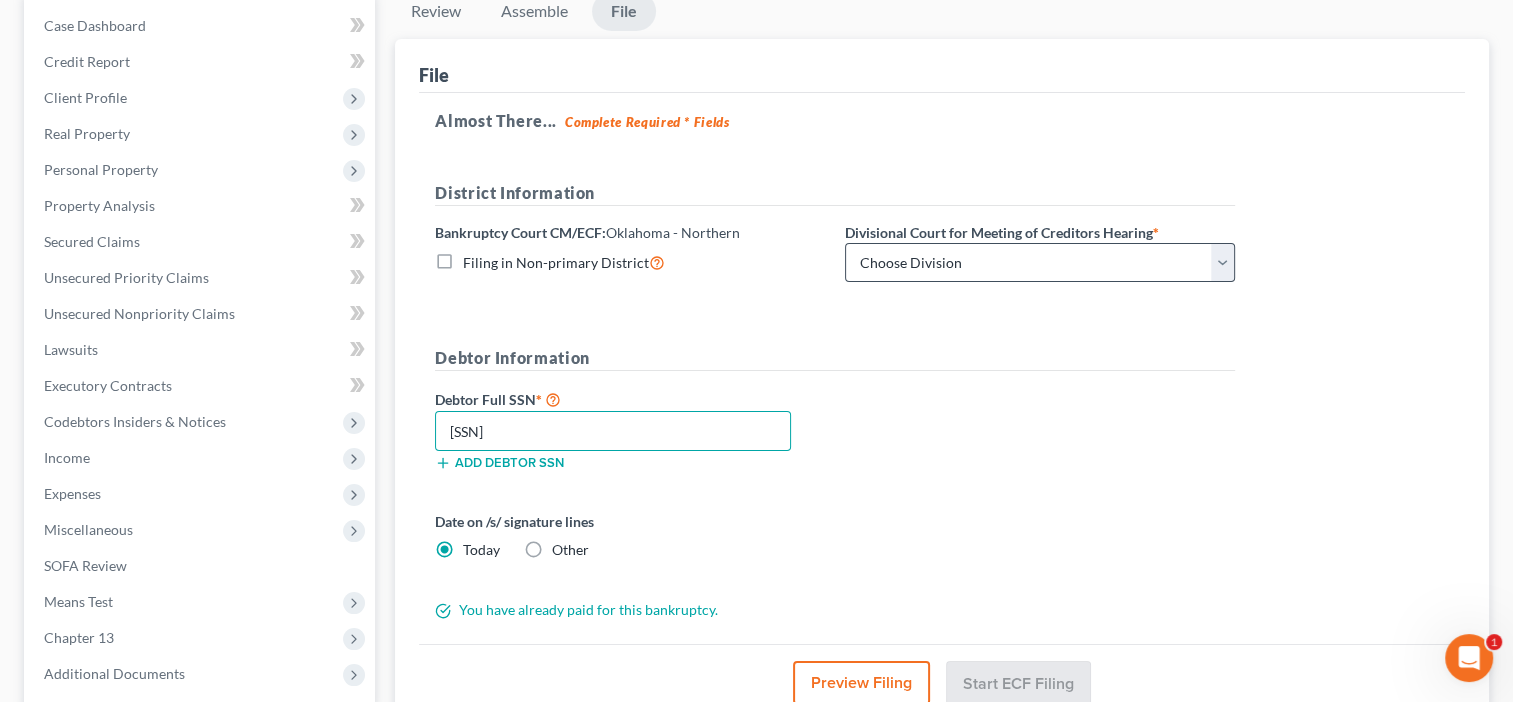 type on "[SSN]" 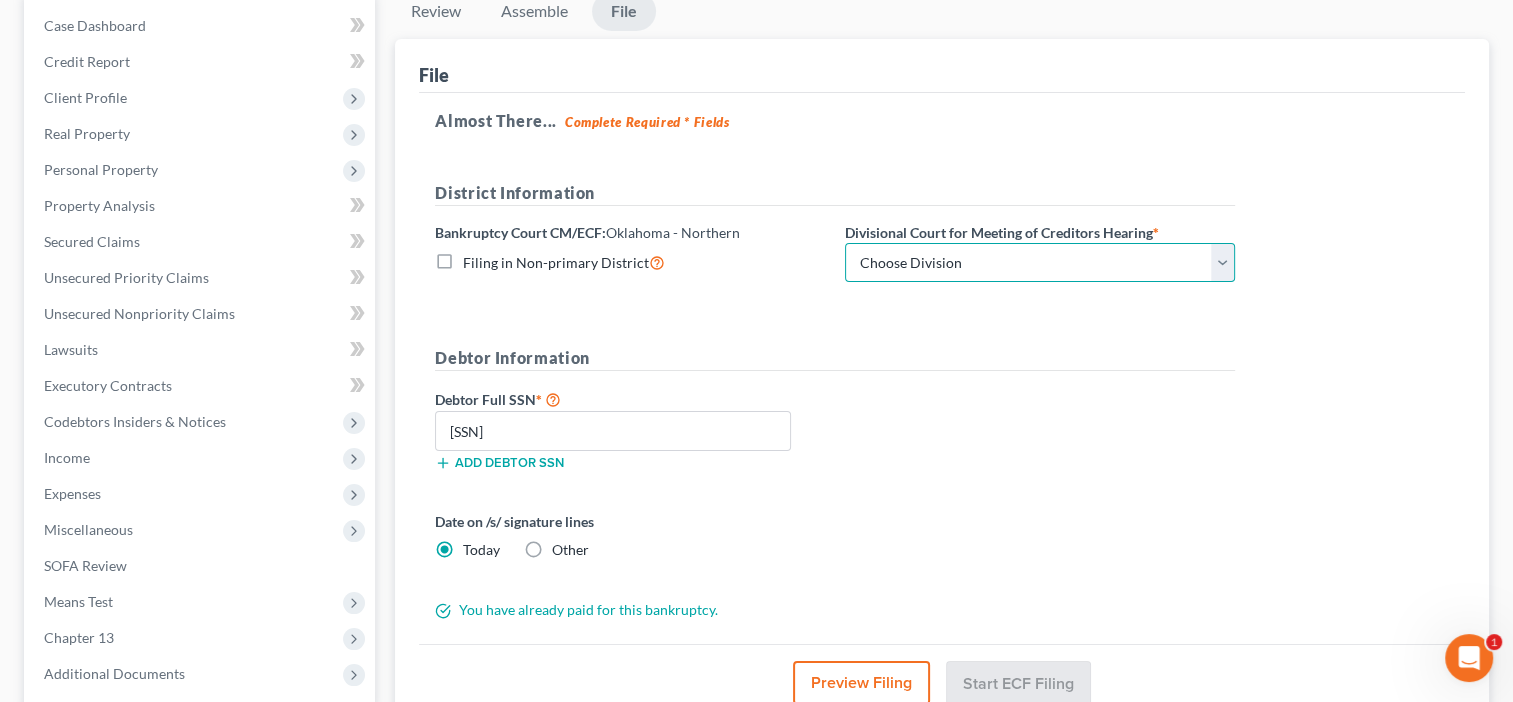 click on "Choose Division [CITY]" at bounding box center (1040, 263) 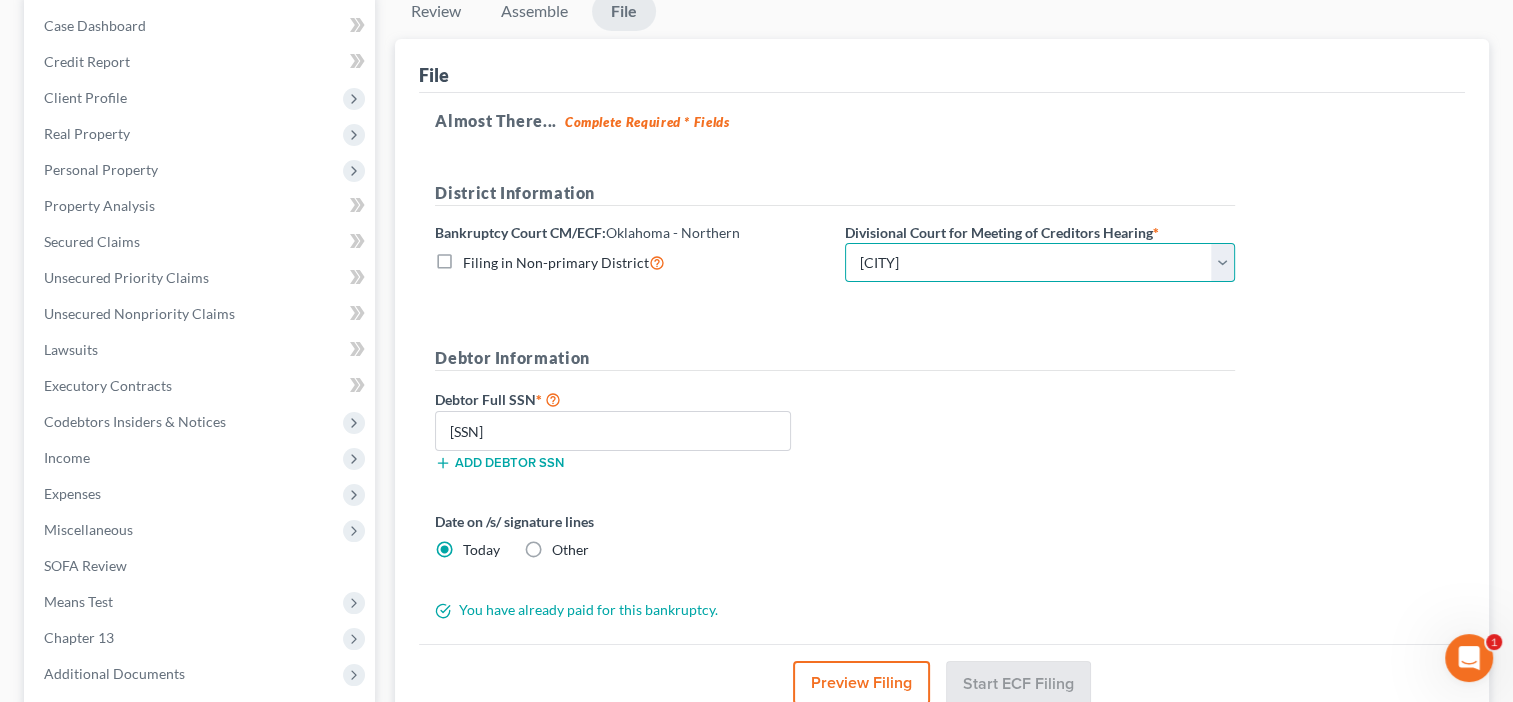 click on "Choose Division [CITY]" at bounding box center (1040, 263) 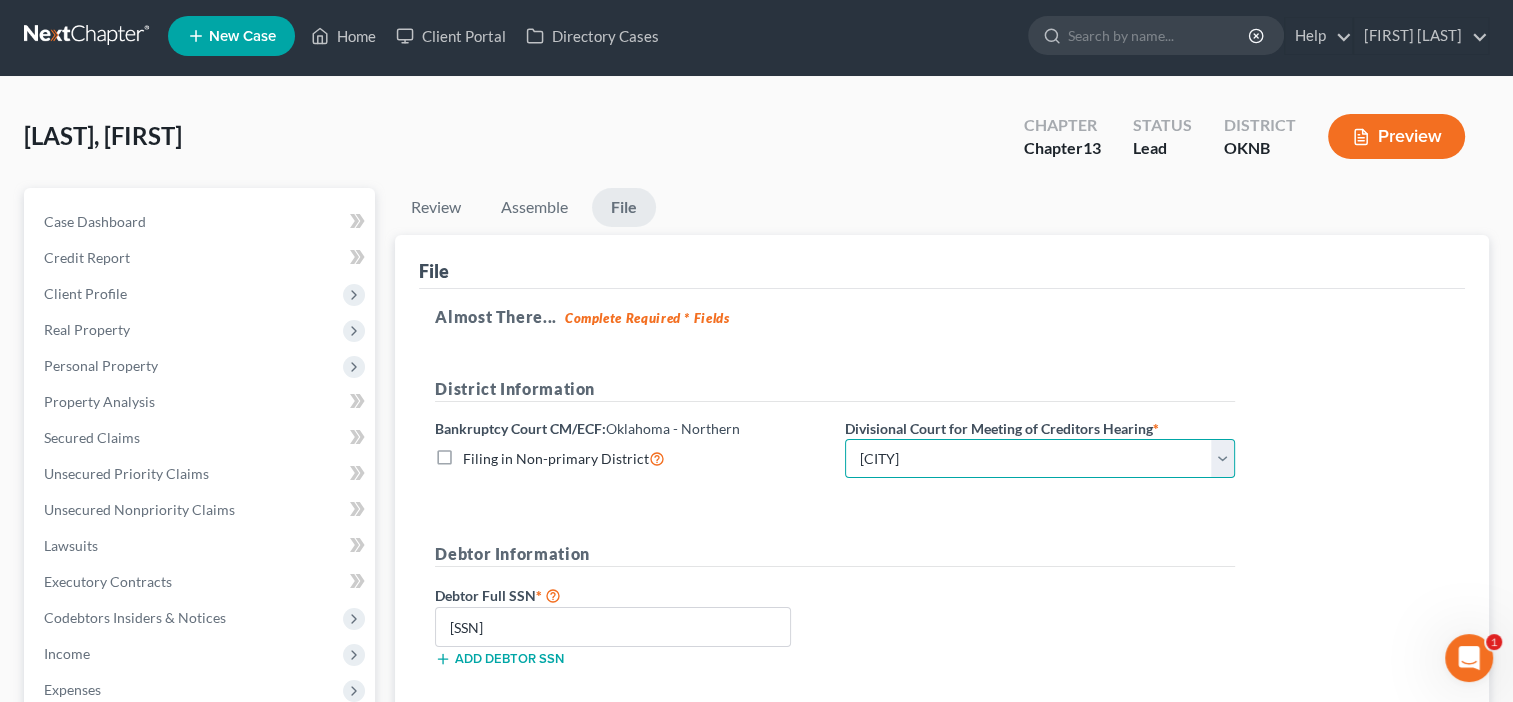scroll, scrollTop: 0, scrollLeft: 0, axis: both 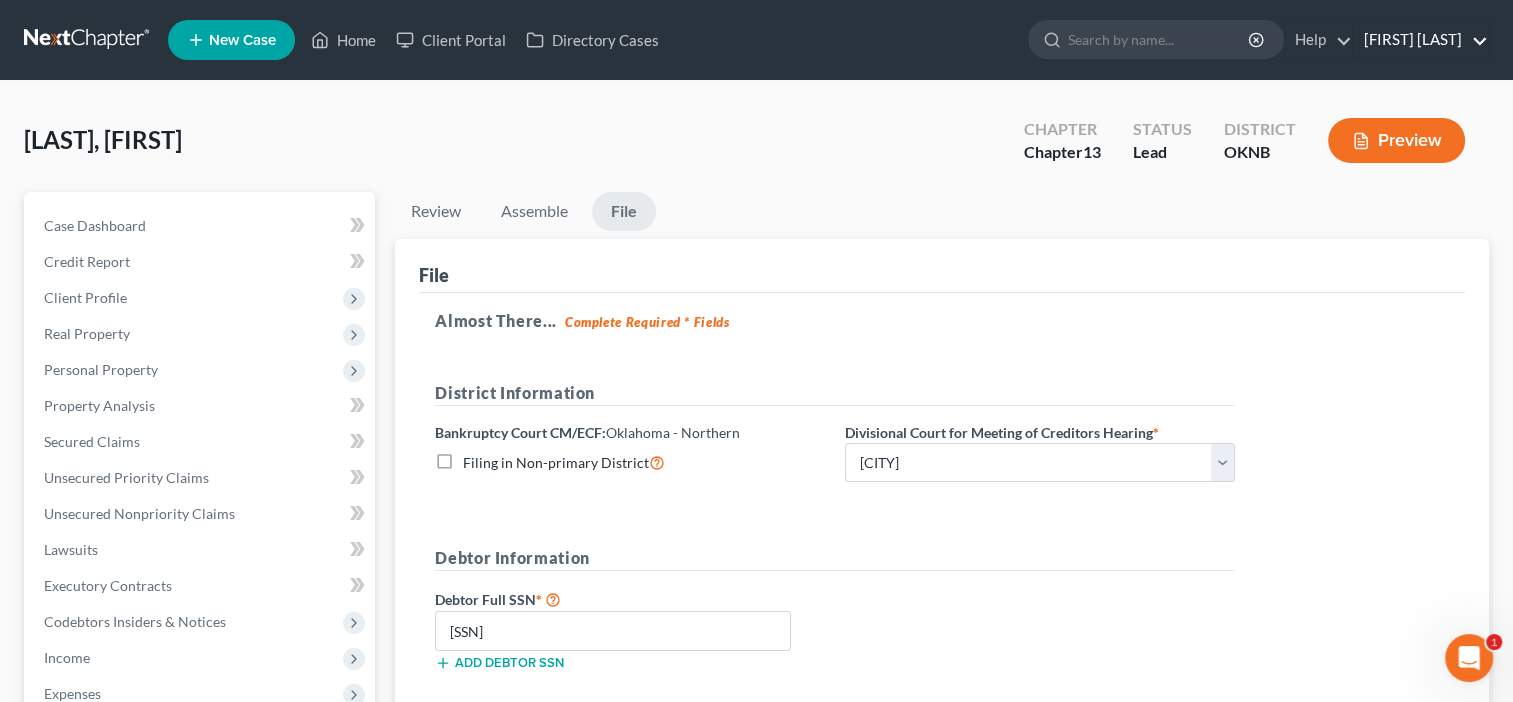 click on "[FIRST] [LAST]" at bounding box center (1421, 40) 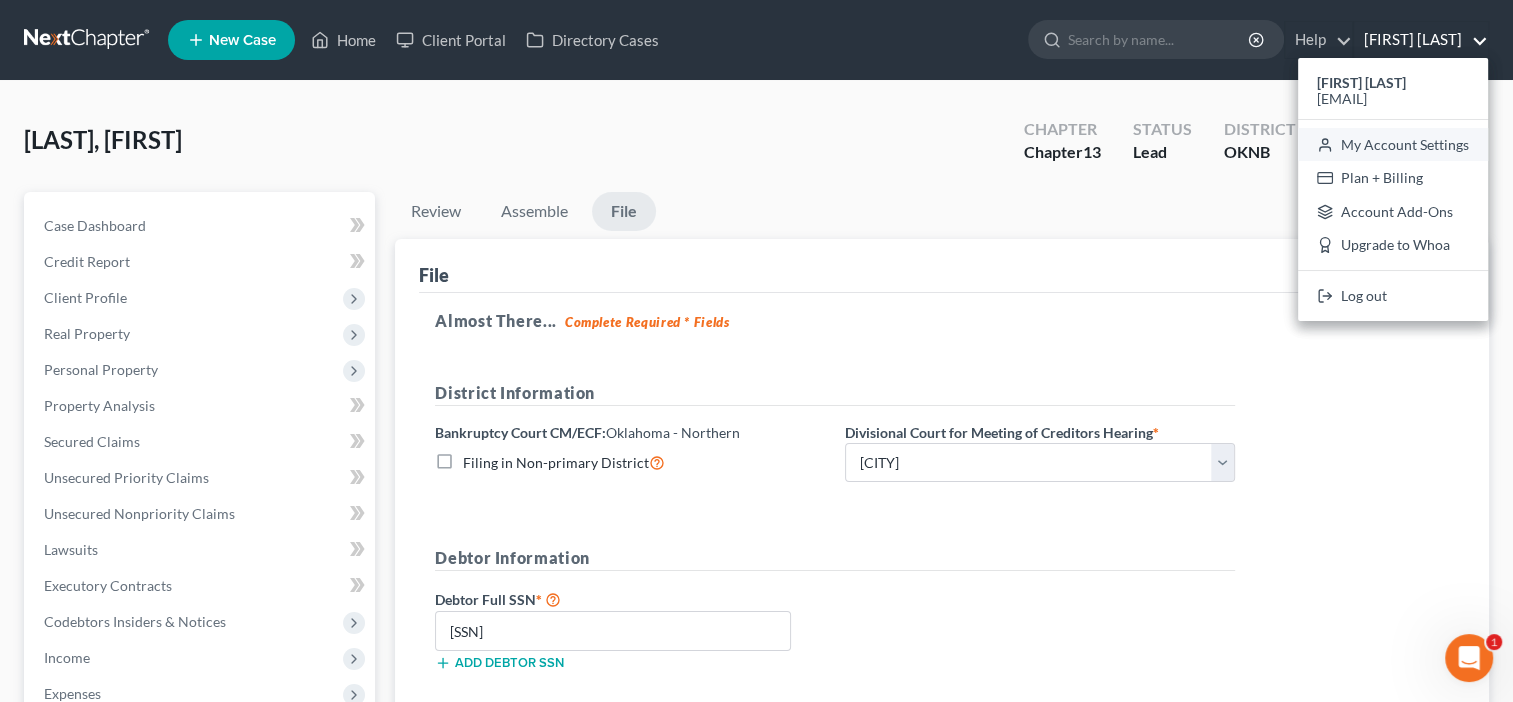 click on "My Account Settings" at bounding box center [1393, 145] 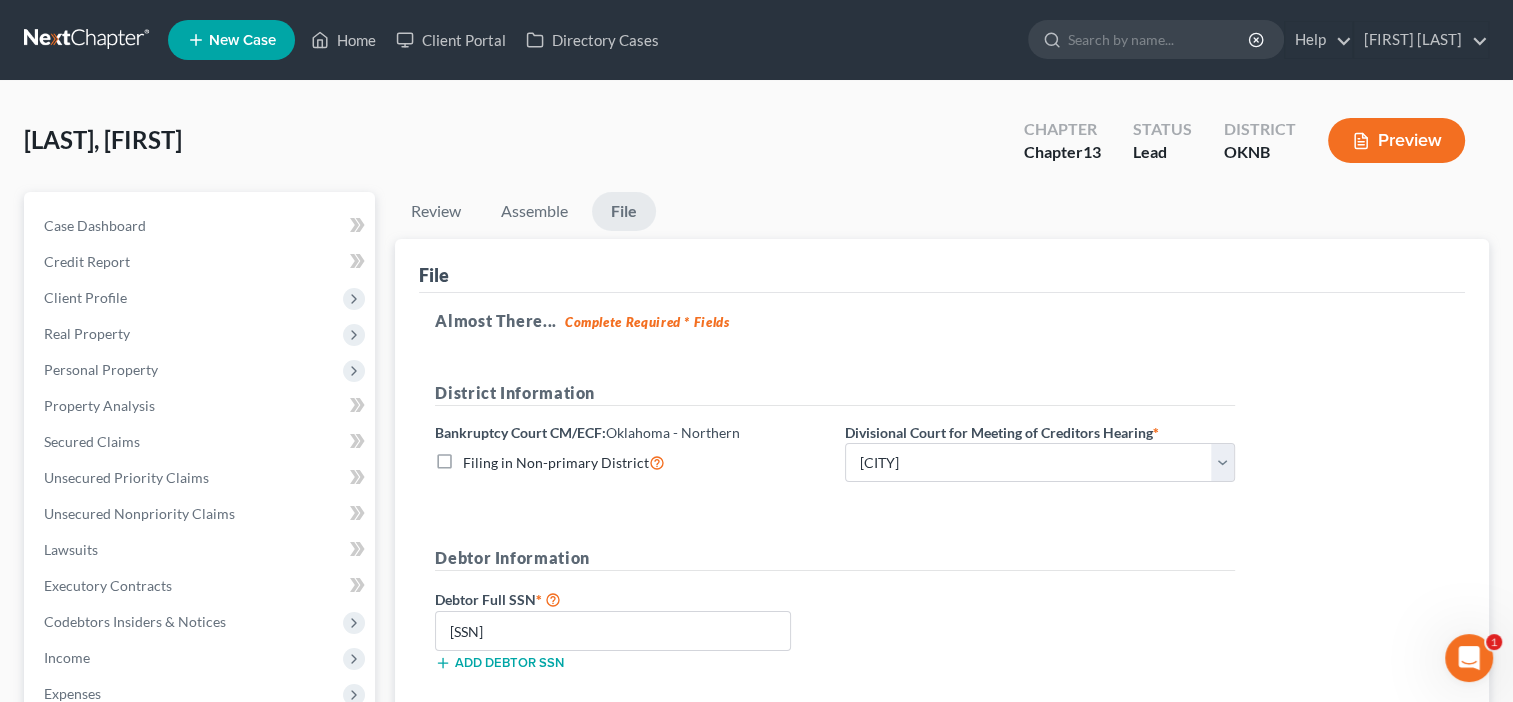 select on "64" 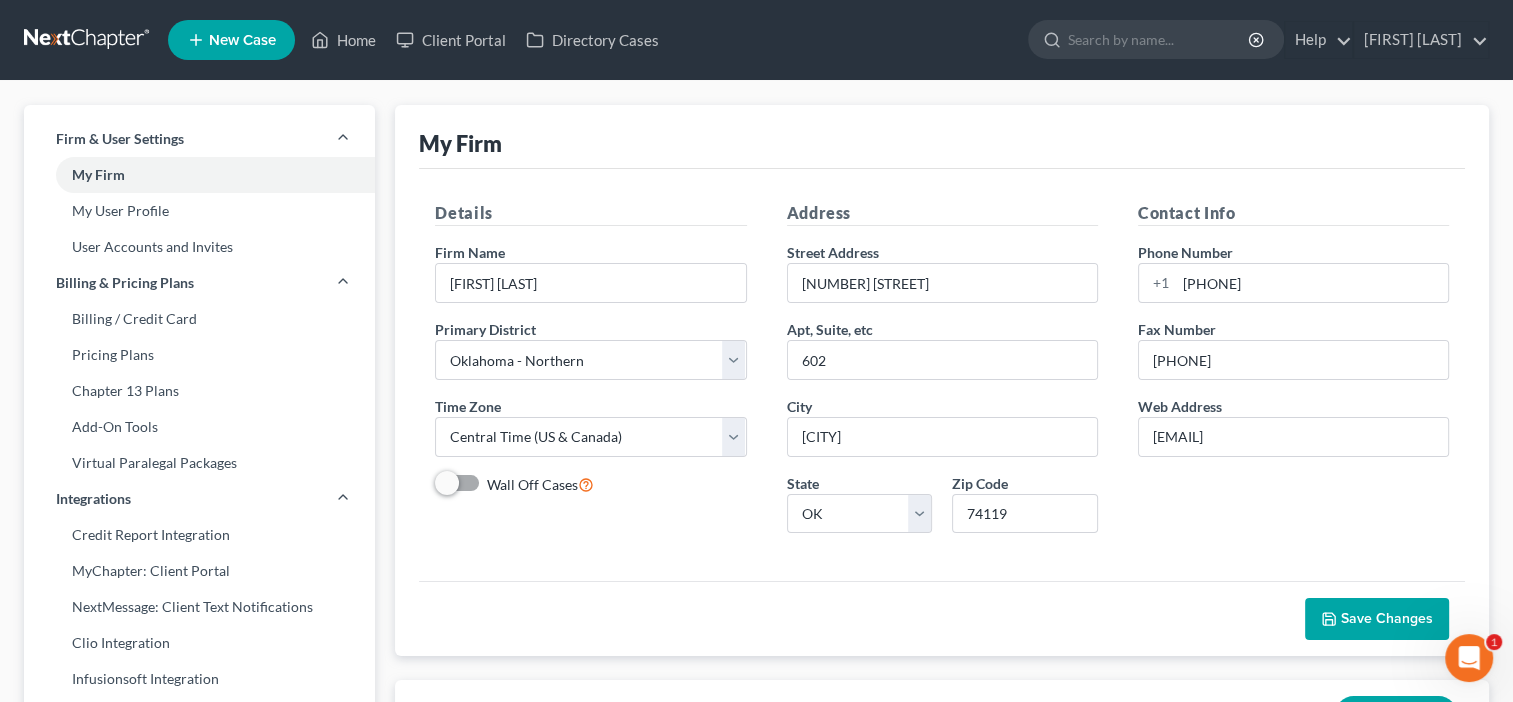 click on "Save Changes" at bounding box center (1387, 618) 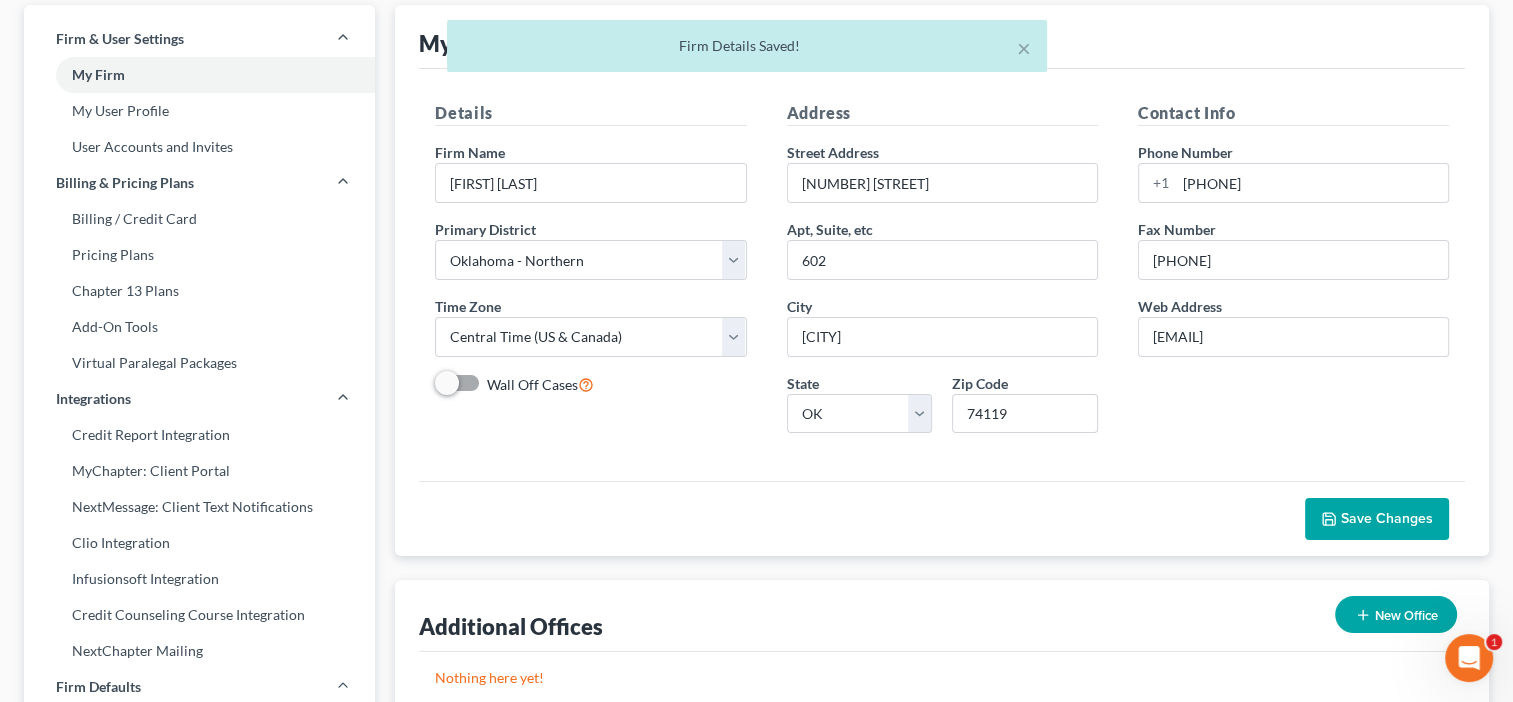 scroll, scrollTop: 0, scrollLeft: 0, axis: both 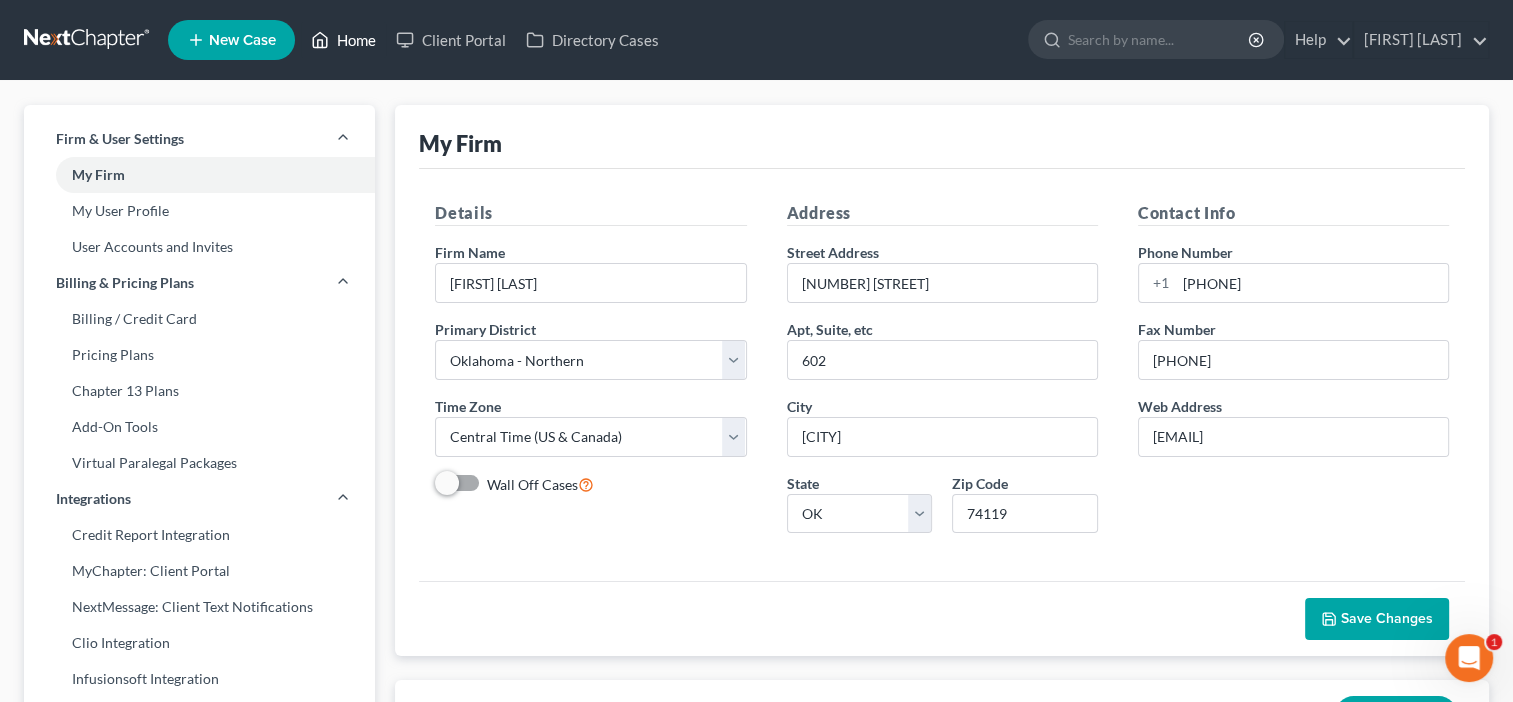 click on "Home" at bounding box center [343, 40] 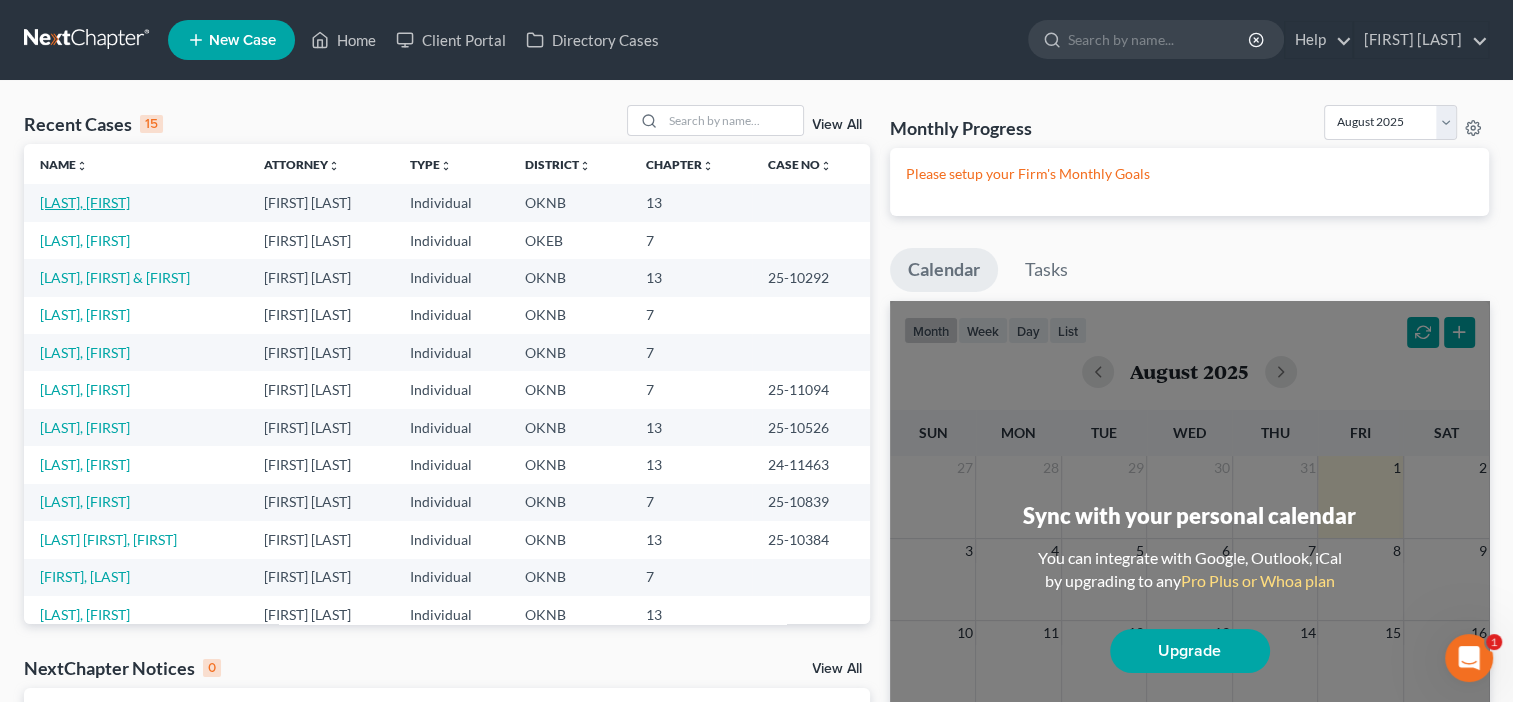 click on "[LAST], [FIRST]" at bounding box center [85, 202] 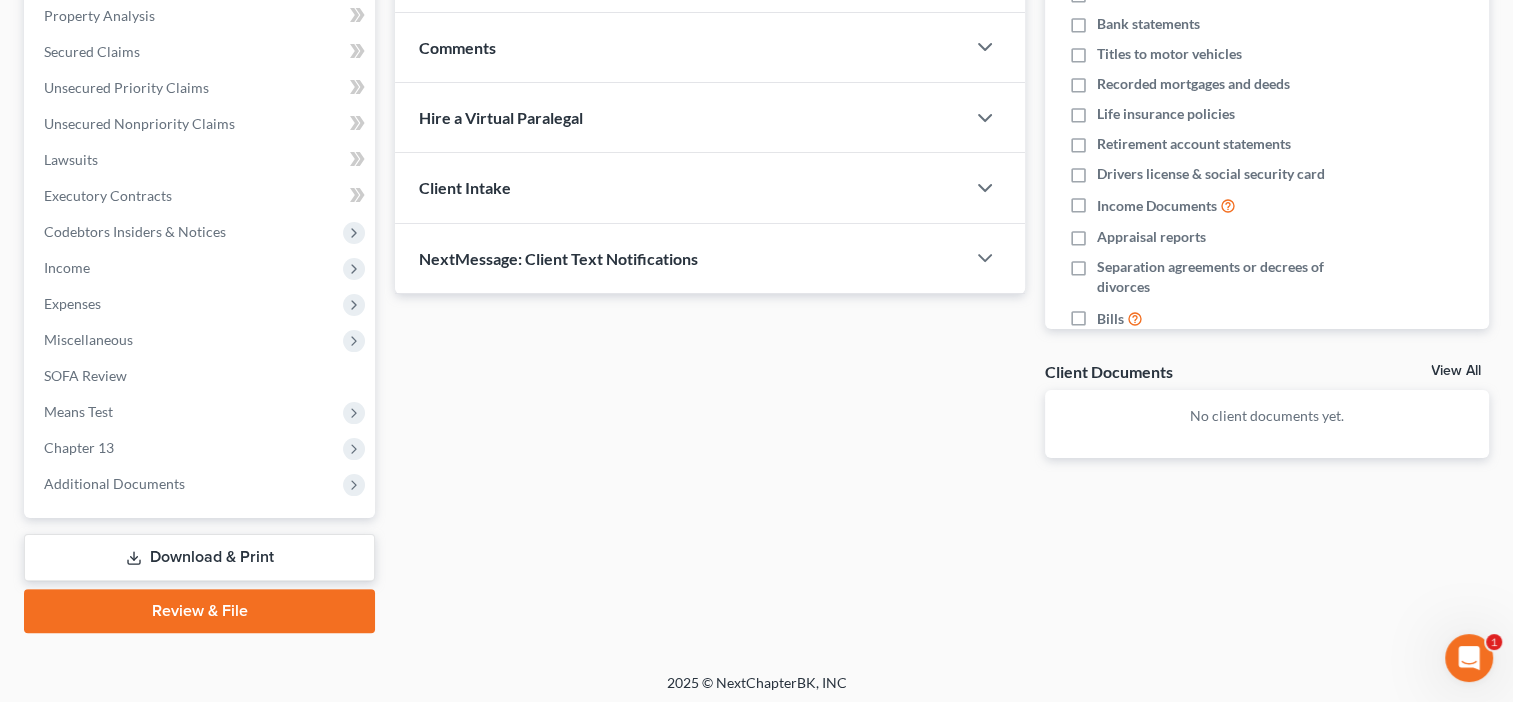 scroll, scrollTop: 395, scrollLeft: 0, axis: vertical 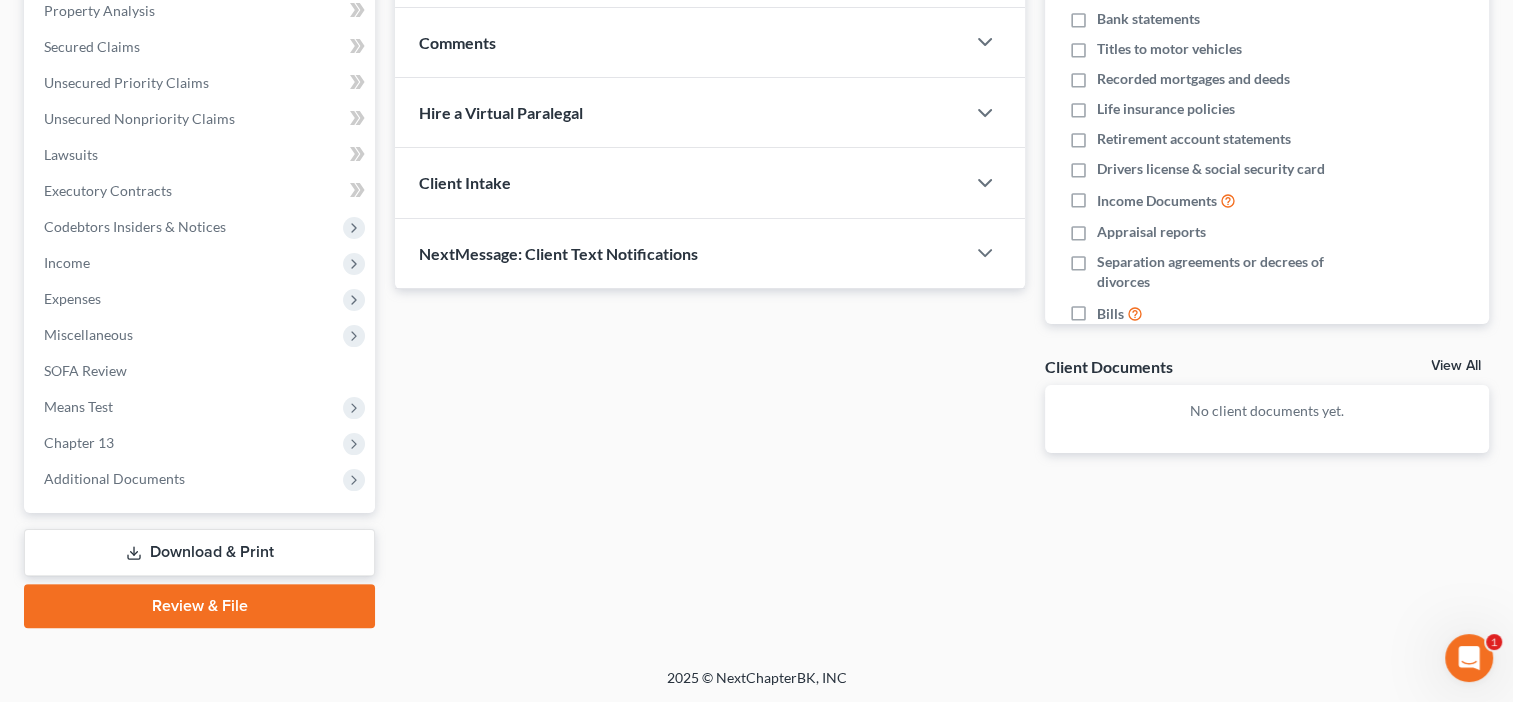 click on "Review & File" at bounding box center [199, 606] 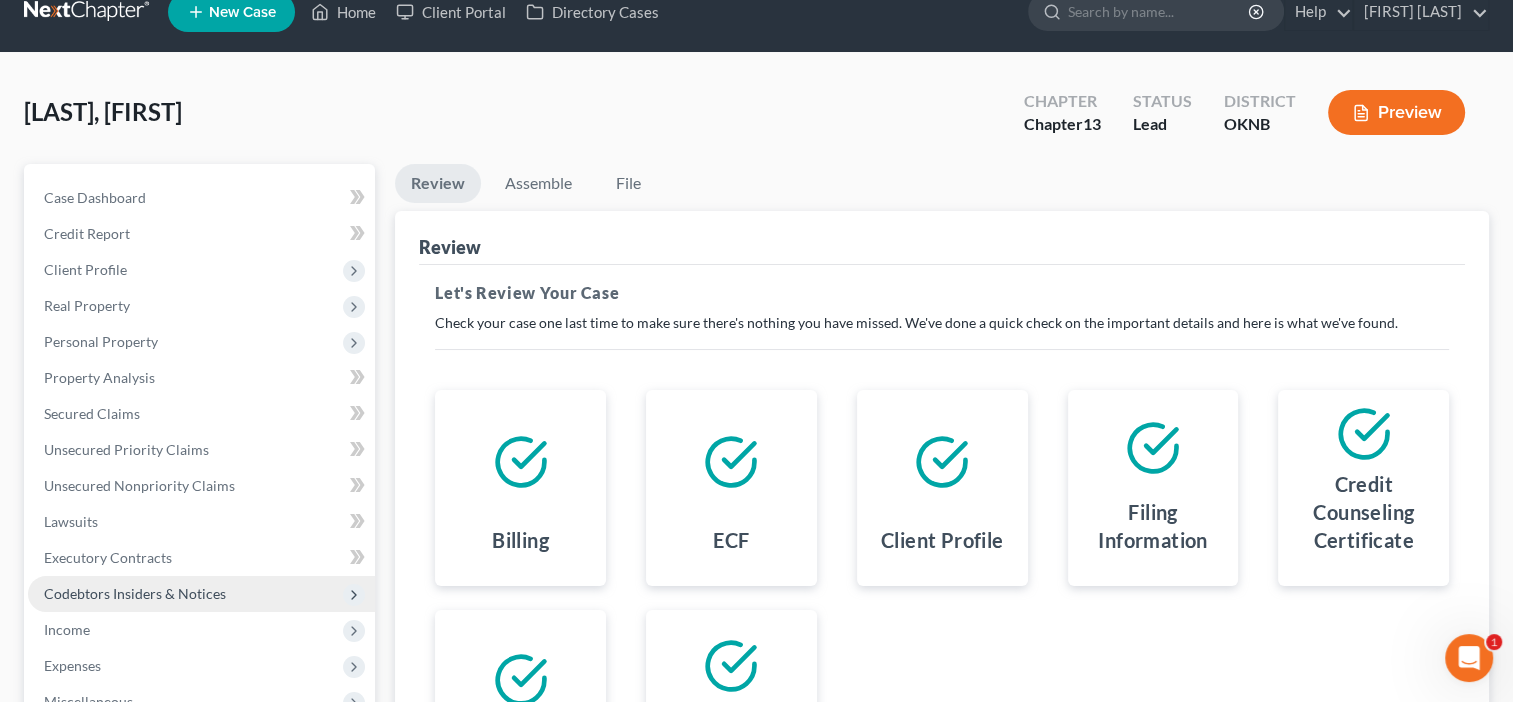scroll, scrollTop: 0, scrollLeft: 0, axis: both 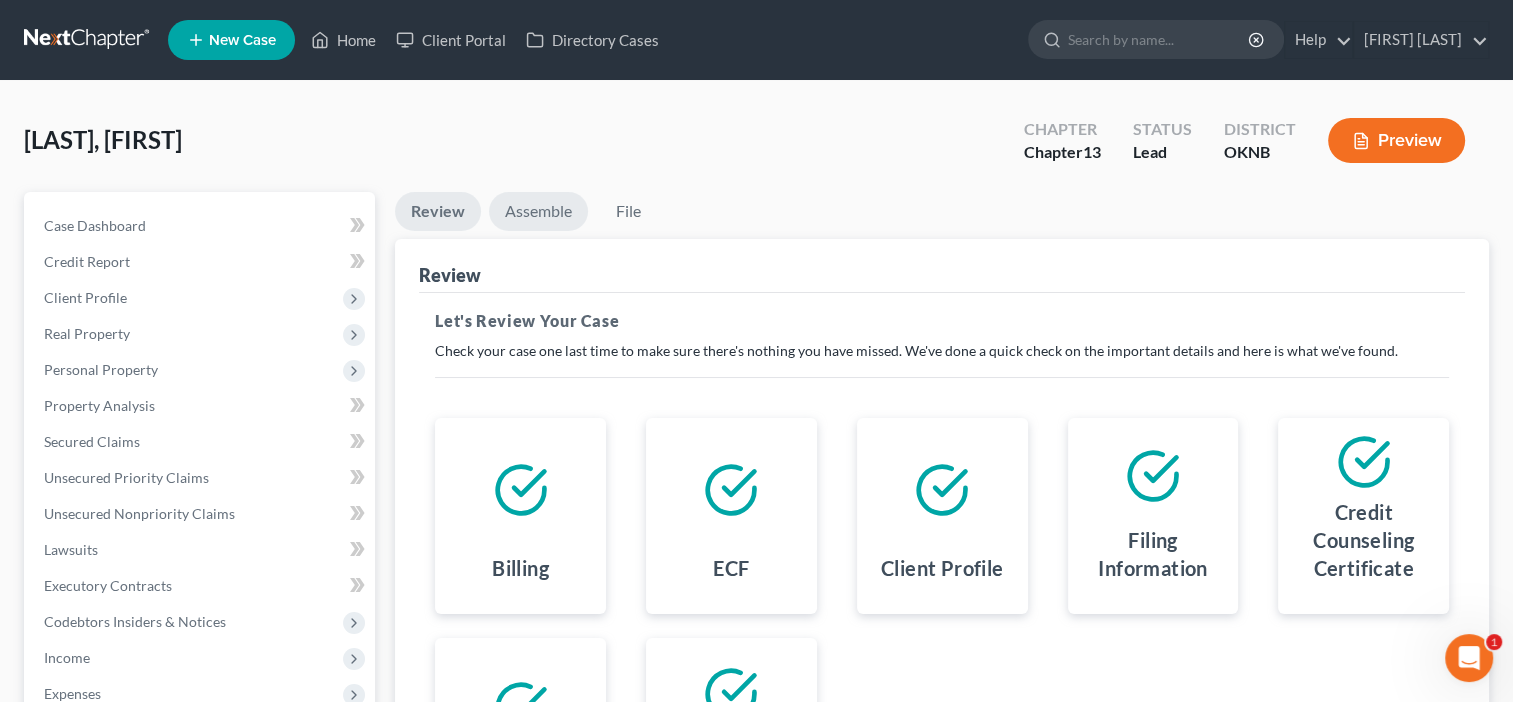 click on "Assemble" at bounding box center [538, 211] 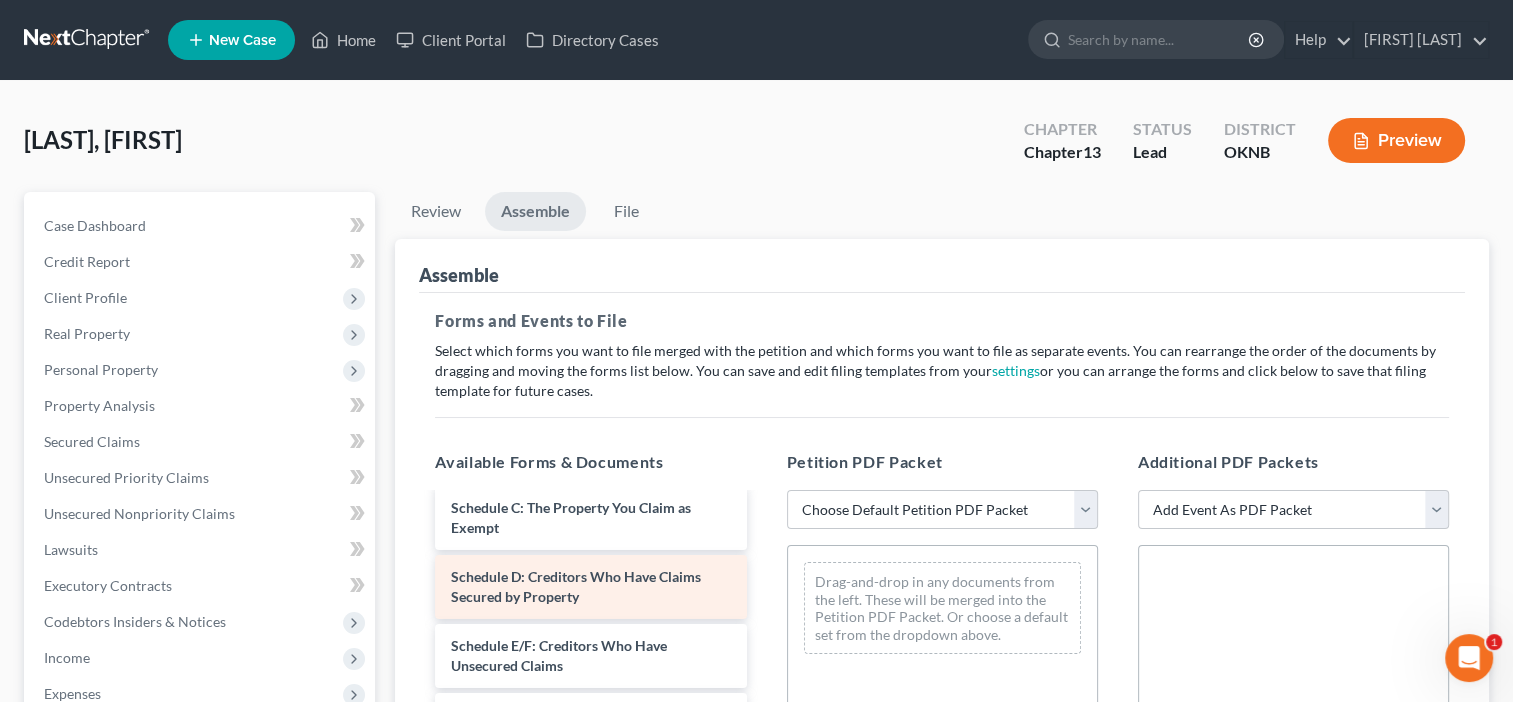 scroll, scrollTop: 300, scrollLeft: 0, axis: vertical 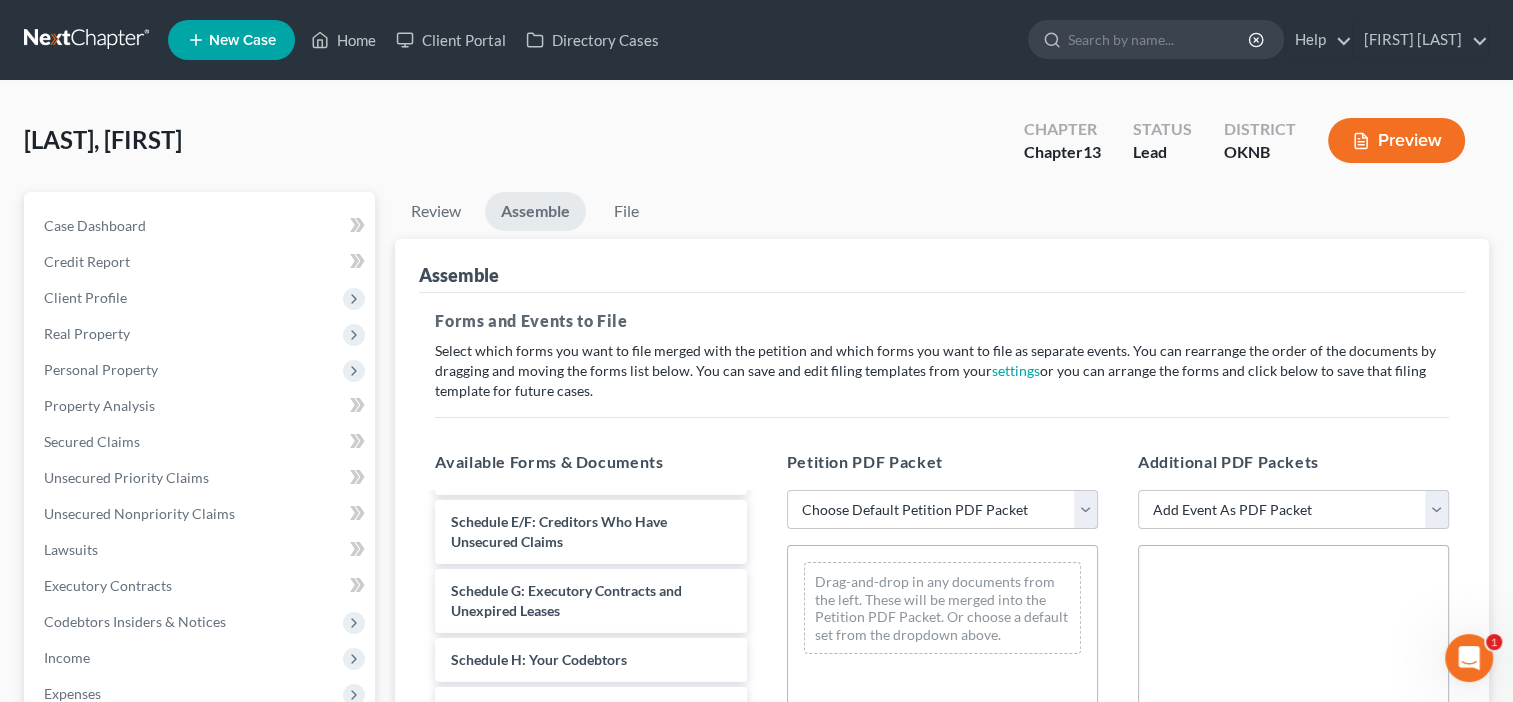 click on "Choose Default Petition PDF Packet Emergency Filing (Voluntary Petition and Creditor List Only) Chapter 13 Template" at bounding box center [942, 510] 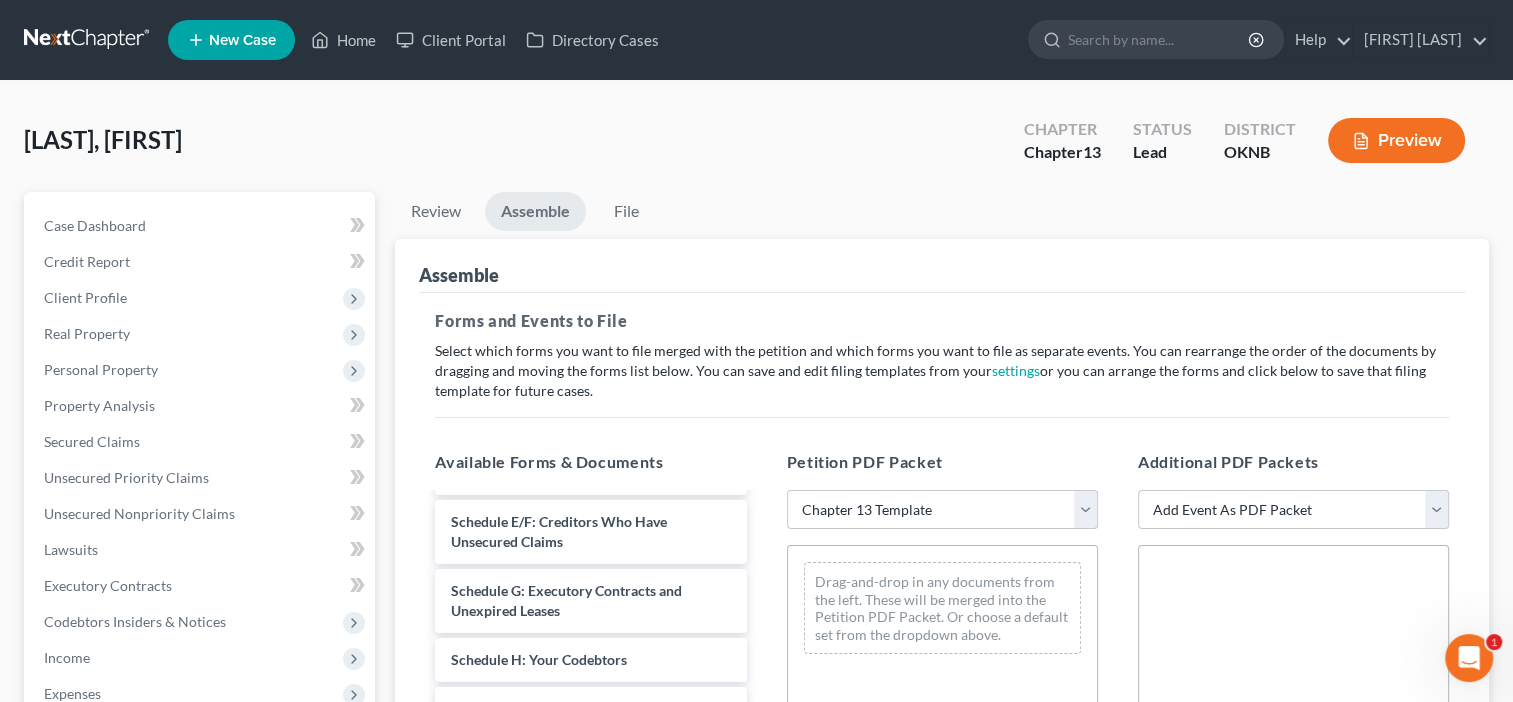 click on "Choose Default Petition PDF Packet Emergency Filing (Voluntary Petition and Creditor List Only) Chapter 13 Template" at bounding box center [942, 510] 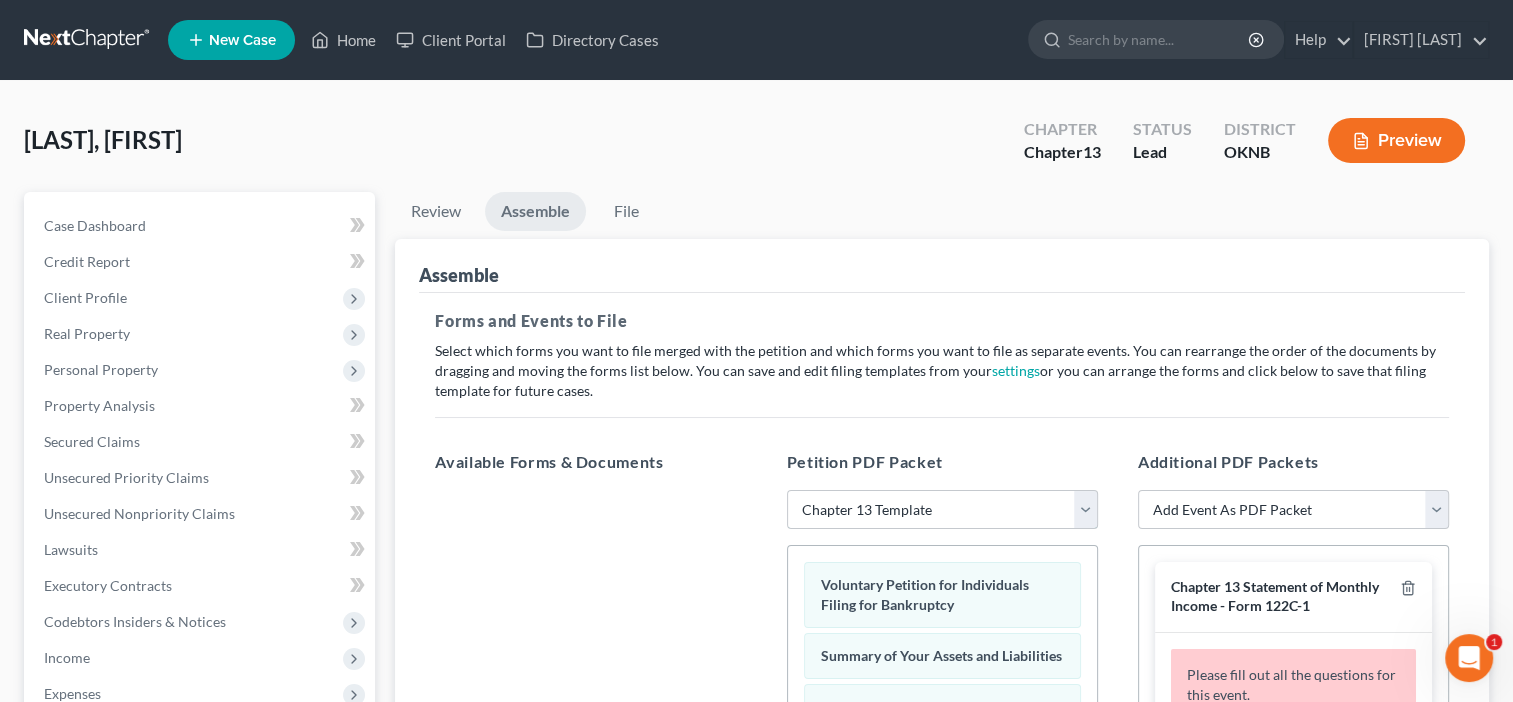 scroll, scrollTop: 0, scrollLeft: 0, axis: both 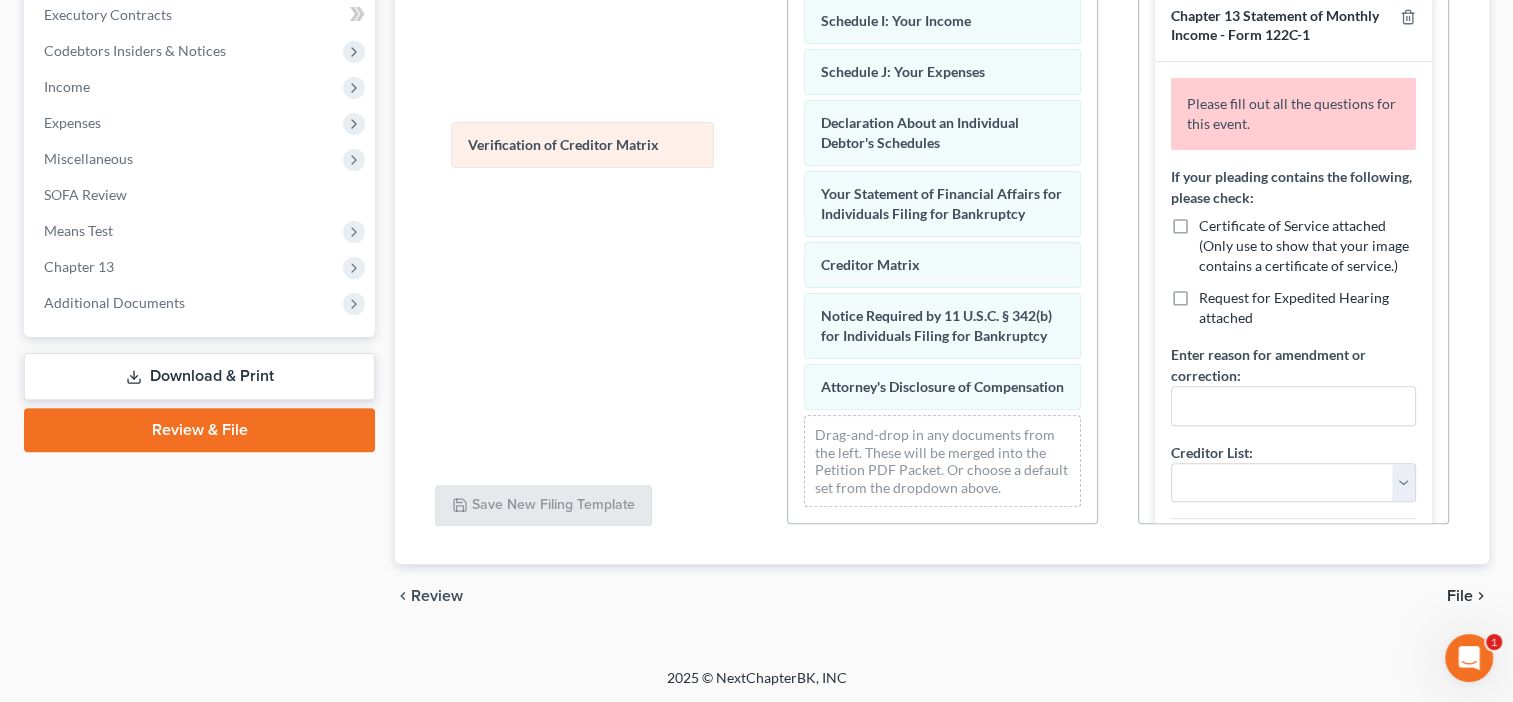drag, startPoint x: 944, startPoint y: 224, endPoint x: 590, endPoint y: 143, distance: 363.14874 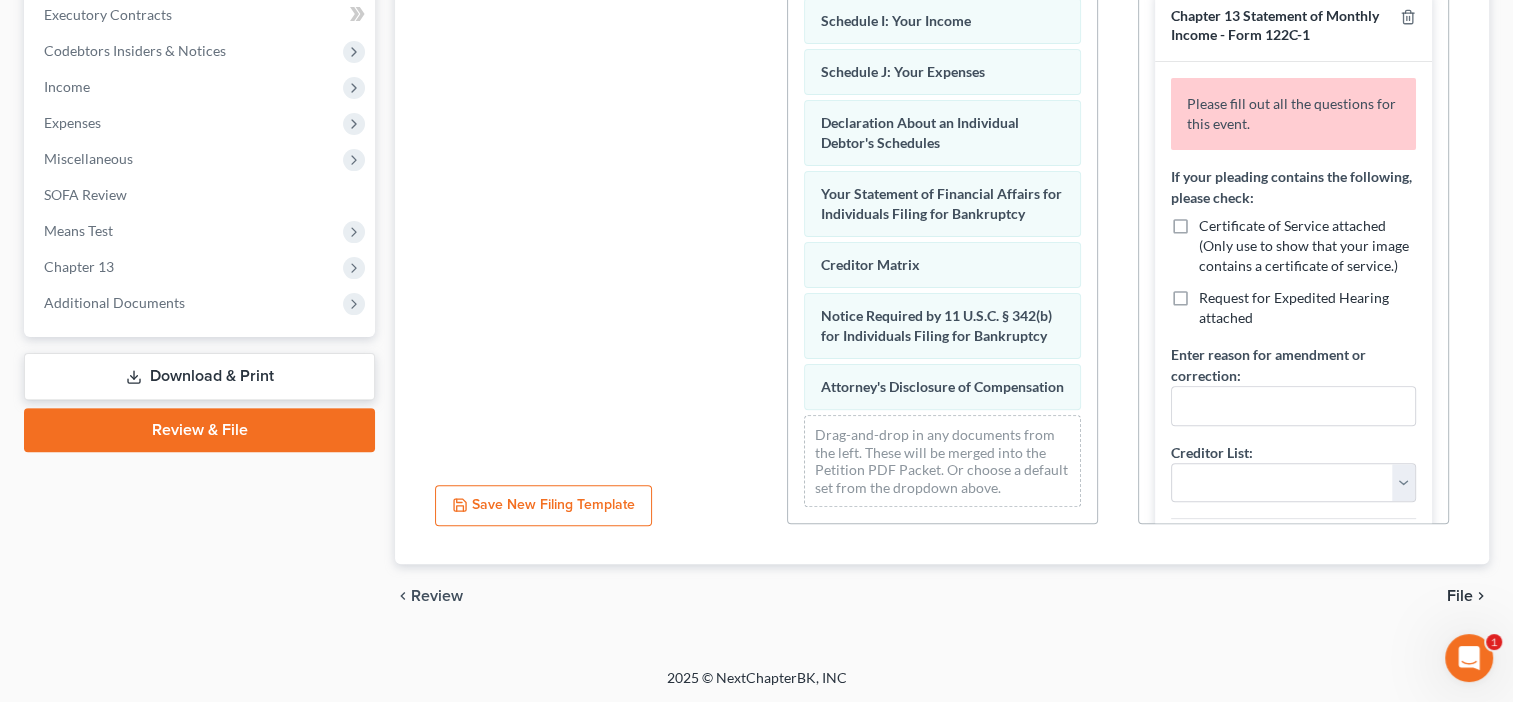 scroll, scrollTop: 271, scrollLeft: 0, axis: vertical 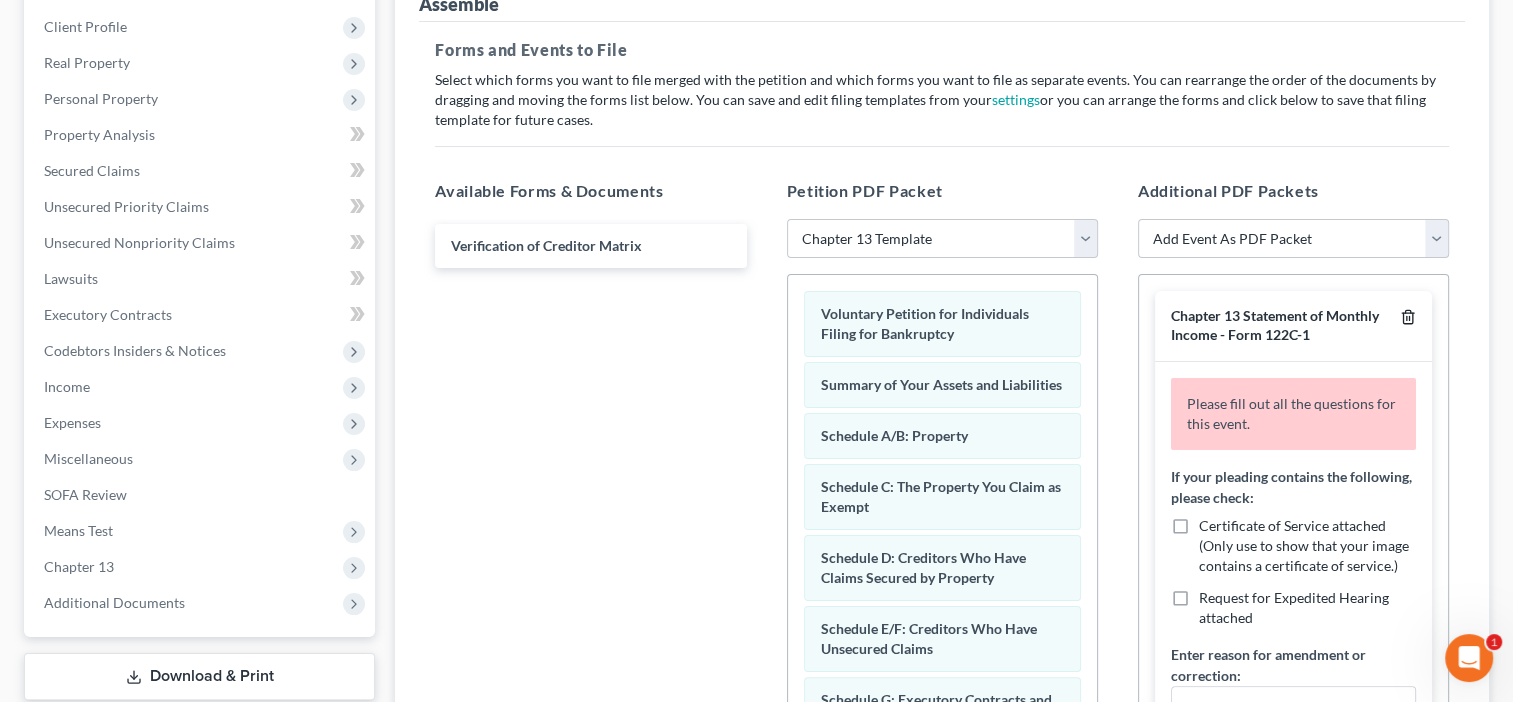 click 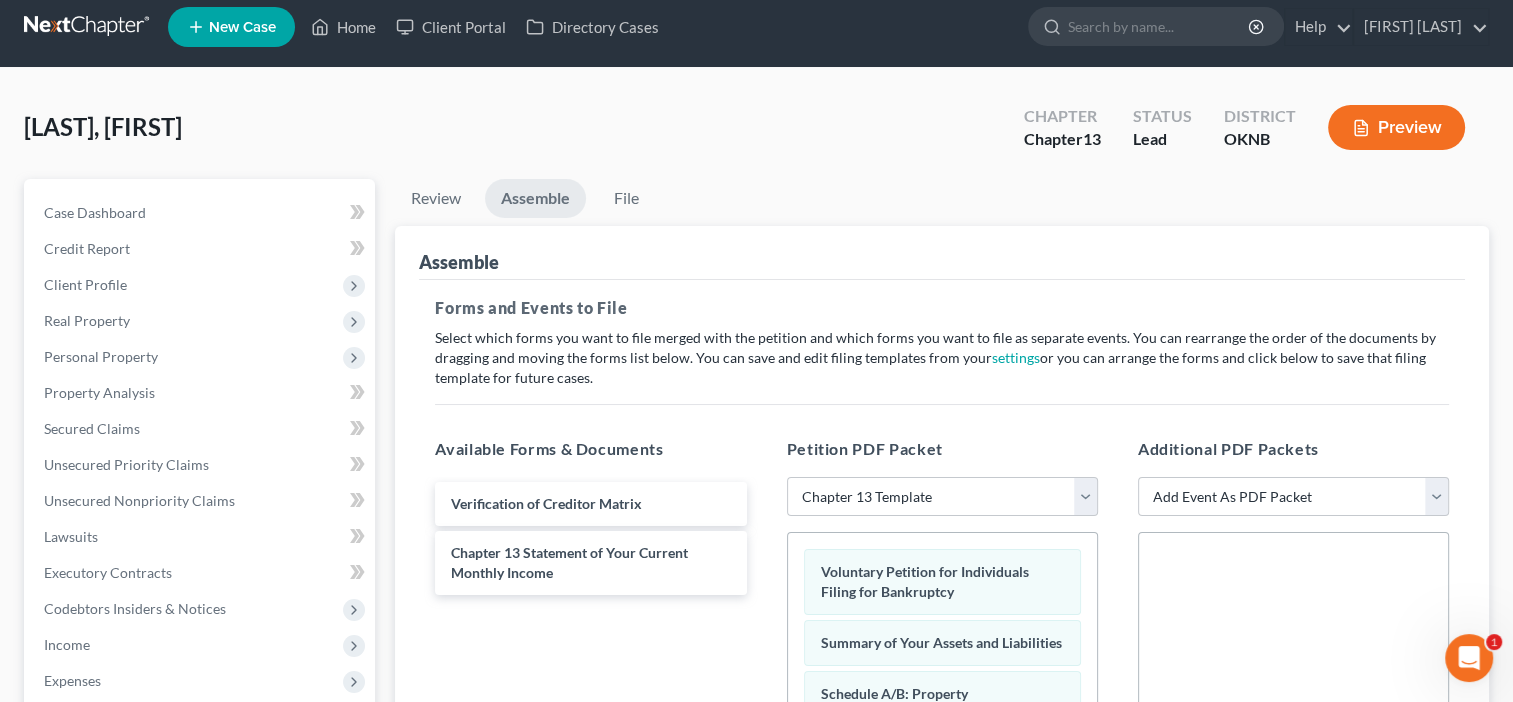 scroll, scrollTop: 0, scrollLeft: 0, axis: both 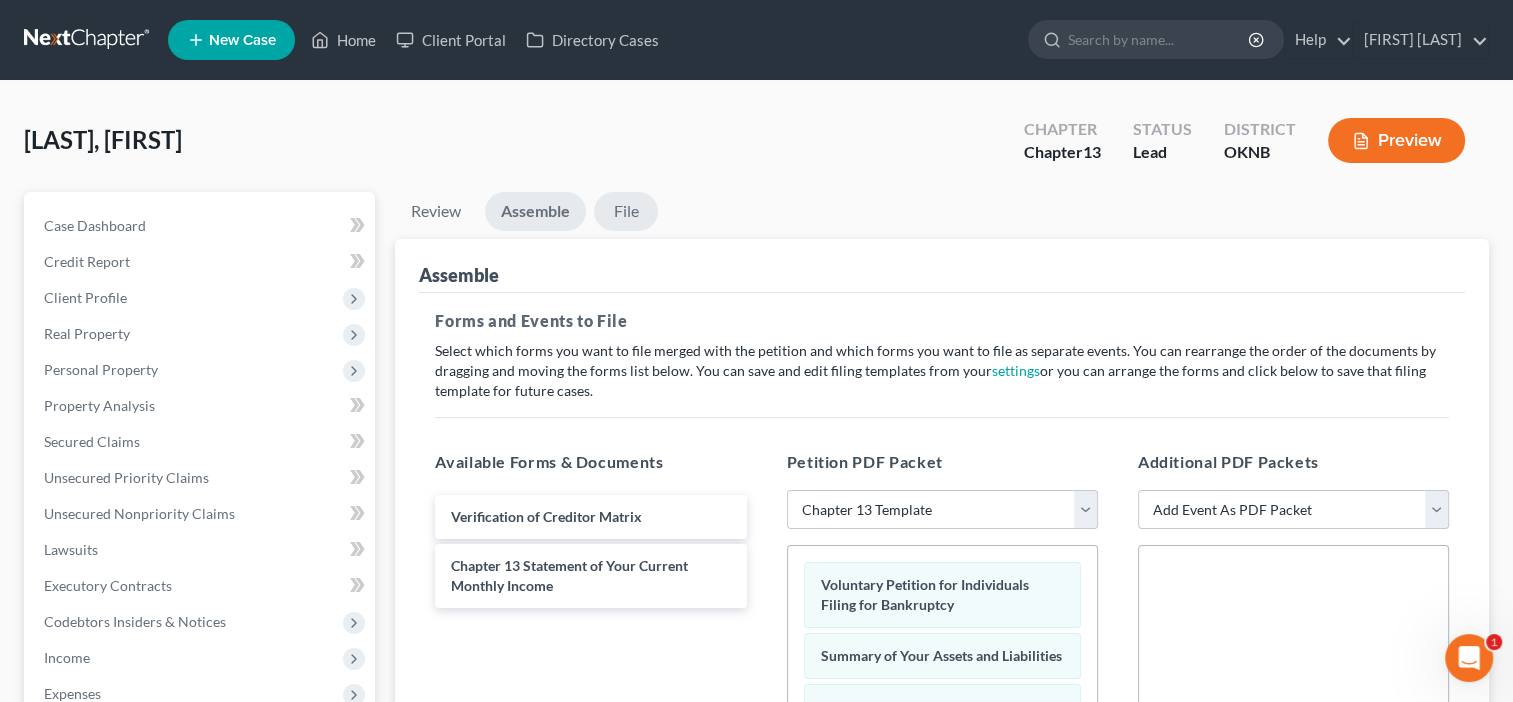 click on "File" at bounding box center [626, 211] 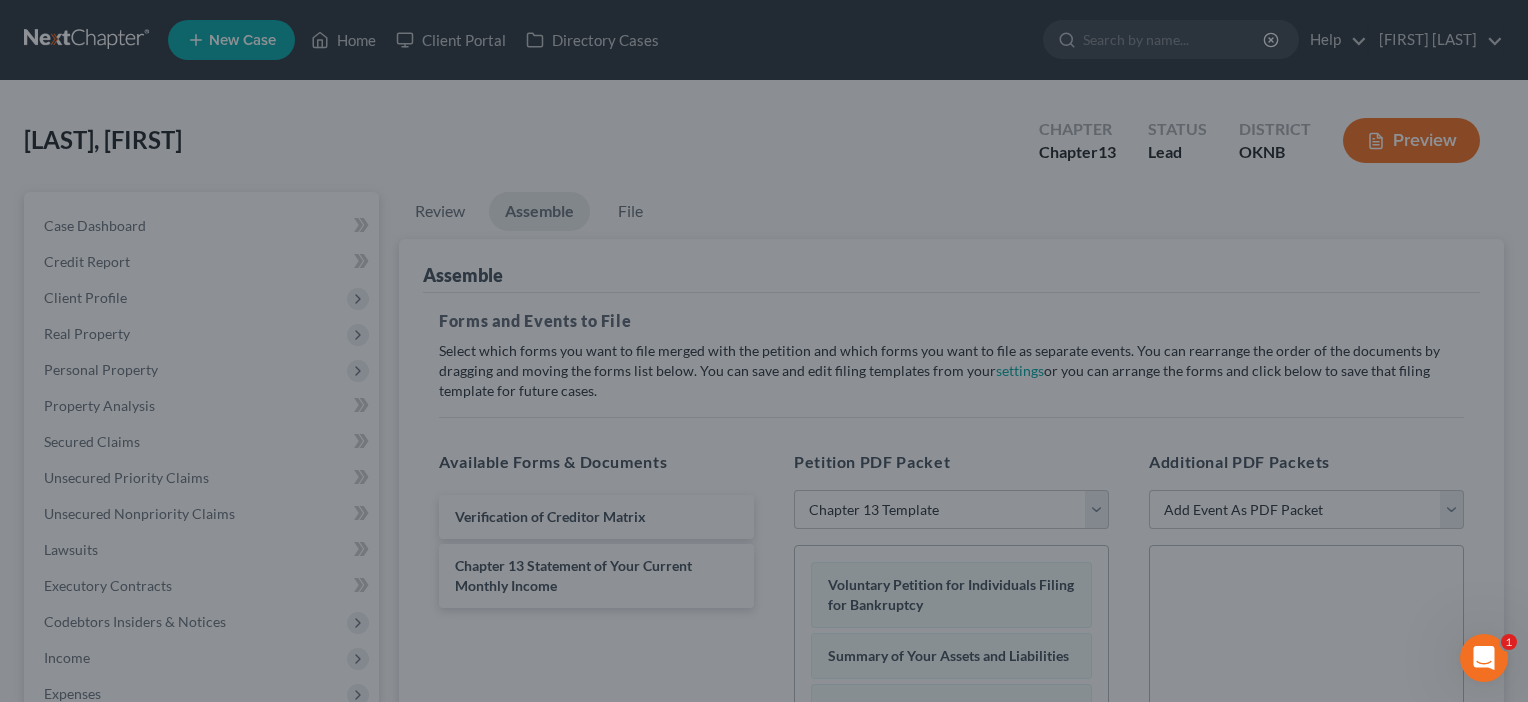click on "Ready to File Your Case? Please make sure your packet is properly assembled before proceeding to the File section. Cancel OK" at bounding box center [764, 351] 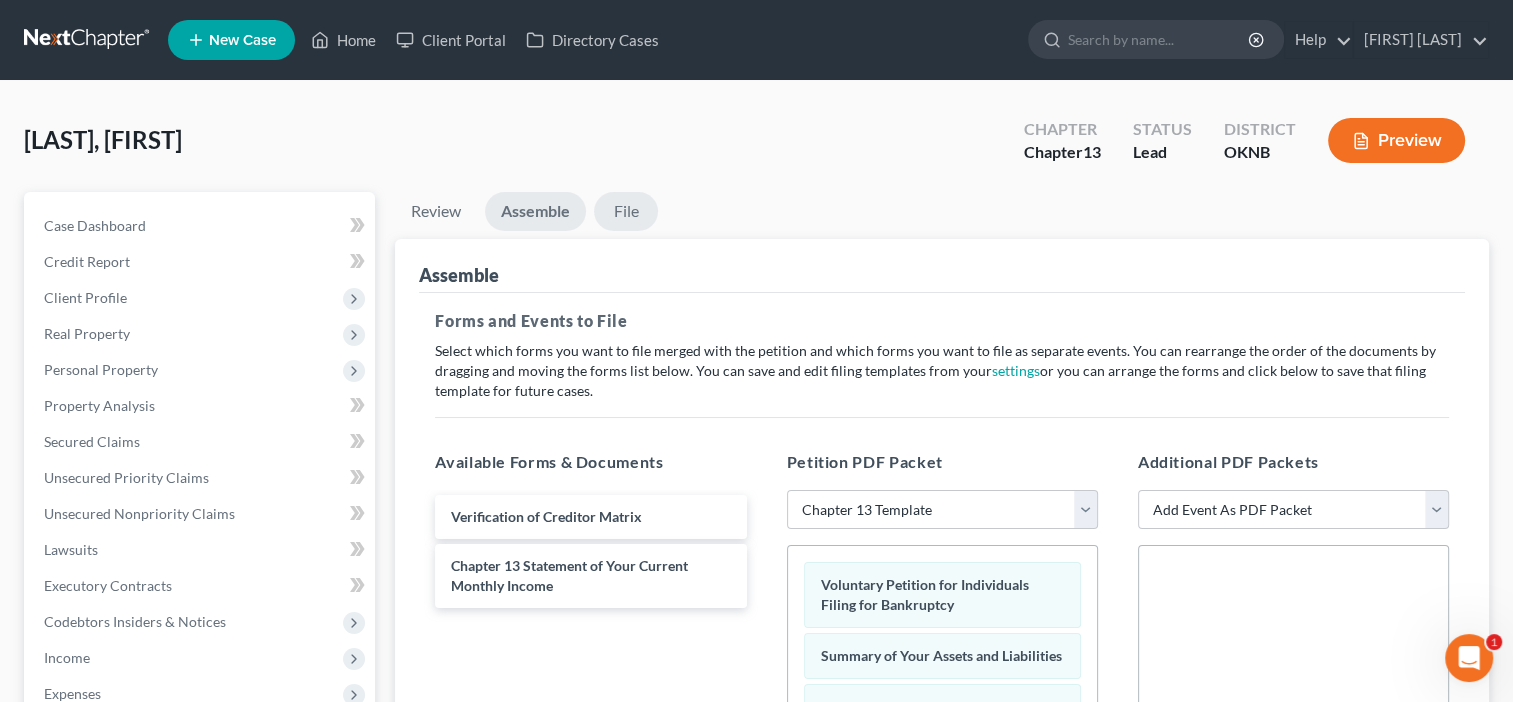 click on "File" at bounding box center (626, 211) 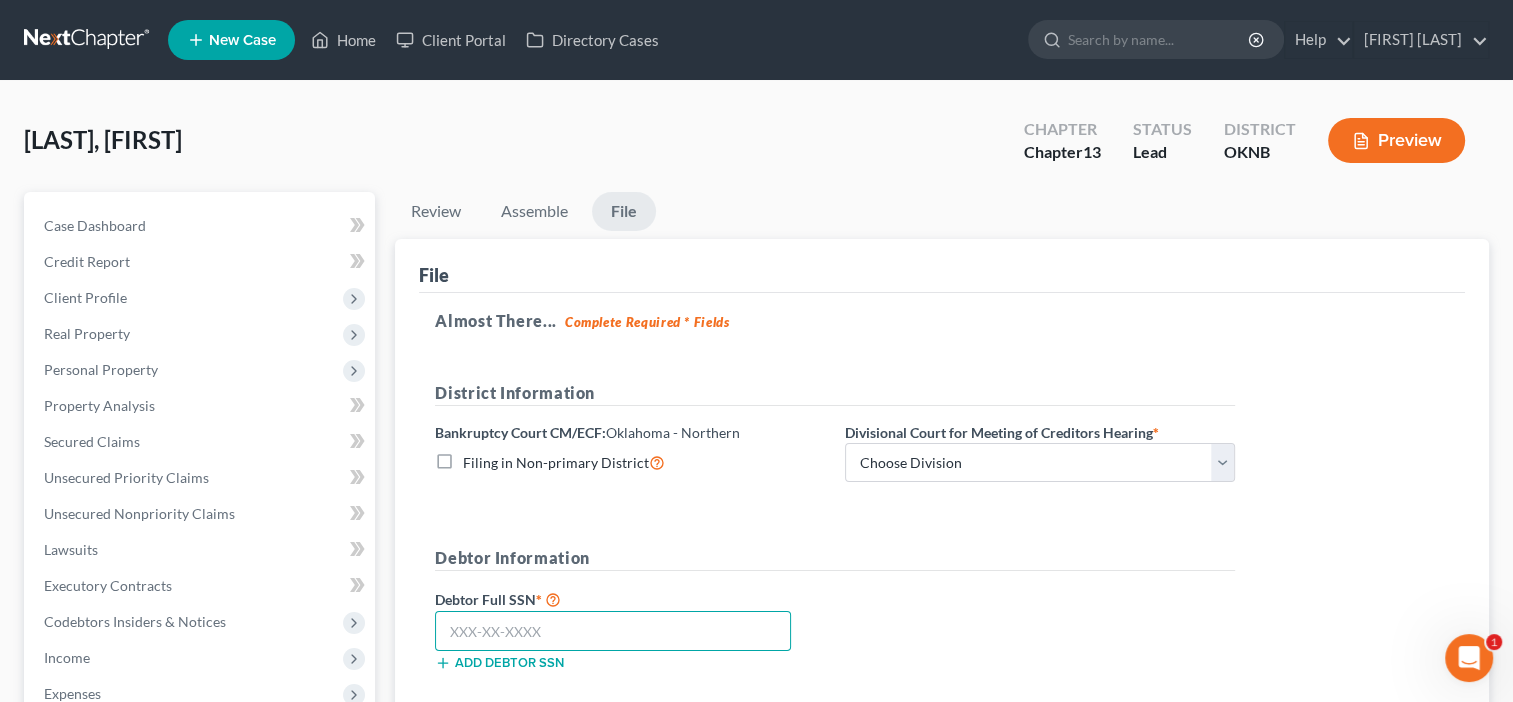click at bounding box center (613, 631) 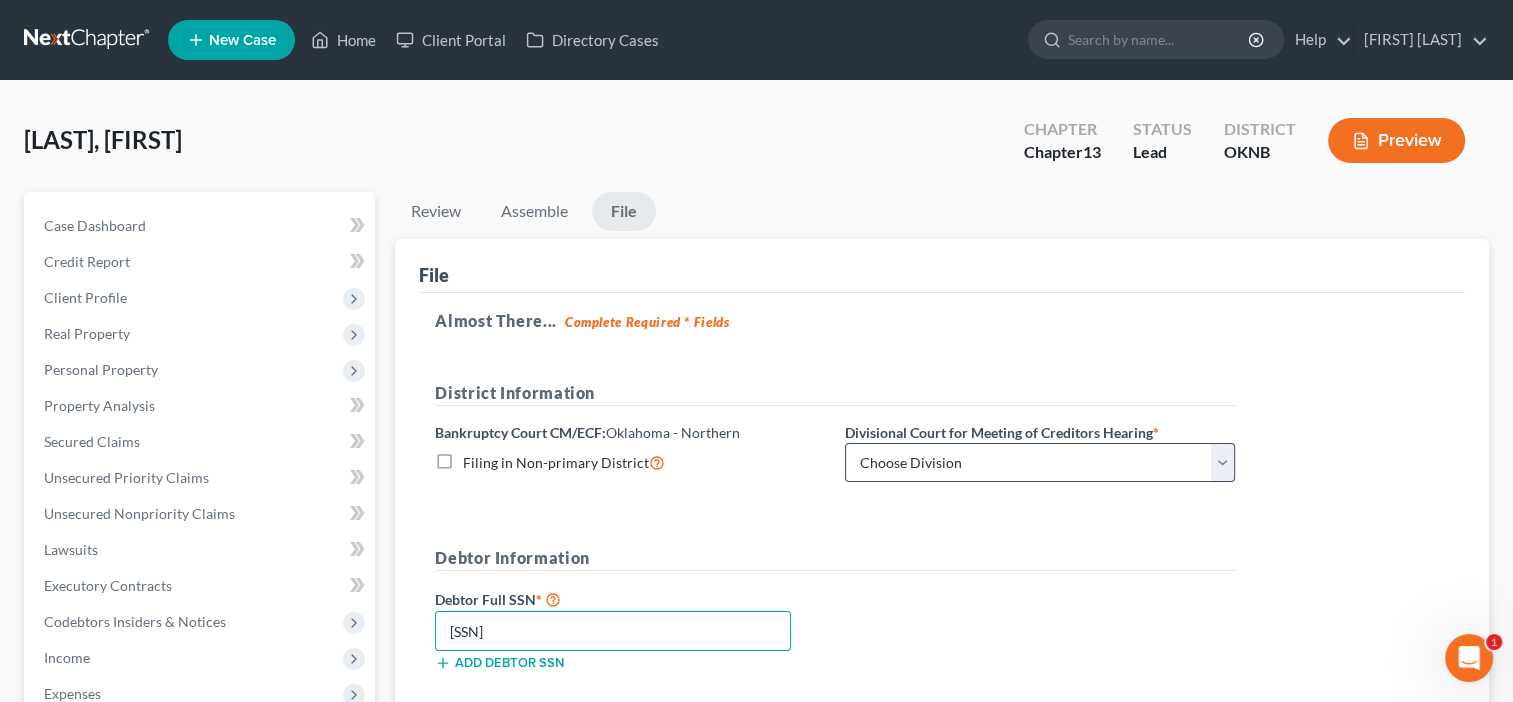 type on "[SSN]" 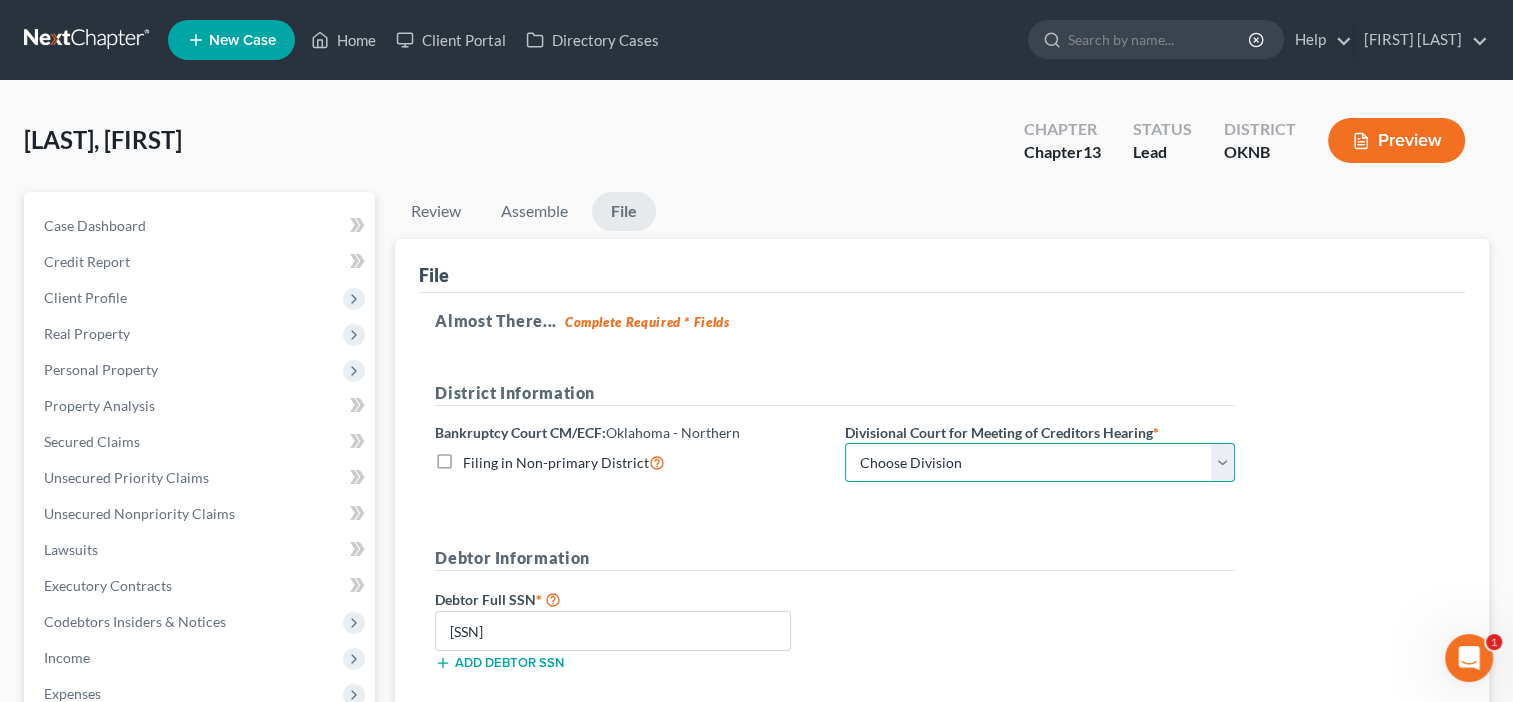 click on "Choose Division [CITY]" at bounding box center (1040, 463) 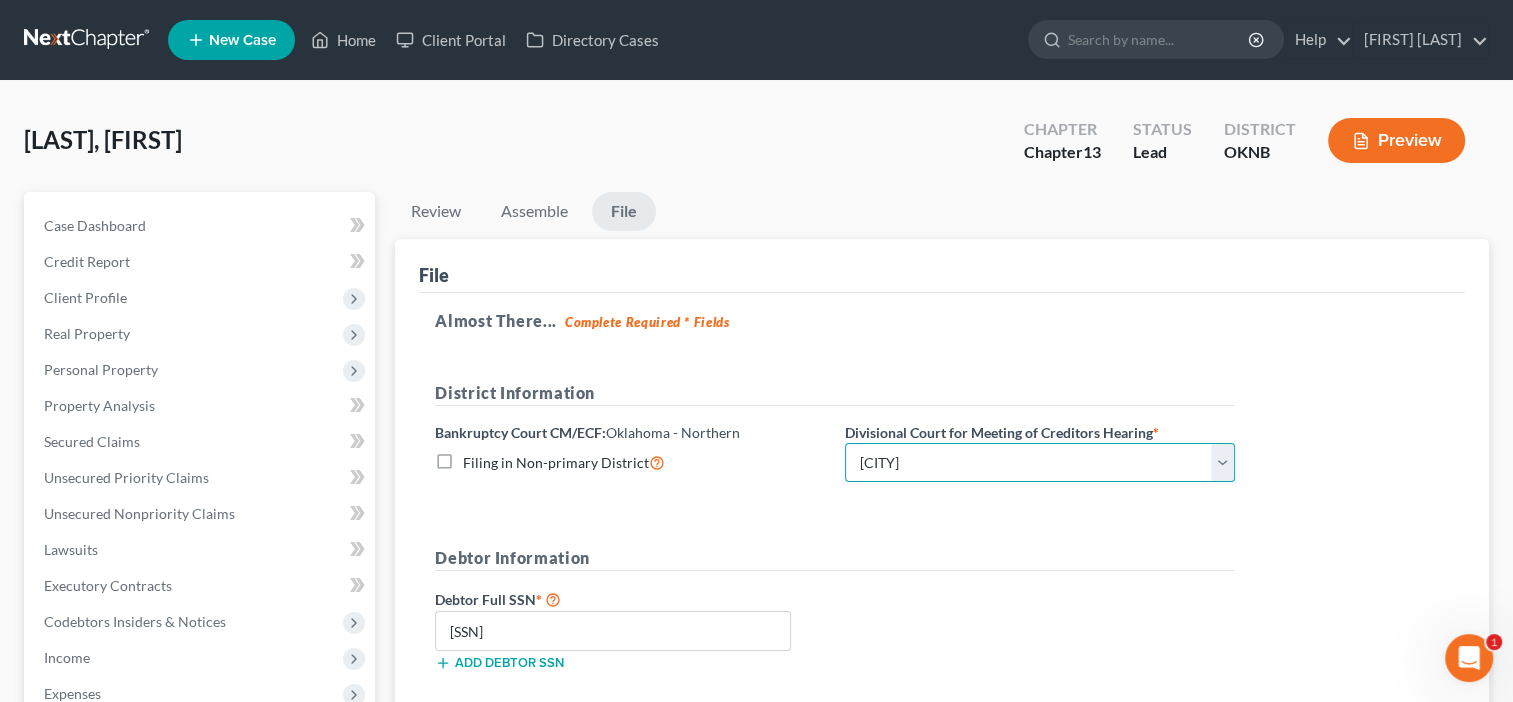 click on "Choose Division [CITY]" at bounding box center [1040, 463] 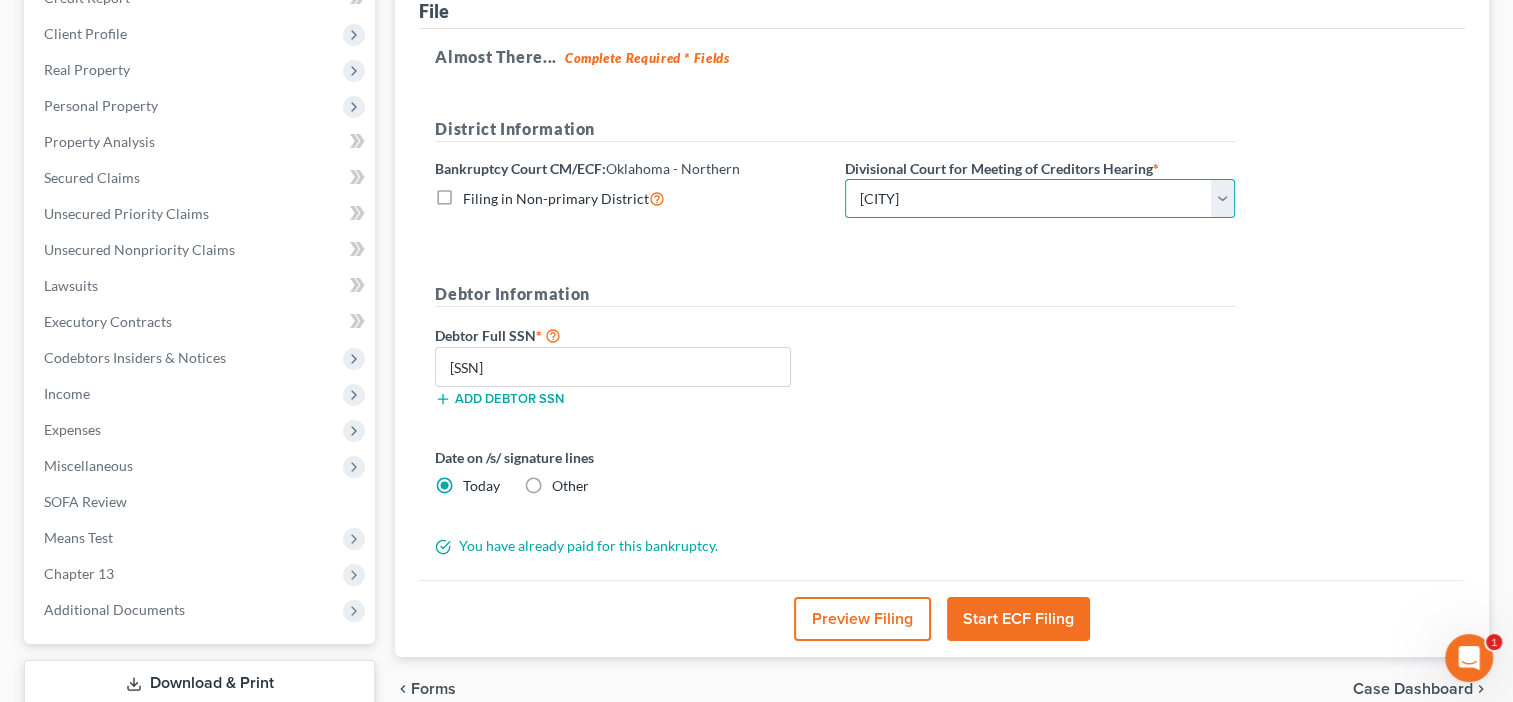 scroll, scrollTop: 395, scrollLeft: 0, axis: vertical 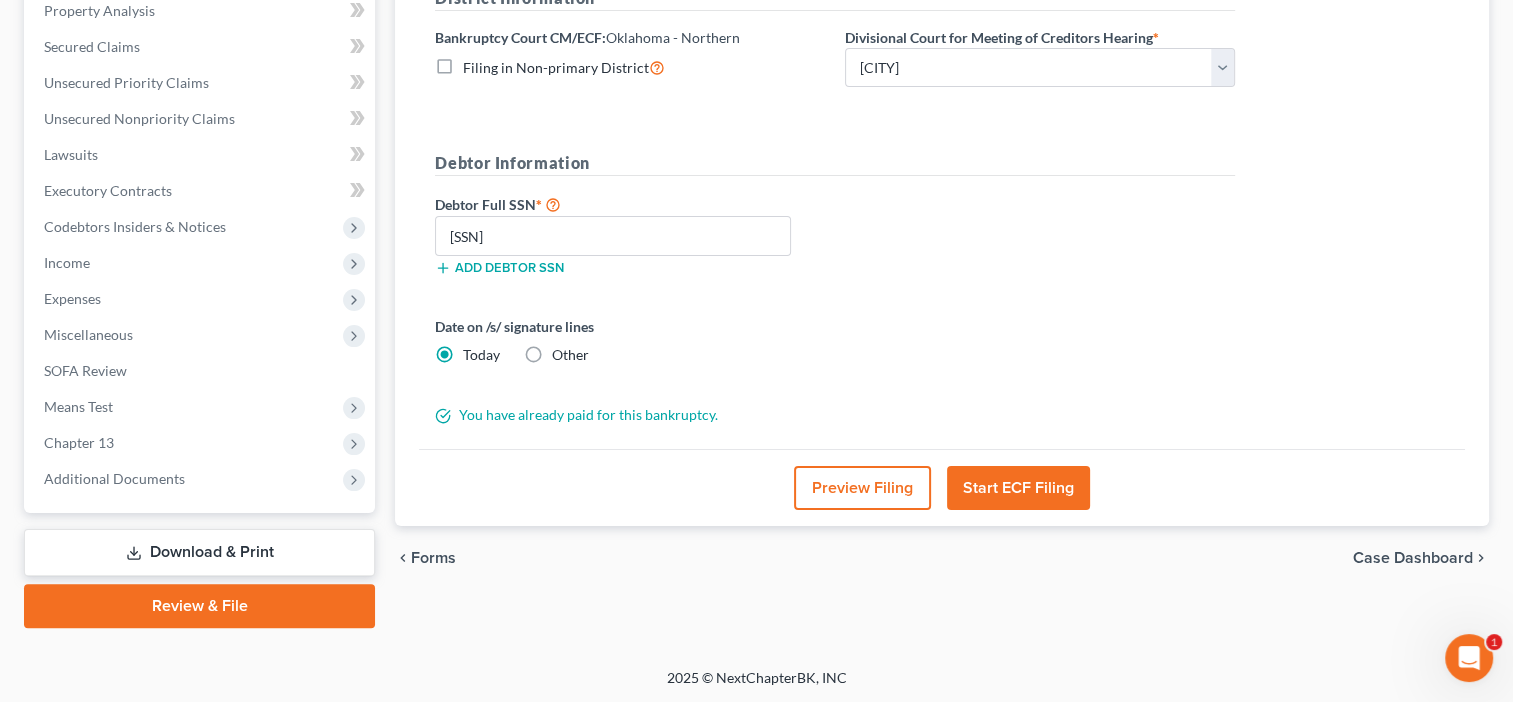 click on "Start ECF Filing" at bounding box center (1018, 488) 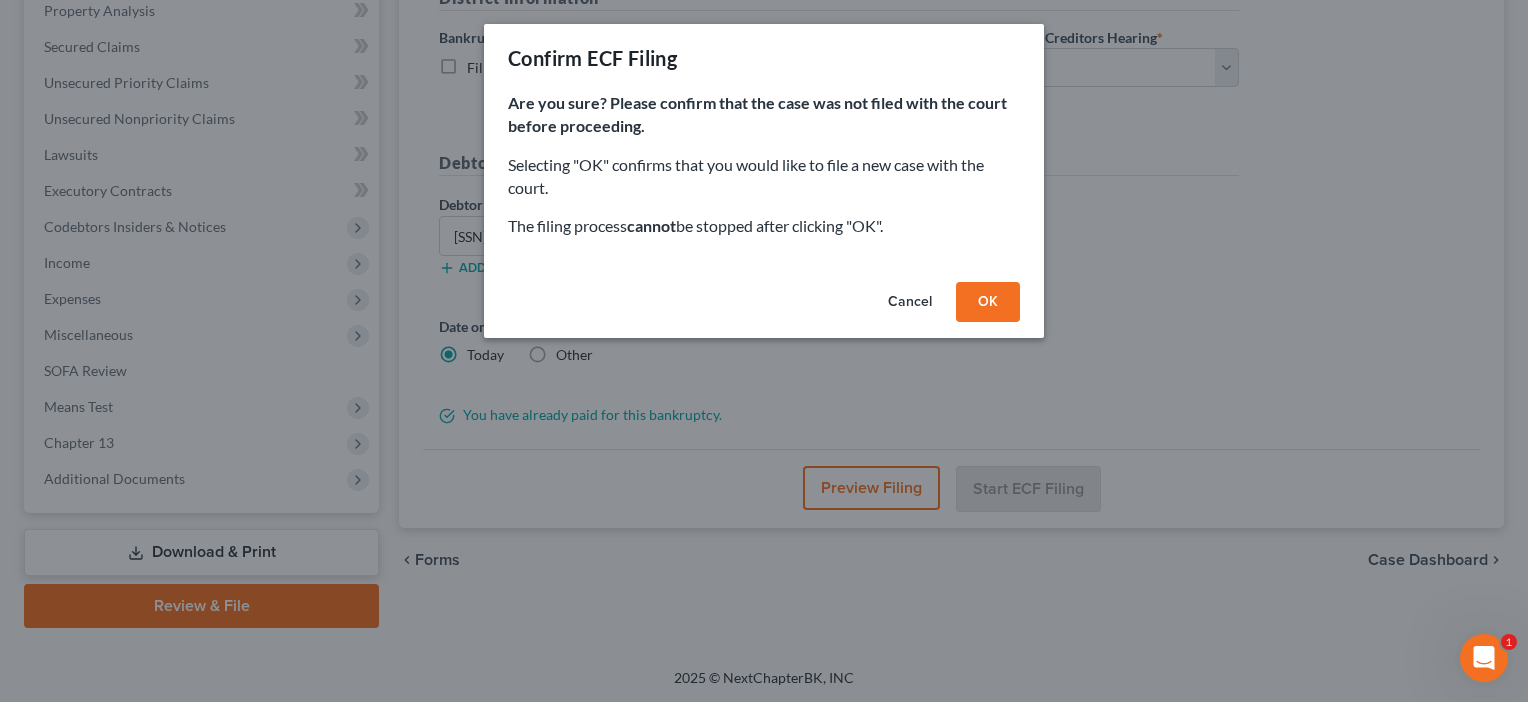click on "OK" at bounding box center (988, 302) 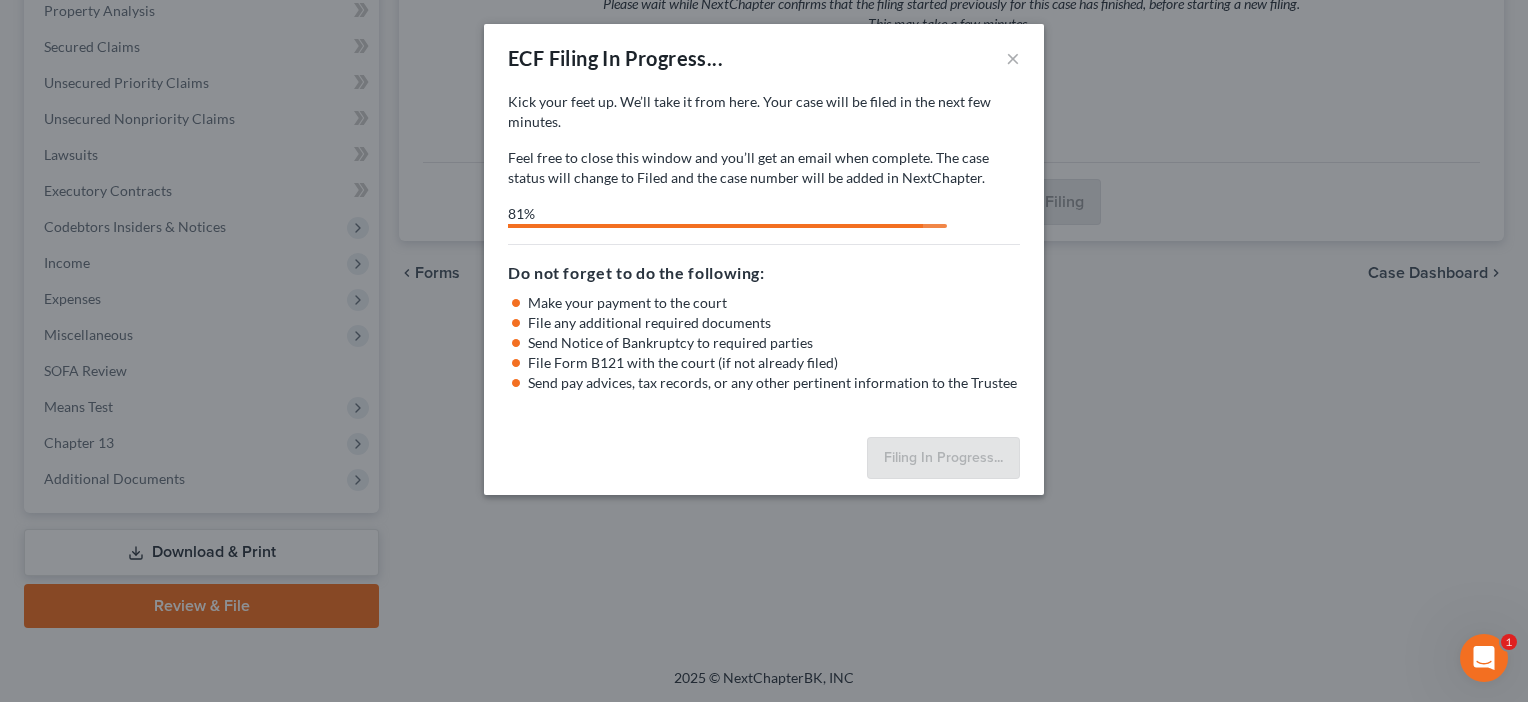select on "0" 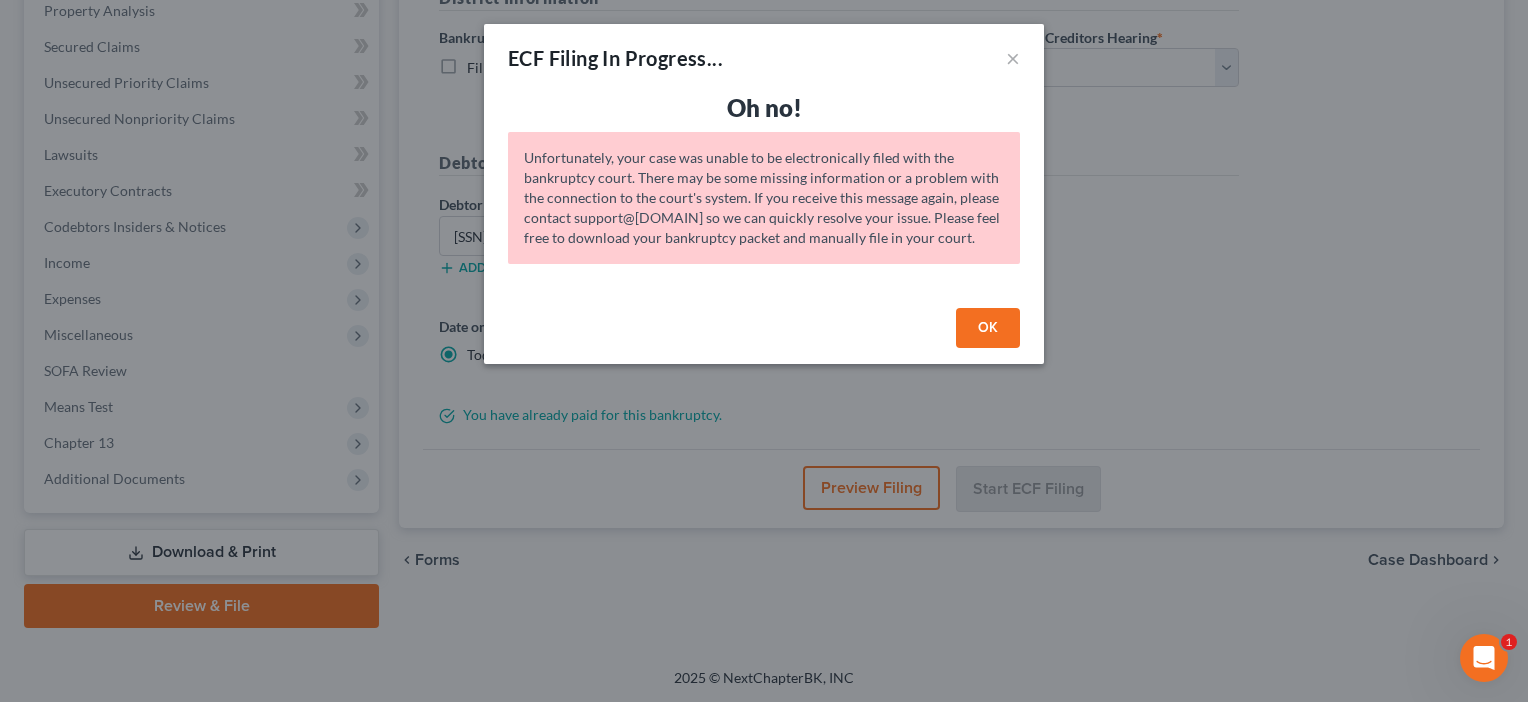 click on "OK" at bounding box center [988, 328] 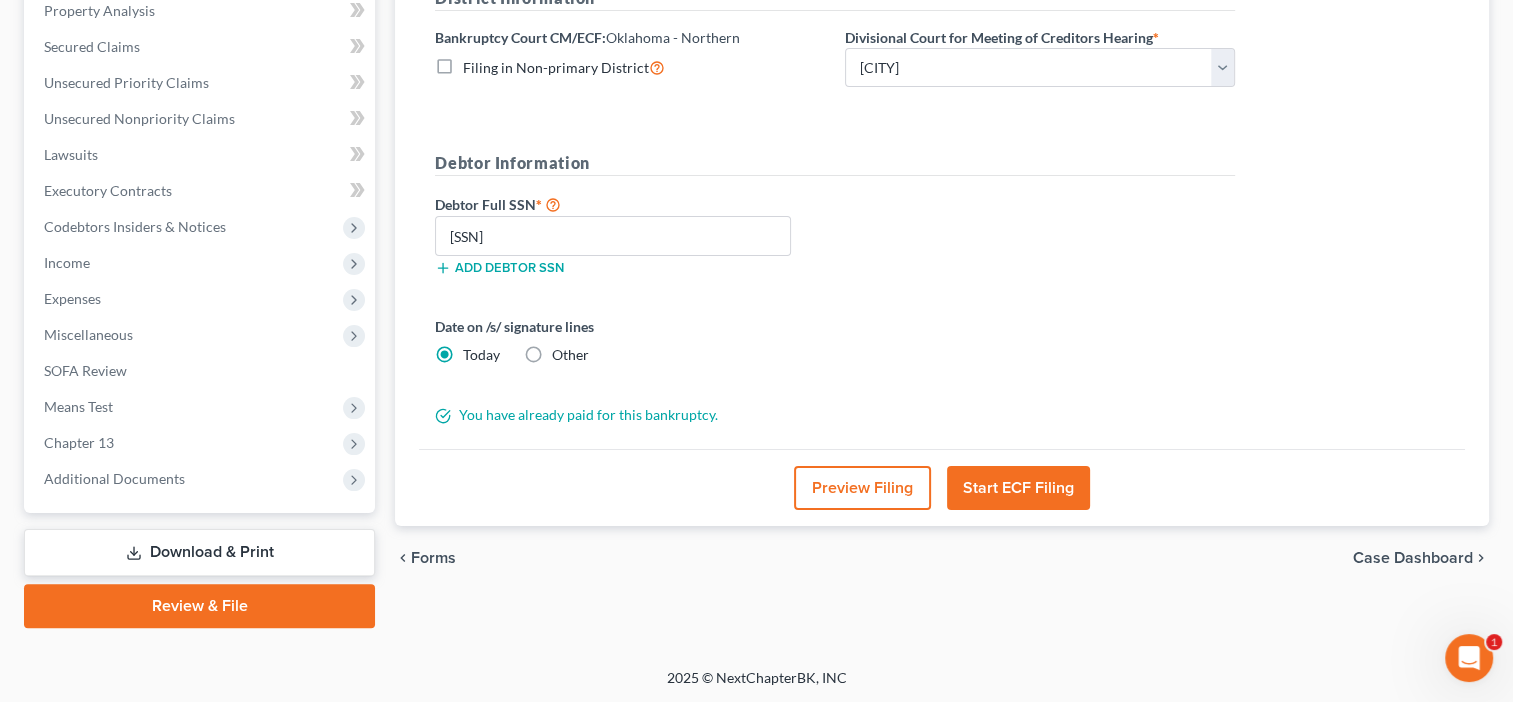 click on "Start ECF Filing" at bounding box center (1018, 488) 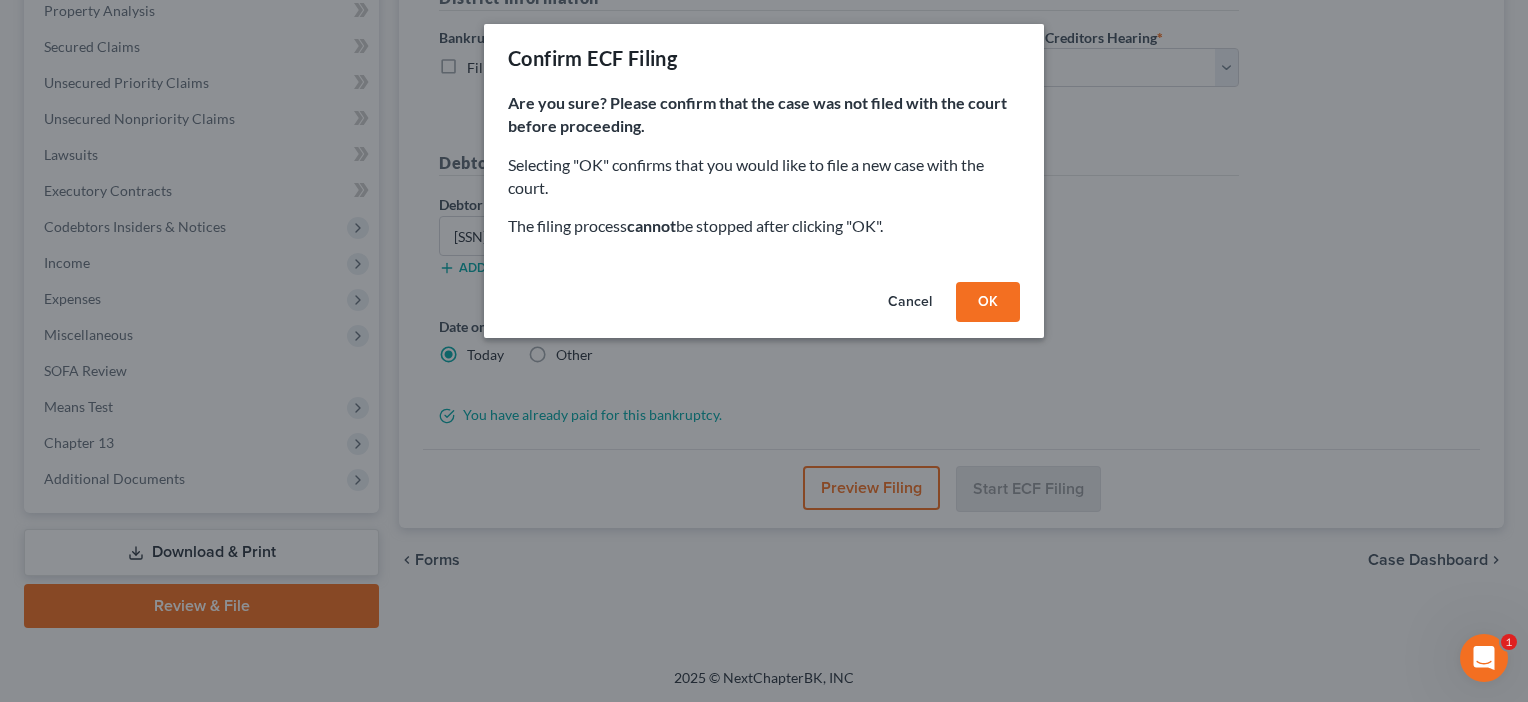 click on "OK" at bounding box center [988, 302] 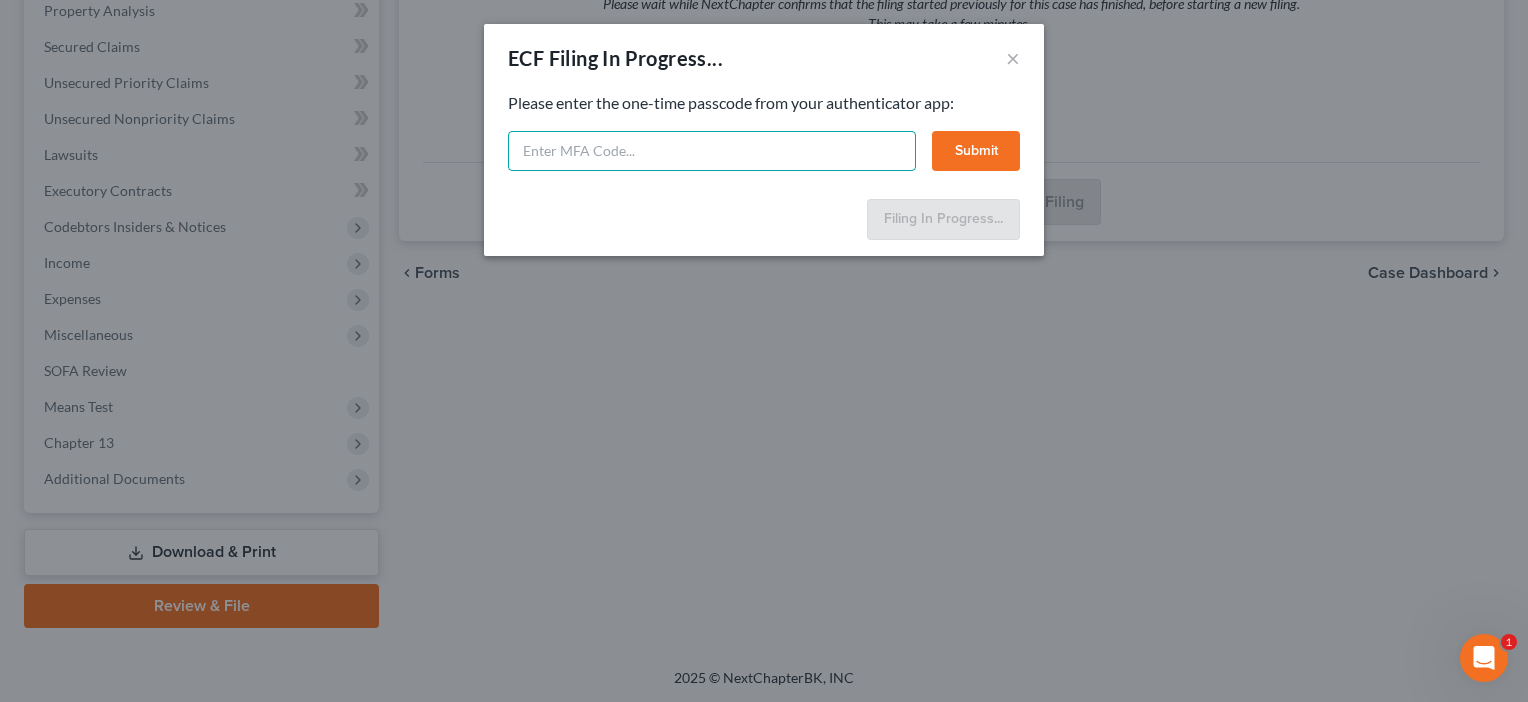 click at bounding box center (712, 151) 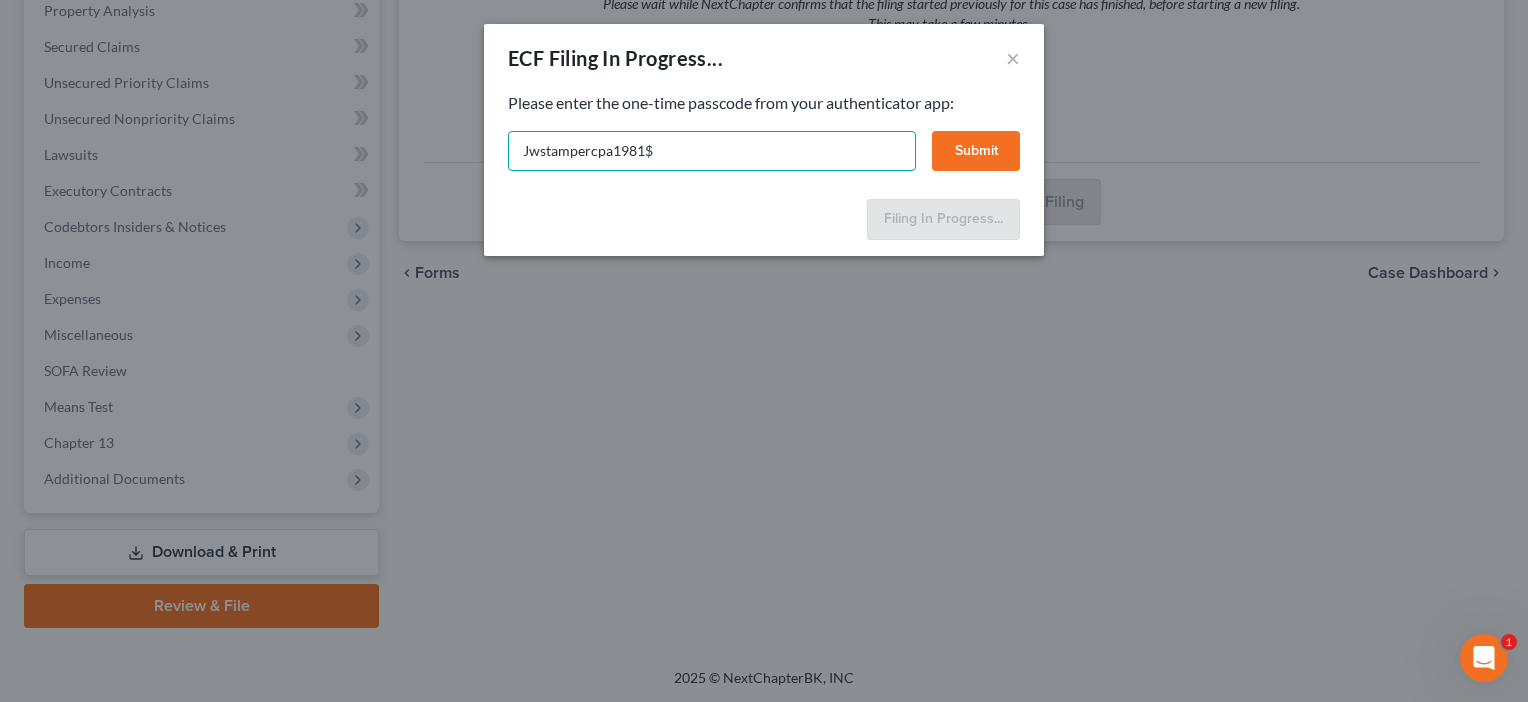 type on "Jwstampercpa1981$" 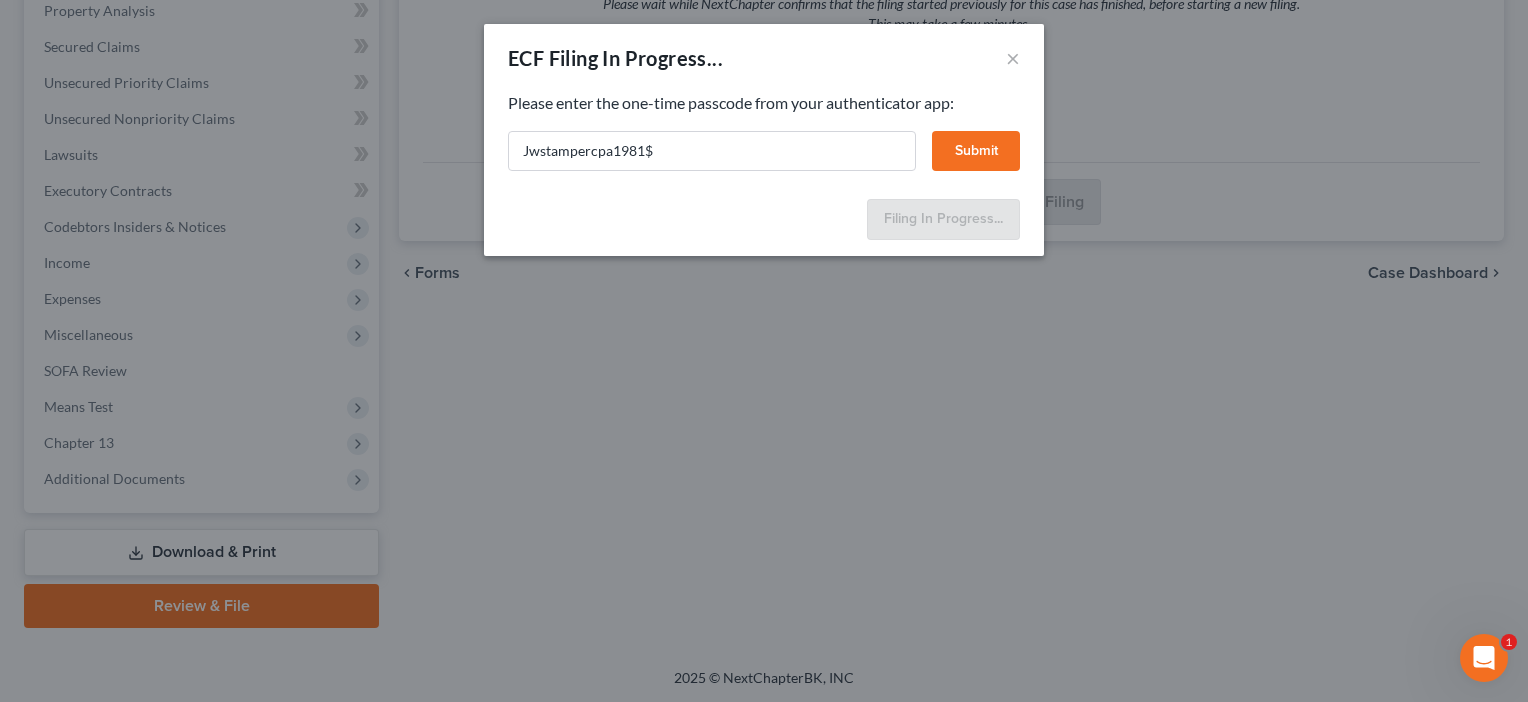 click on "Submit" at bounding box center [976, 151] 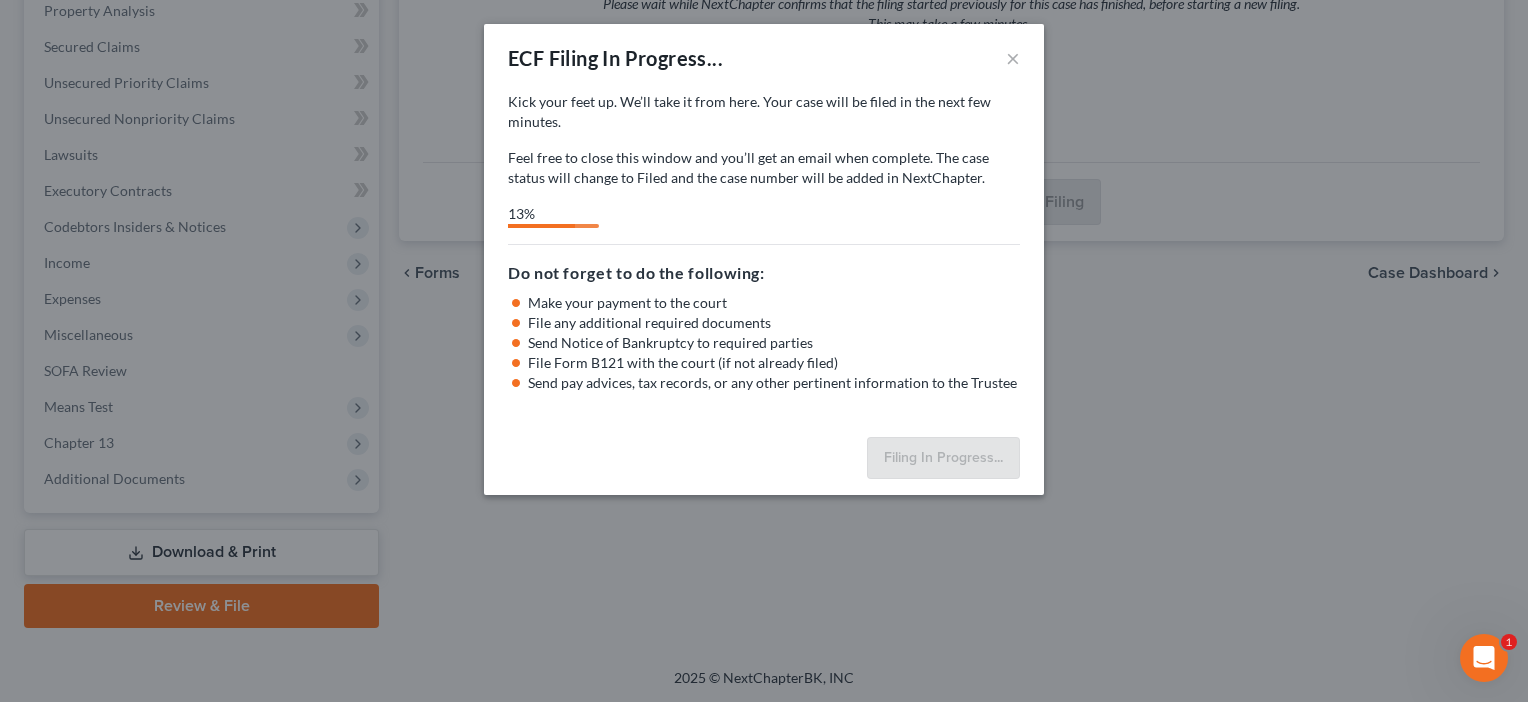 select on "0" 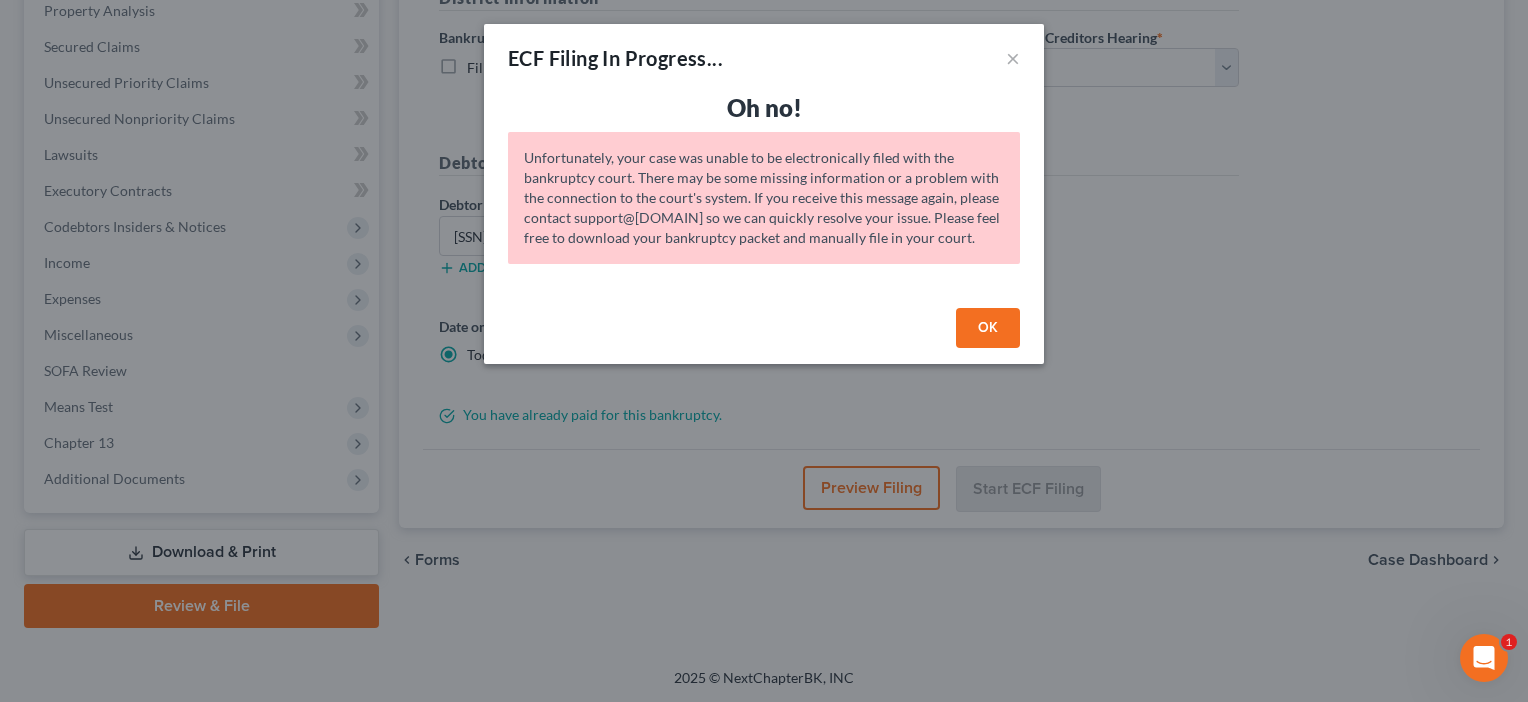 click on "OK" at bounding box center (988, 328) 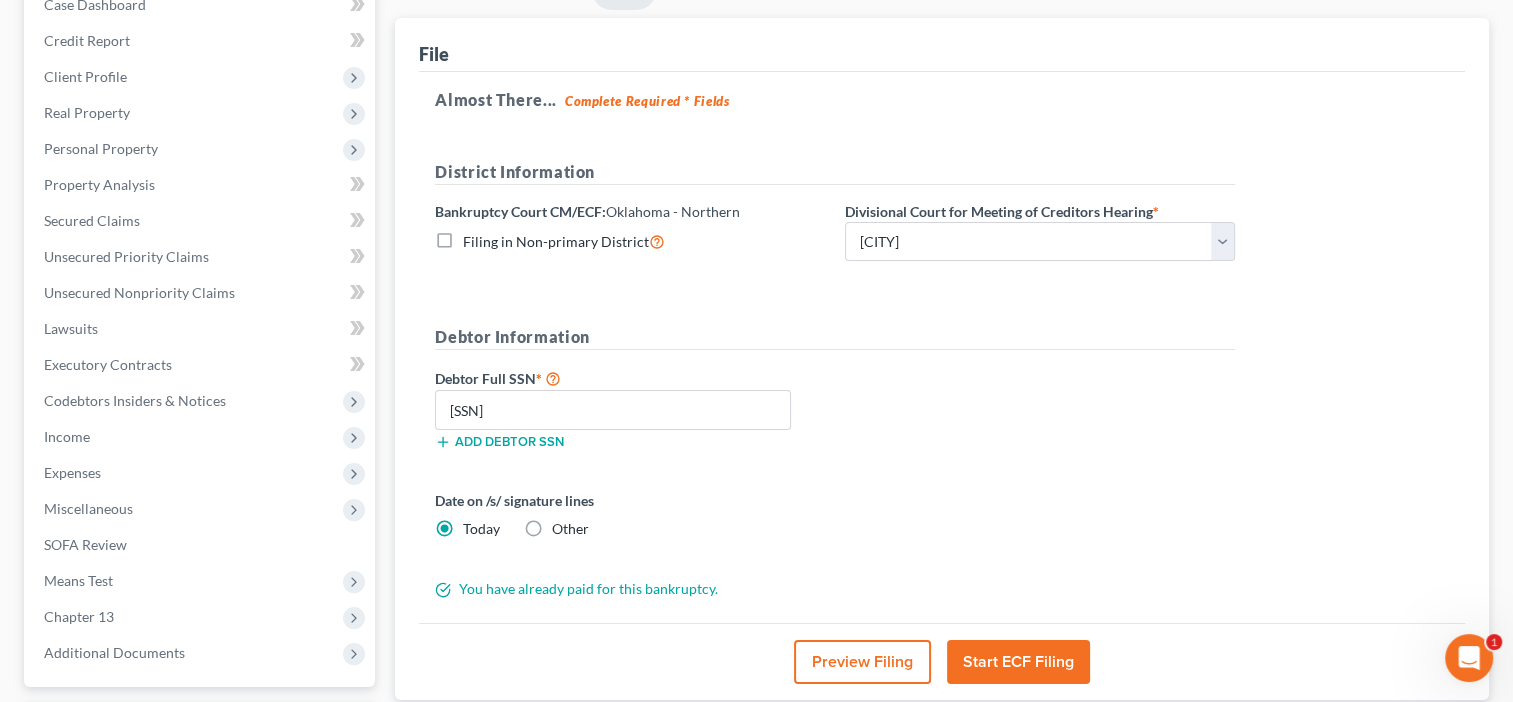 scroll, scrollTop: 195, scrollLeft: 0, axis: vertical 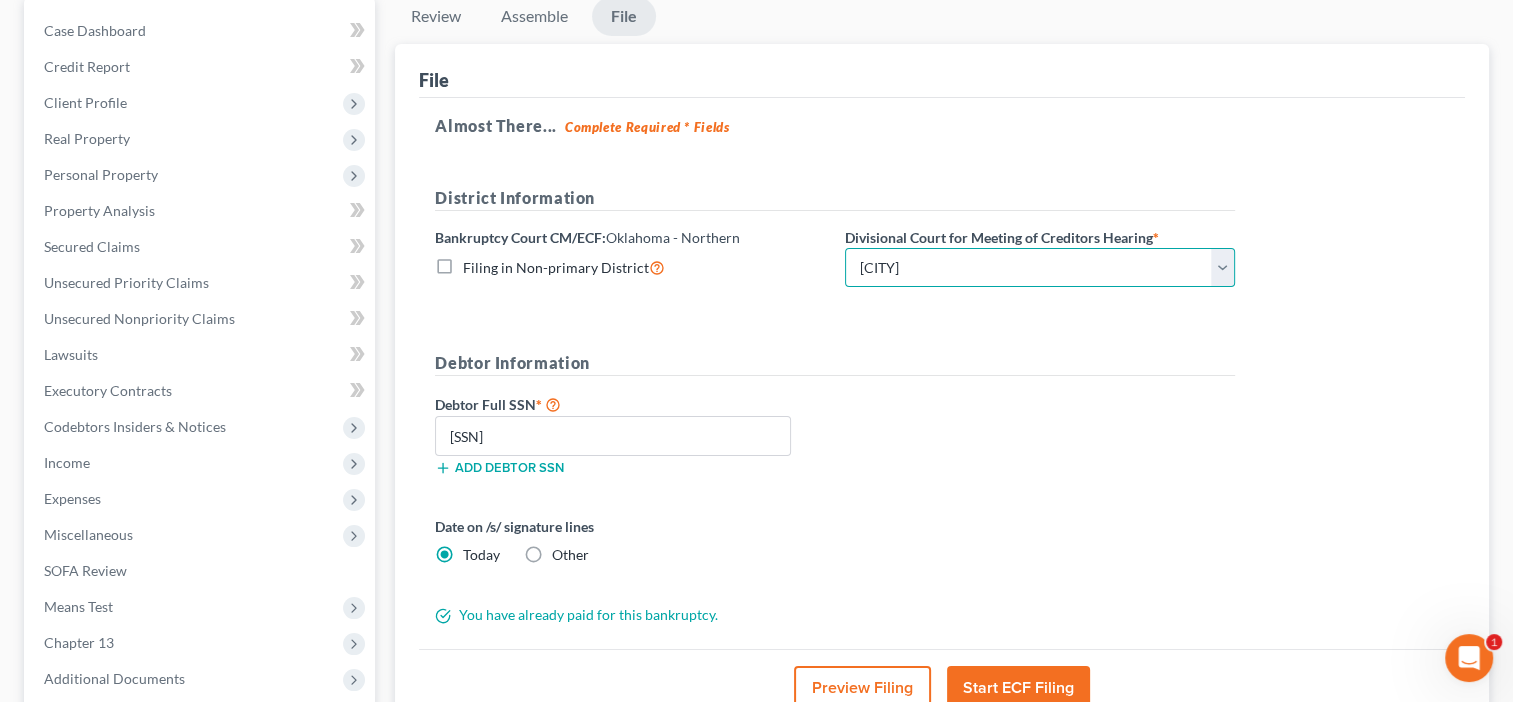 click on "Choose Division [CITY]" at bounding box center (1040, 268) 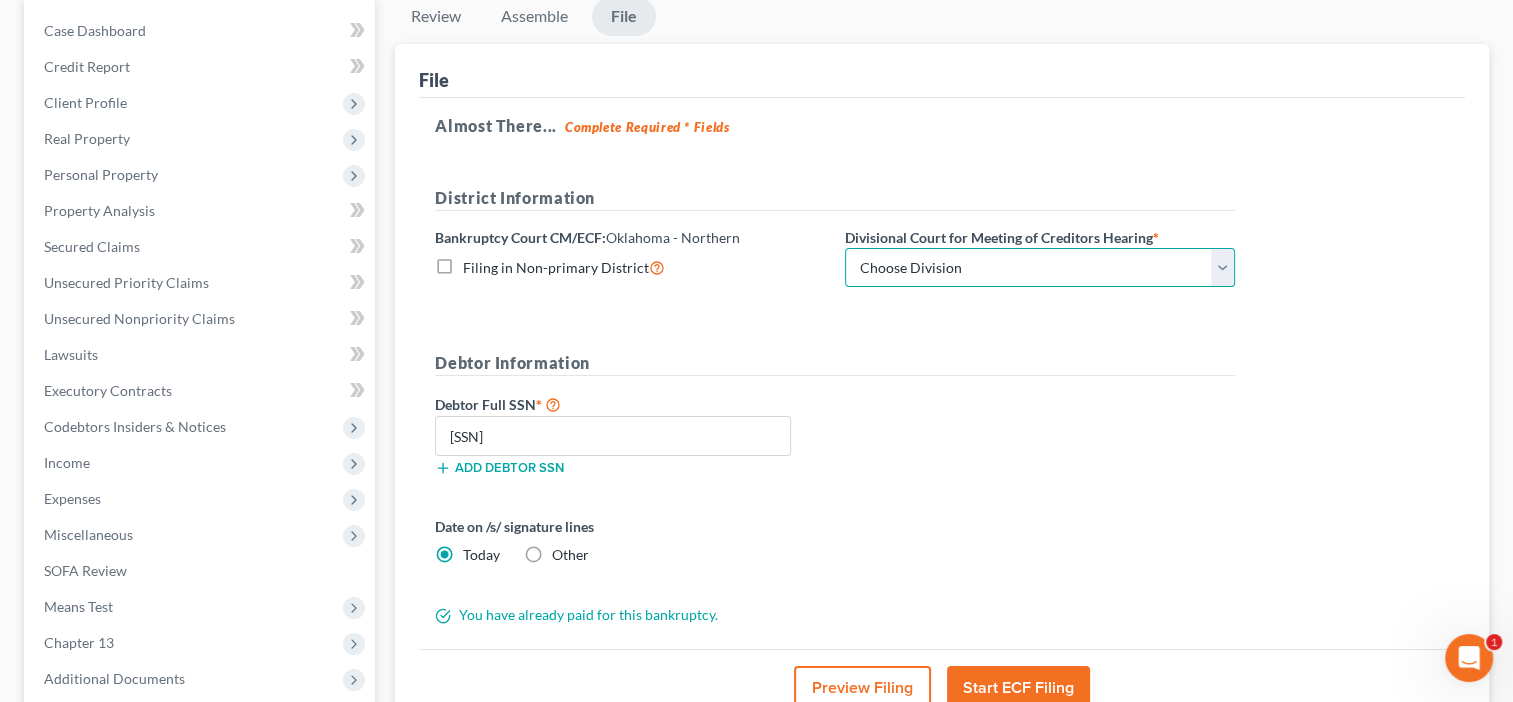 click on "Choose Division [CITY]" at bounding box center (1040, 268) 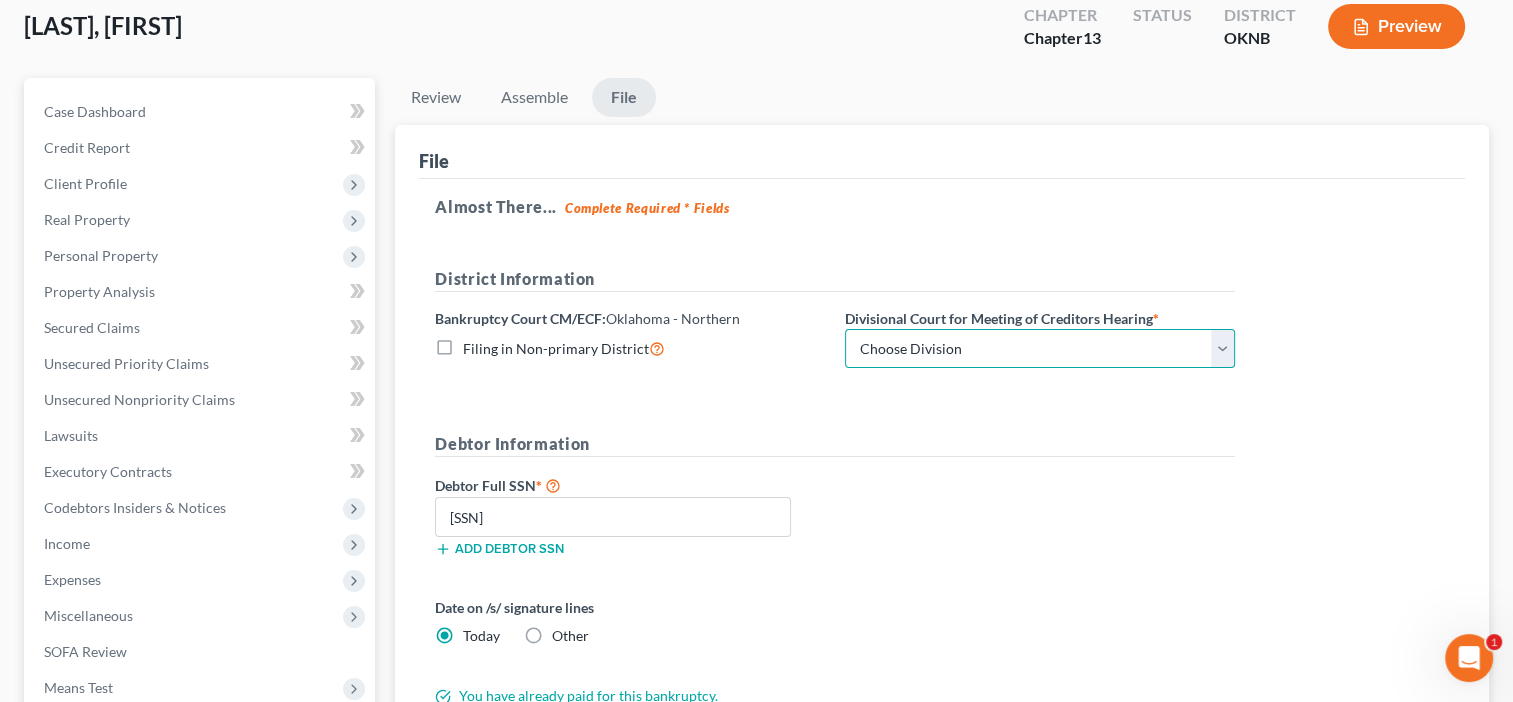 scroll, scrollTop: 0, scrollLeft: 0, axis: both 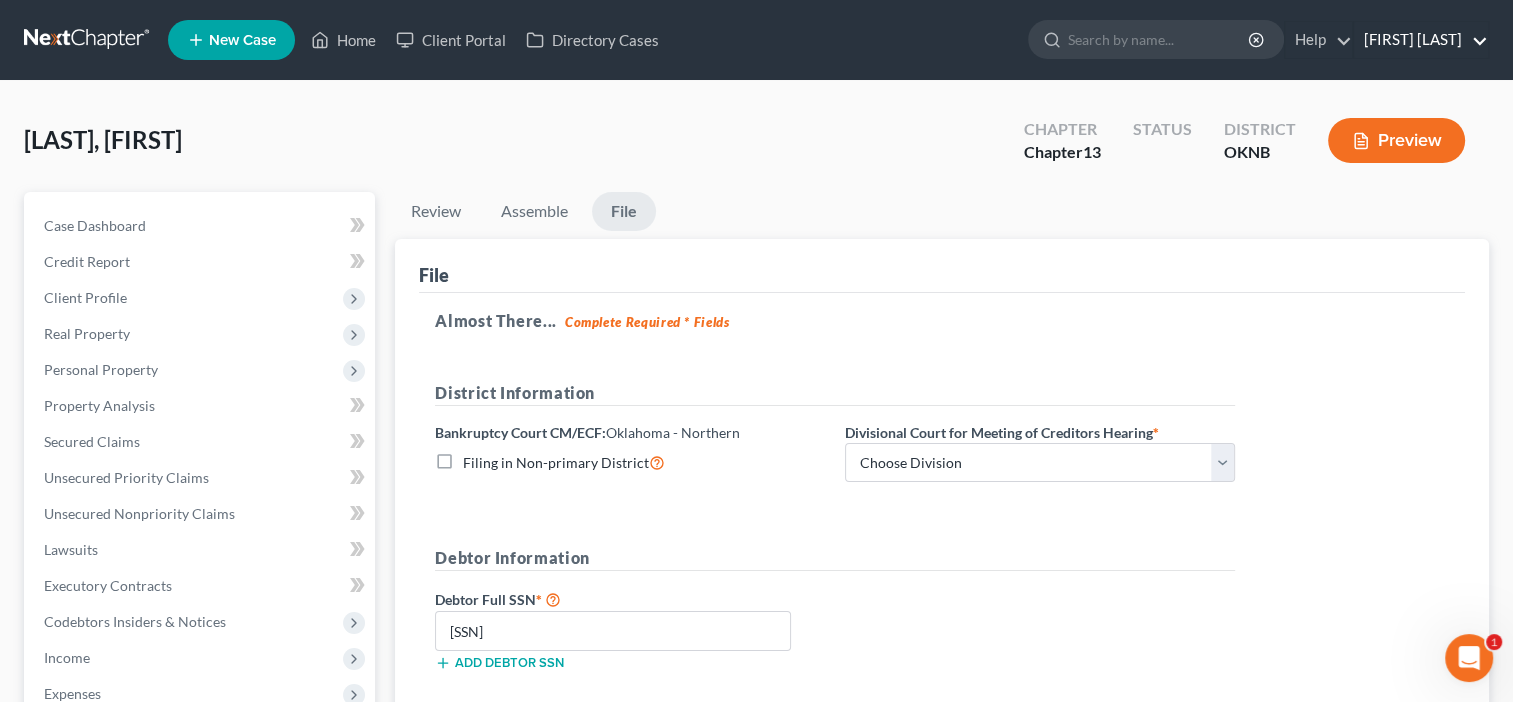 click on "[FIRST] [LAST]" at bounding box center [1421, 40] 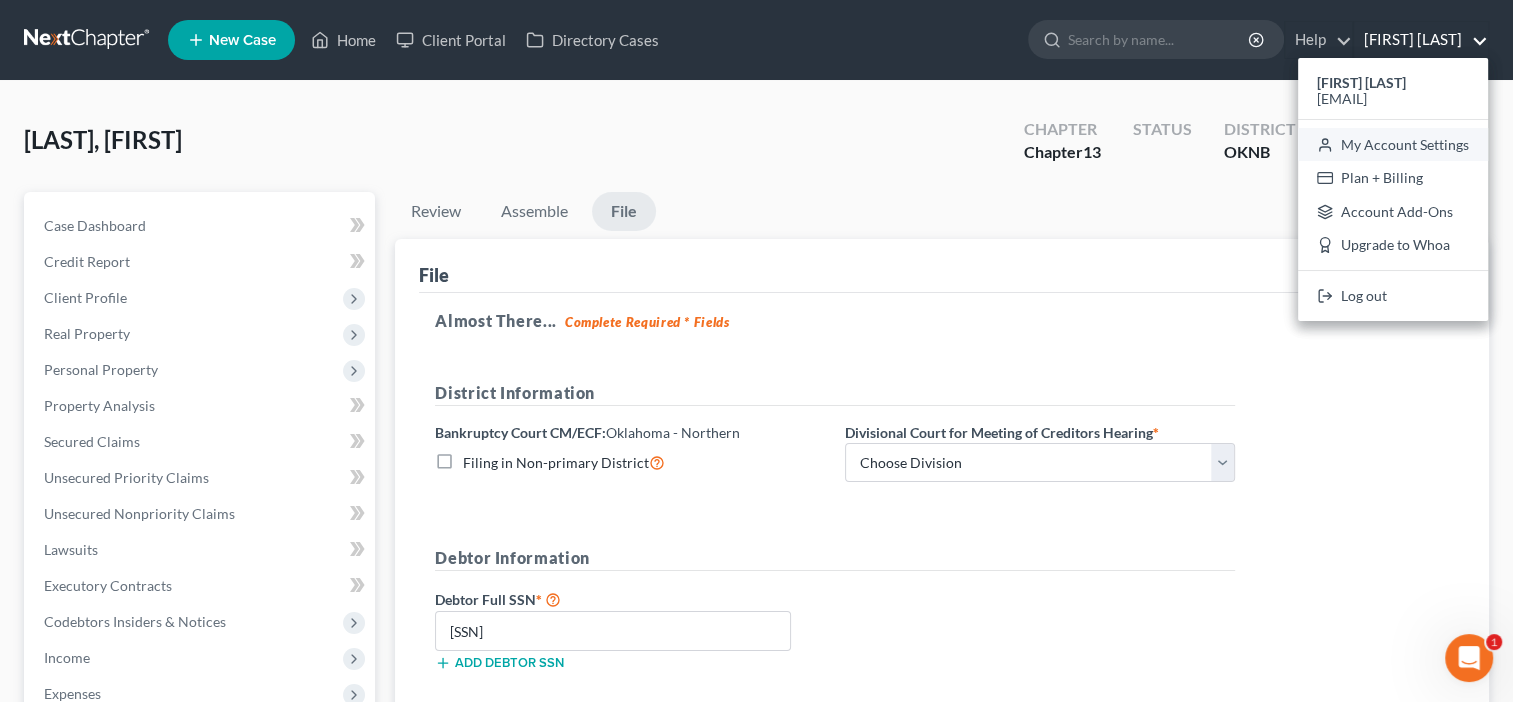 click on "My Account Settings" at bounding box center [1393, 145] 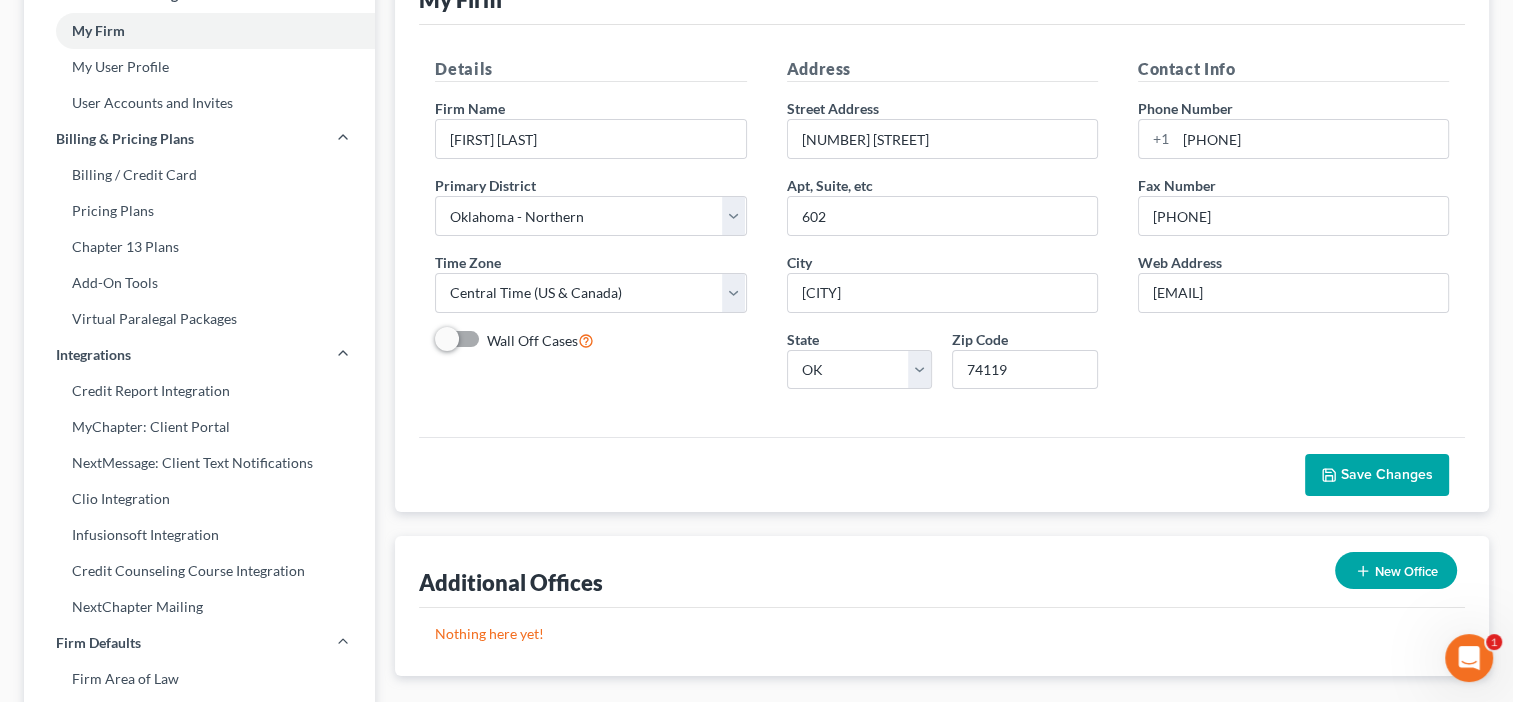 scroll, scrollTop: 0, scrollLeft: 0, axis: both 